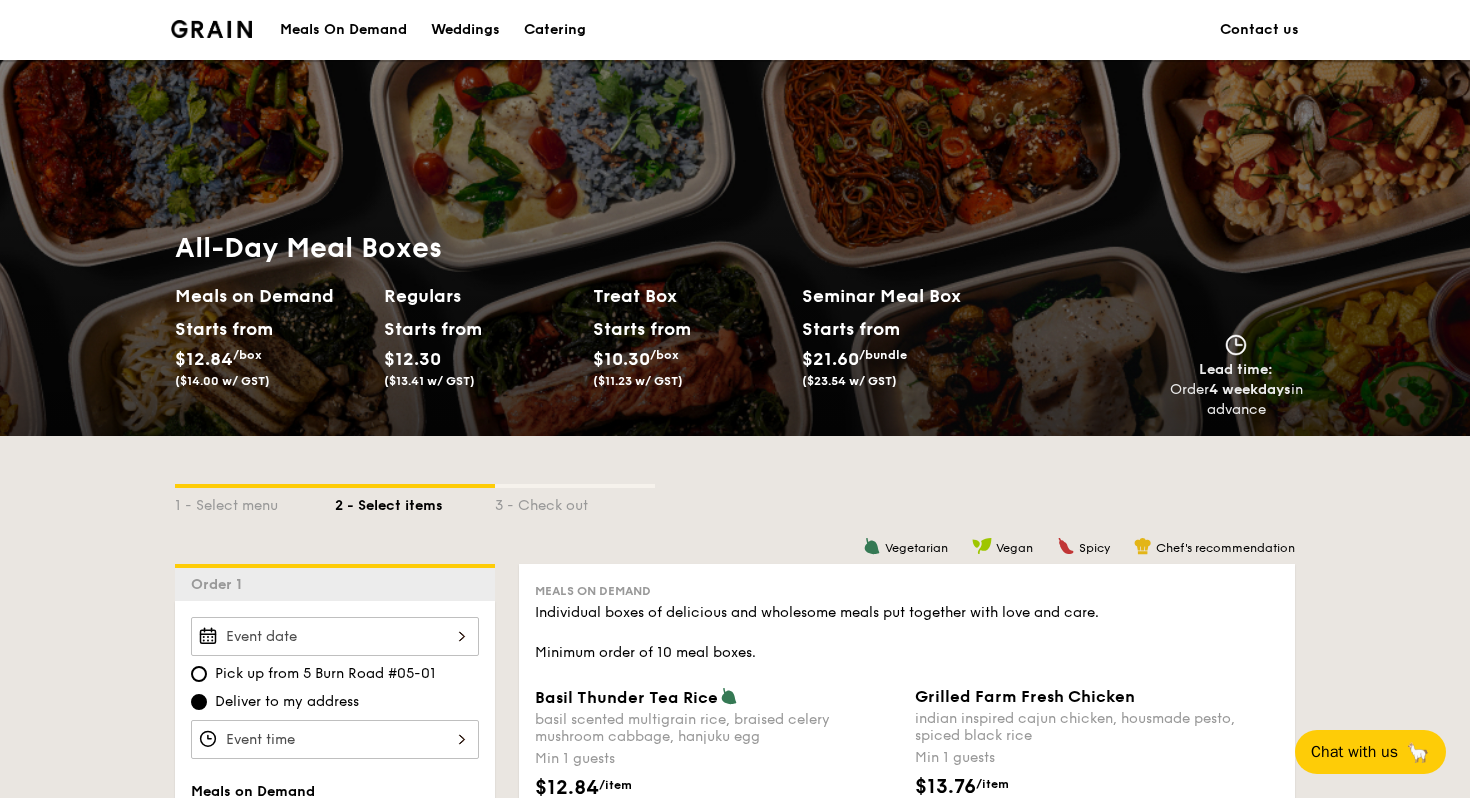 scroll, scrollTop: 0, scrollLeft: 0, axis: both 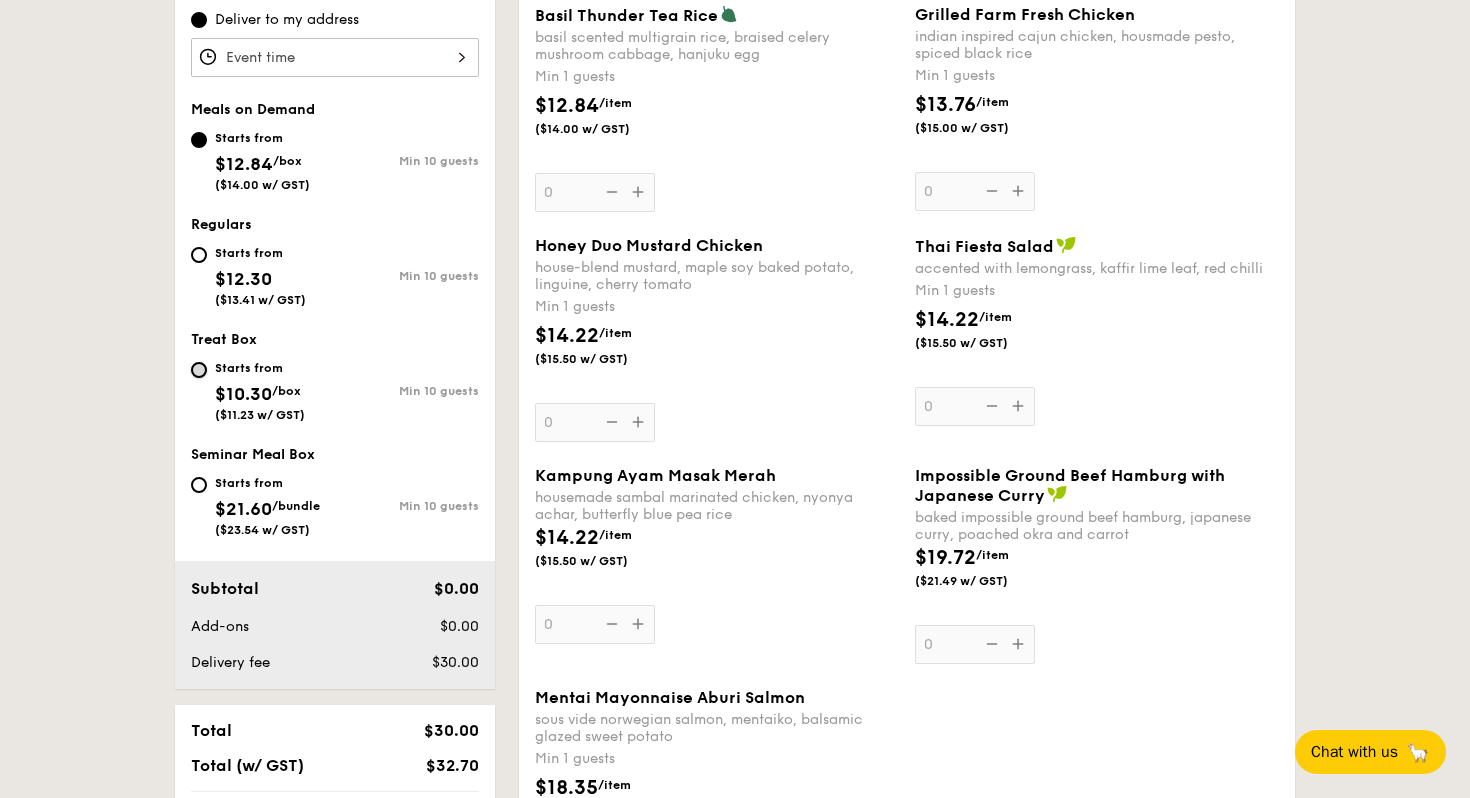 click on "Starts from
$10.30
/box
($11.23 w/ GST)
Min 10 guests" at bounding box center [199, 370] 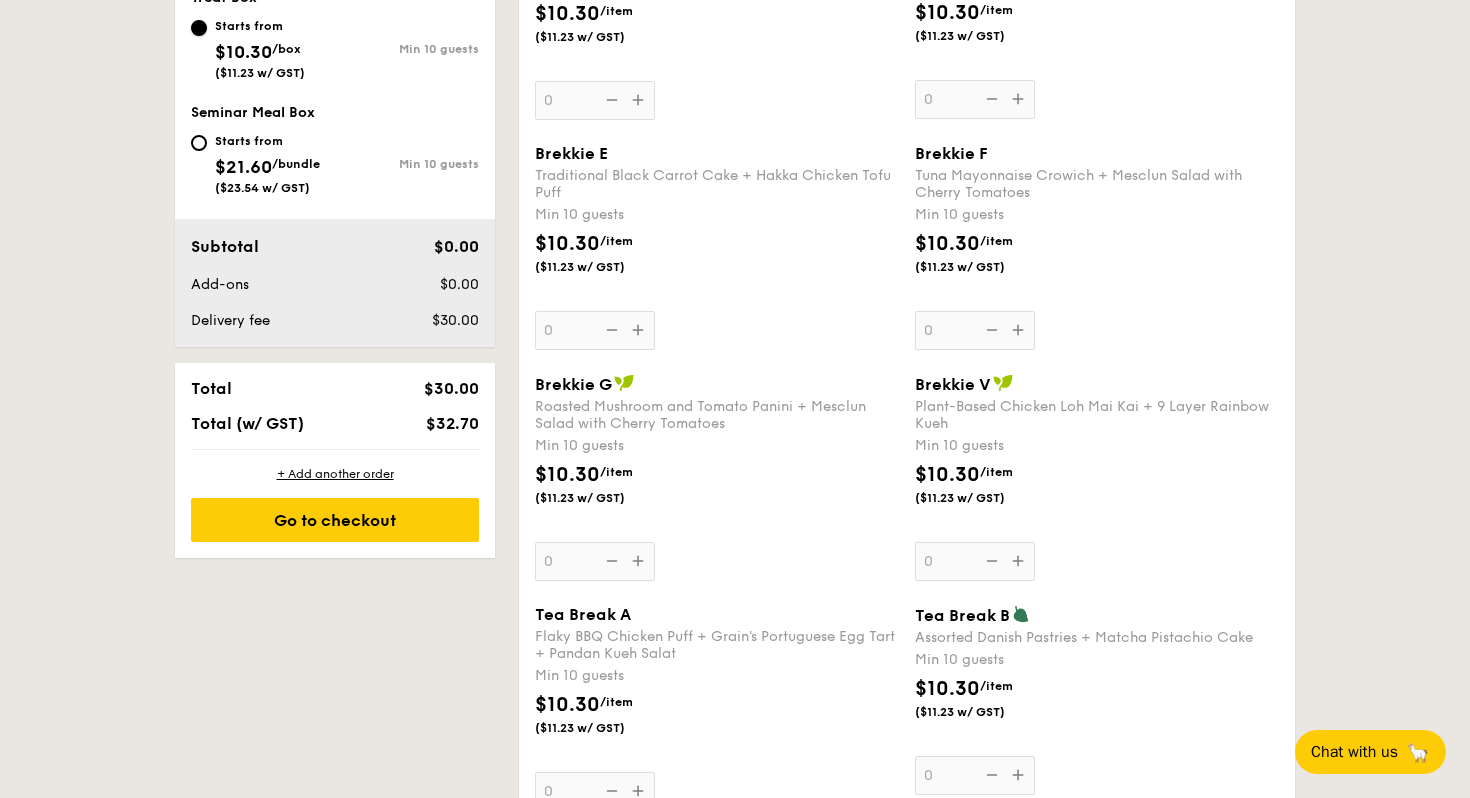 scroll, scrollTop: 1145, scrollLeft: 0, axis: vertical 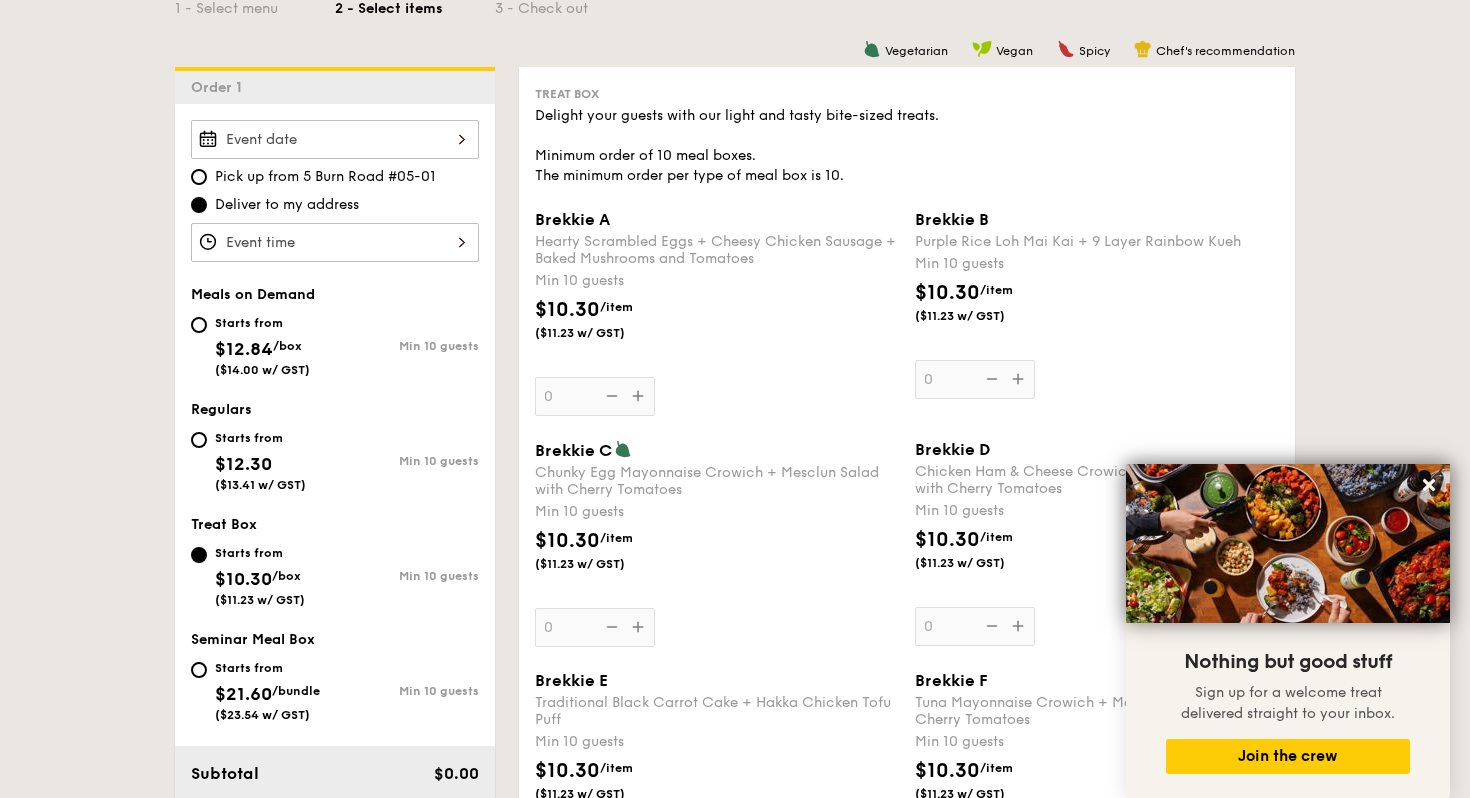 click on "/item" at bounding box center [616, 307] 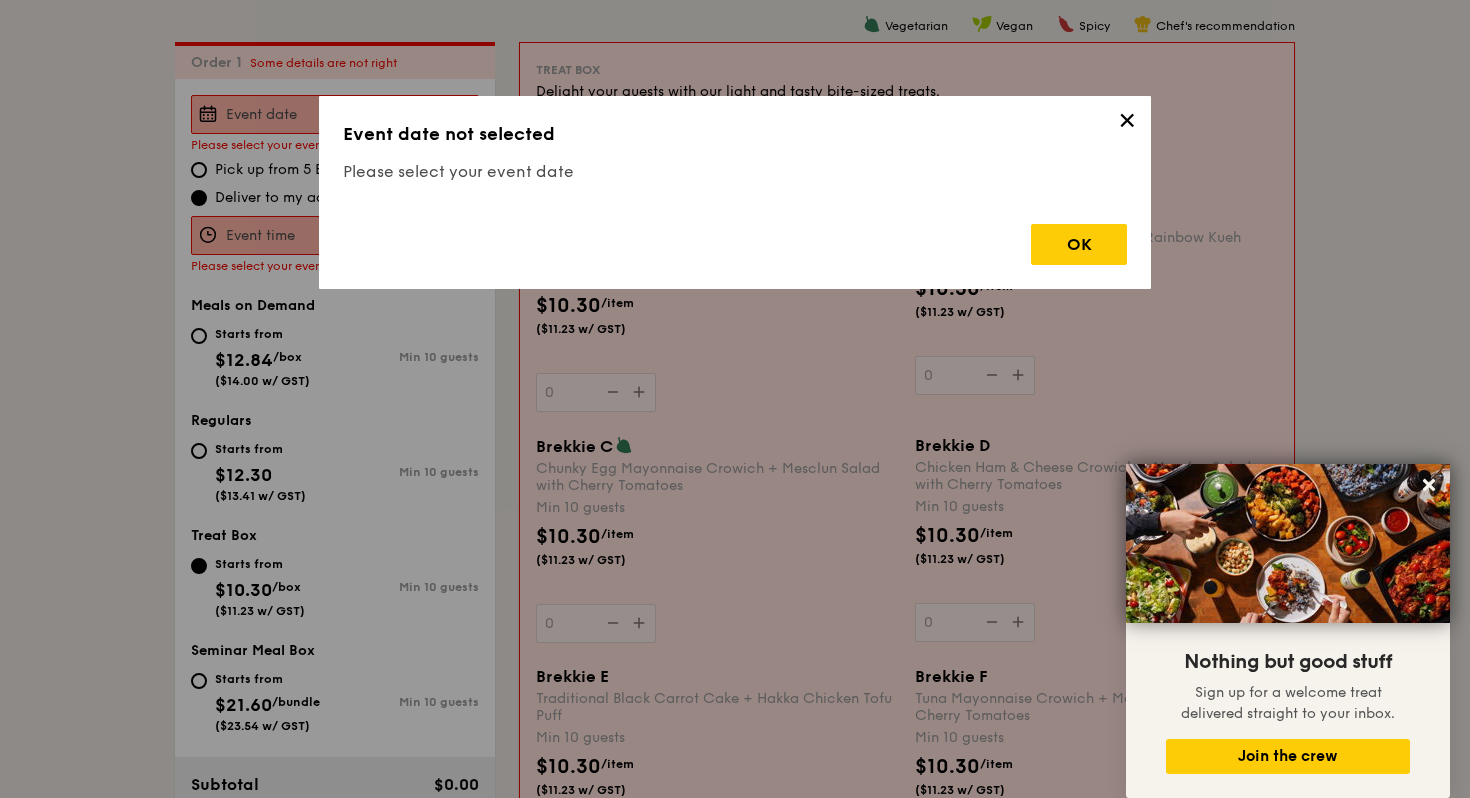 scroll, scrollTop: 534, scrollLeft: 0, axis: vertical 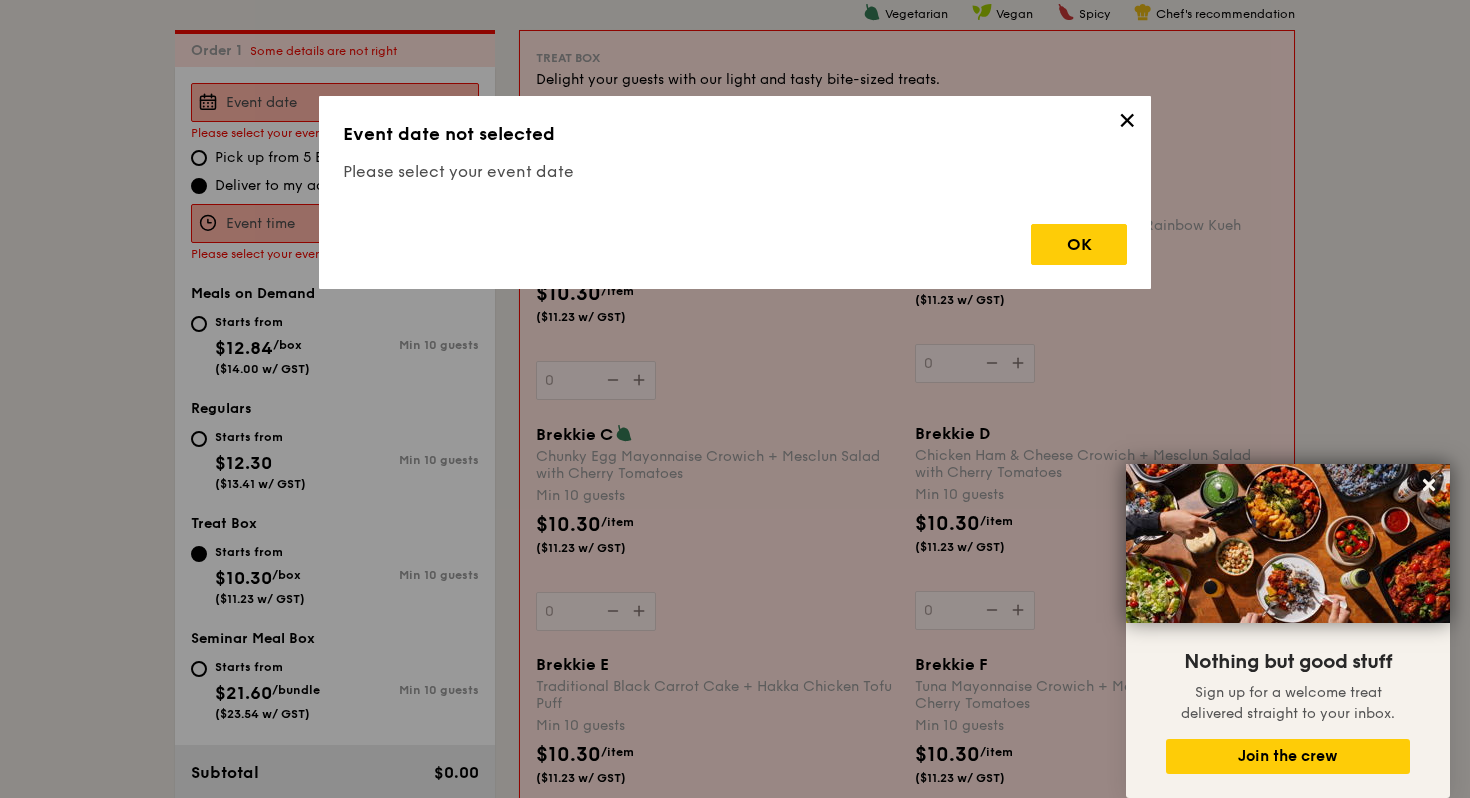 click on "✕" at bounding box center [1127, 124] 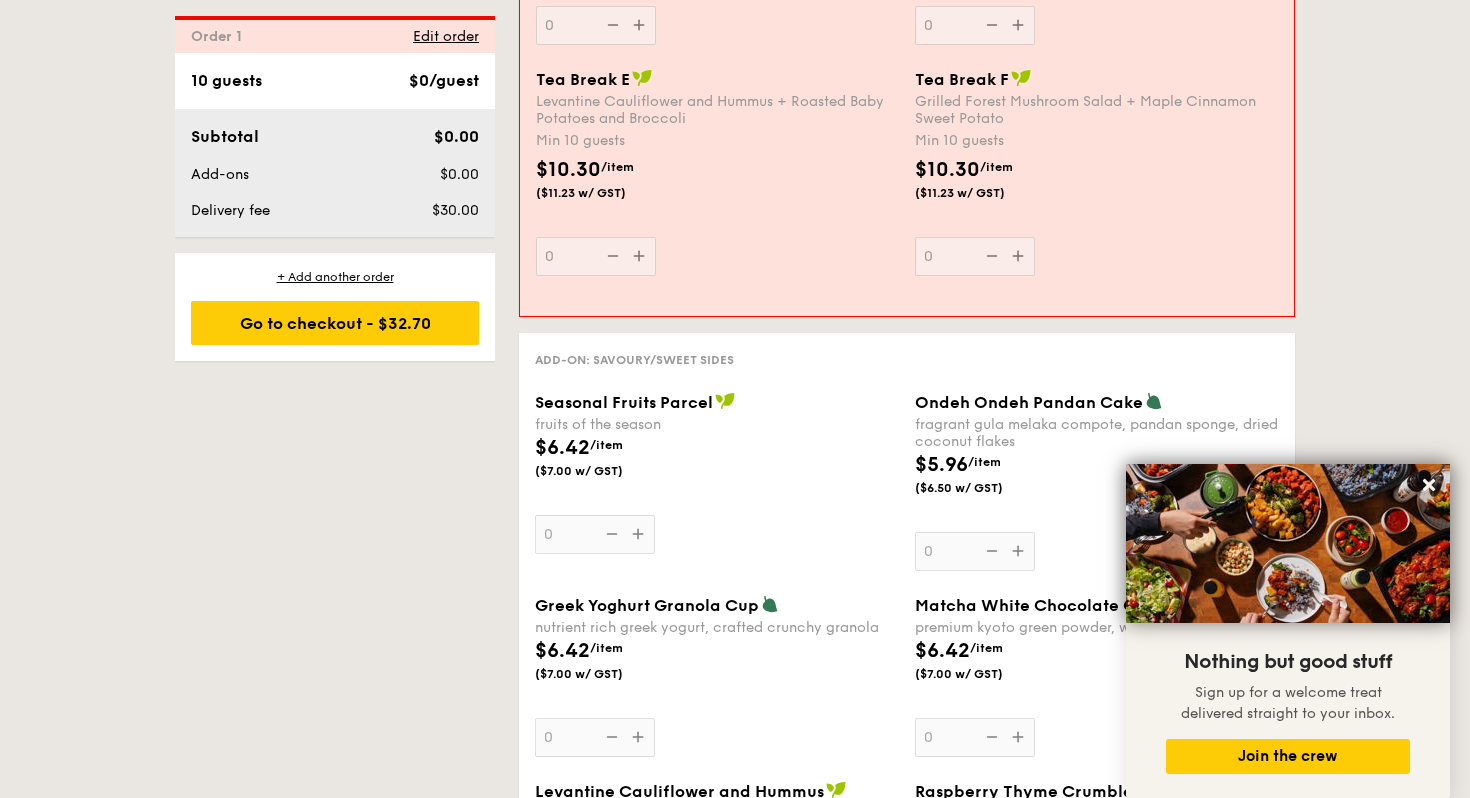 scroll, scrollTop: 1798, scrollLeft: 0, axis: vertical 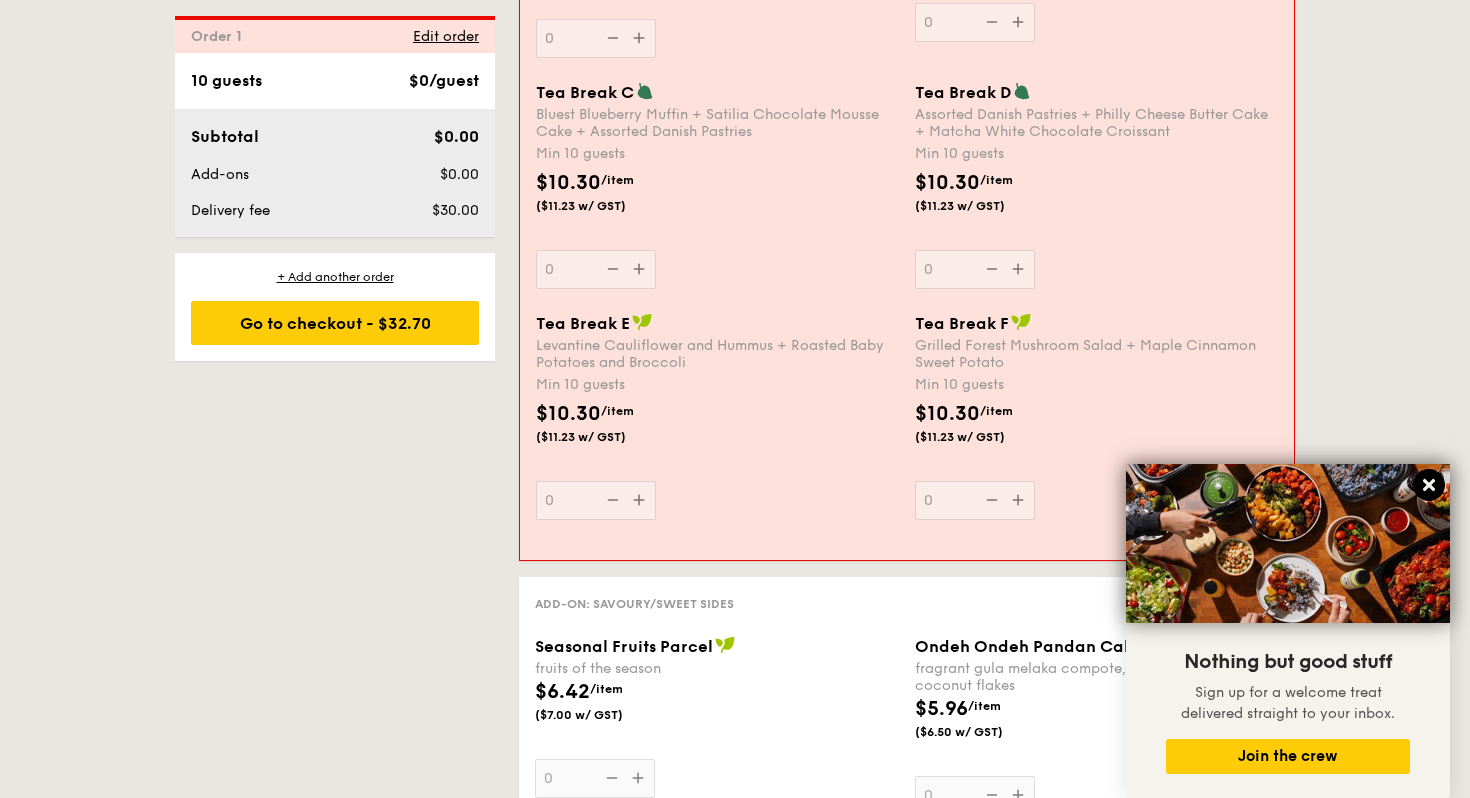click 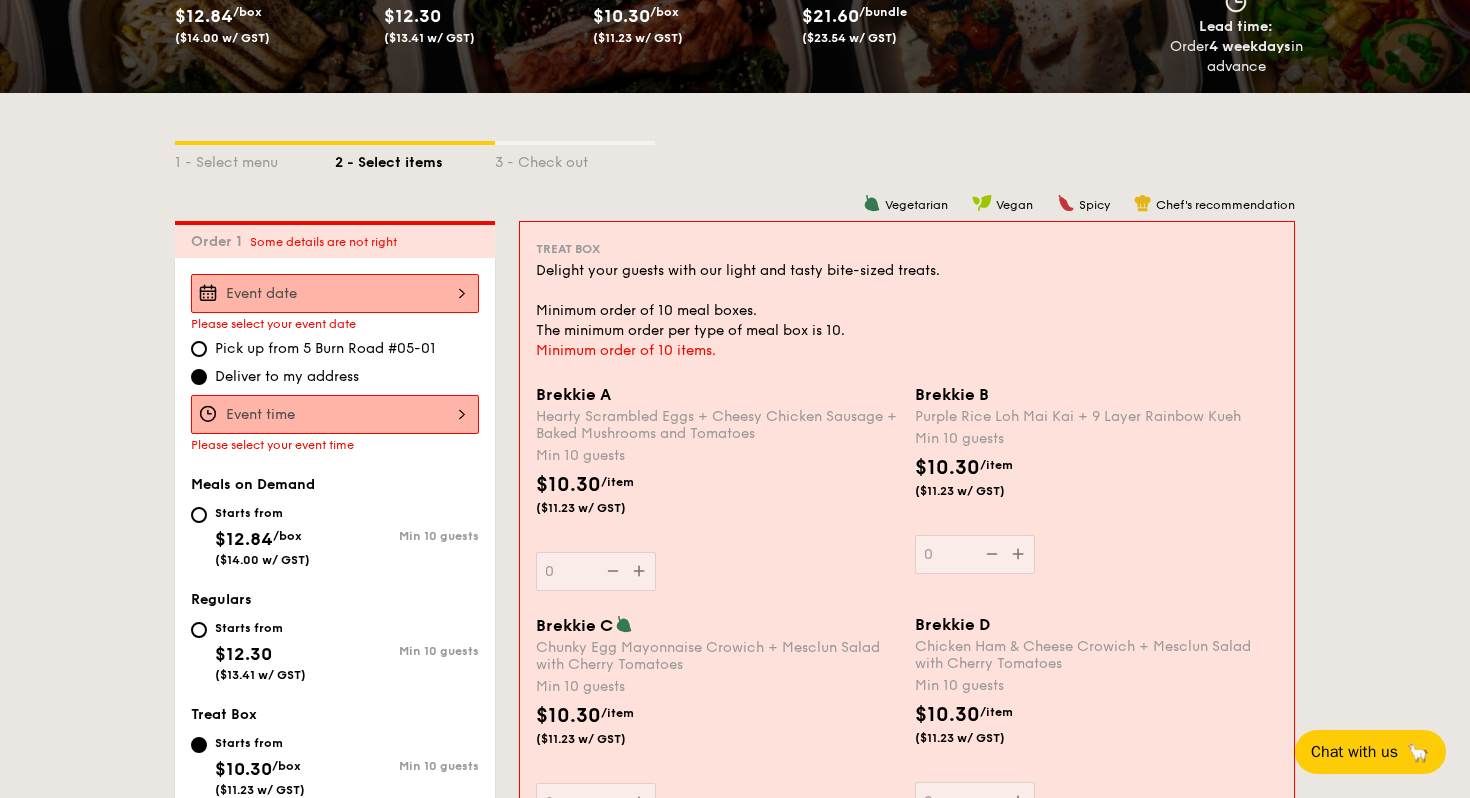 scroll, scrollTop: 342, scrollLeft: 0, axis: vertical 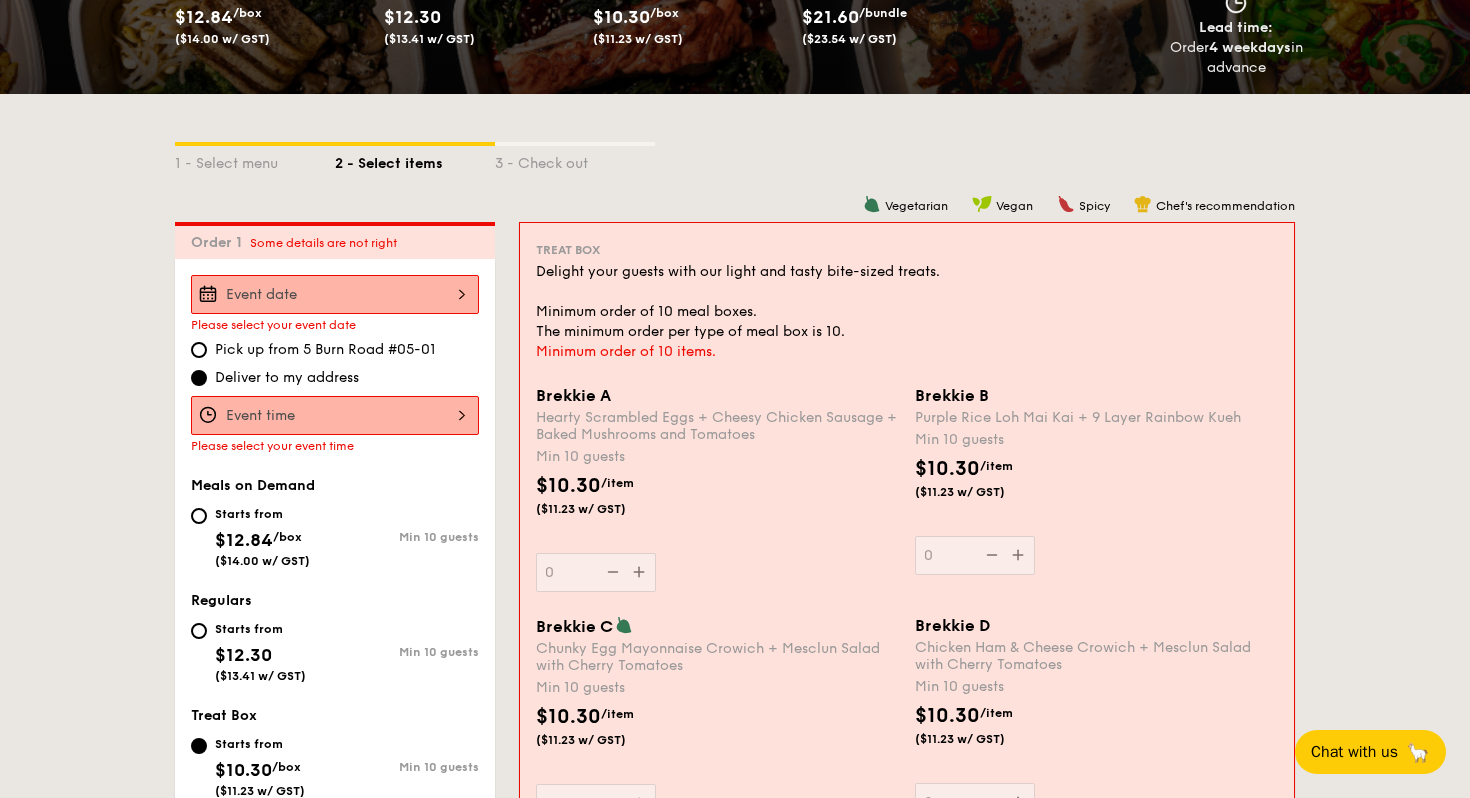 click at bounding box center (335, 294) 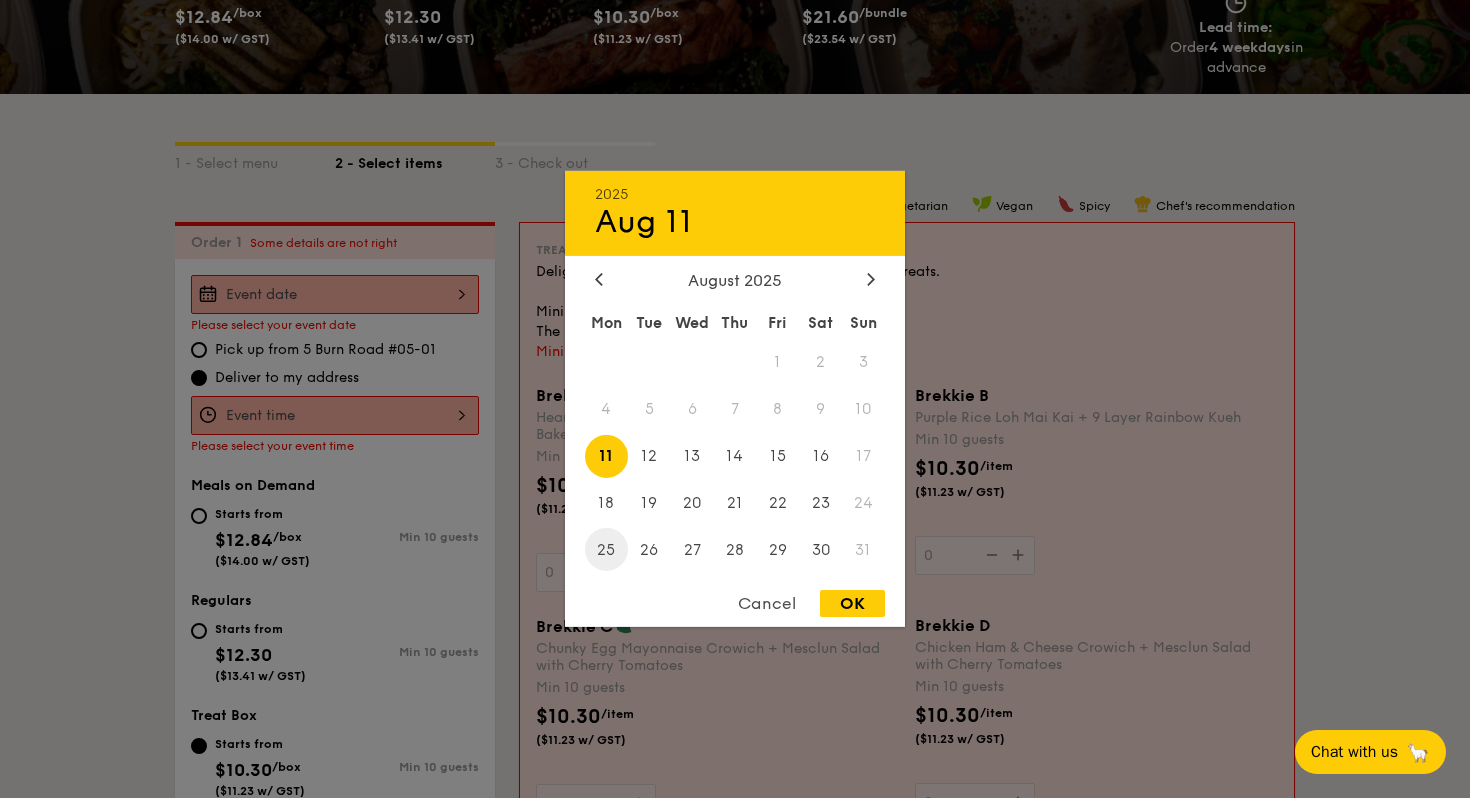 click on "25" at bounding box center [606, 549] 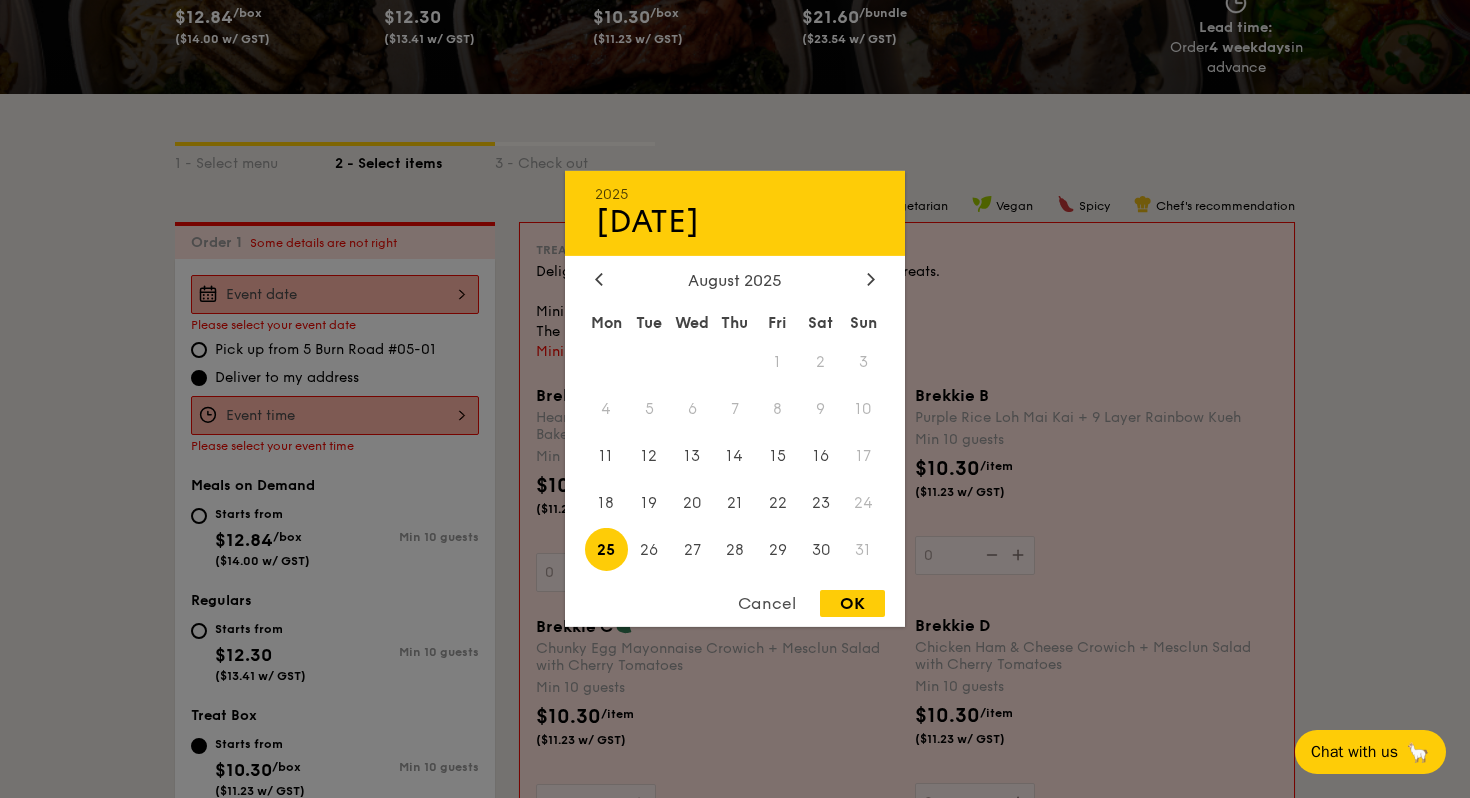 click on "OK" at bounding box center (852, 603) 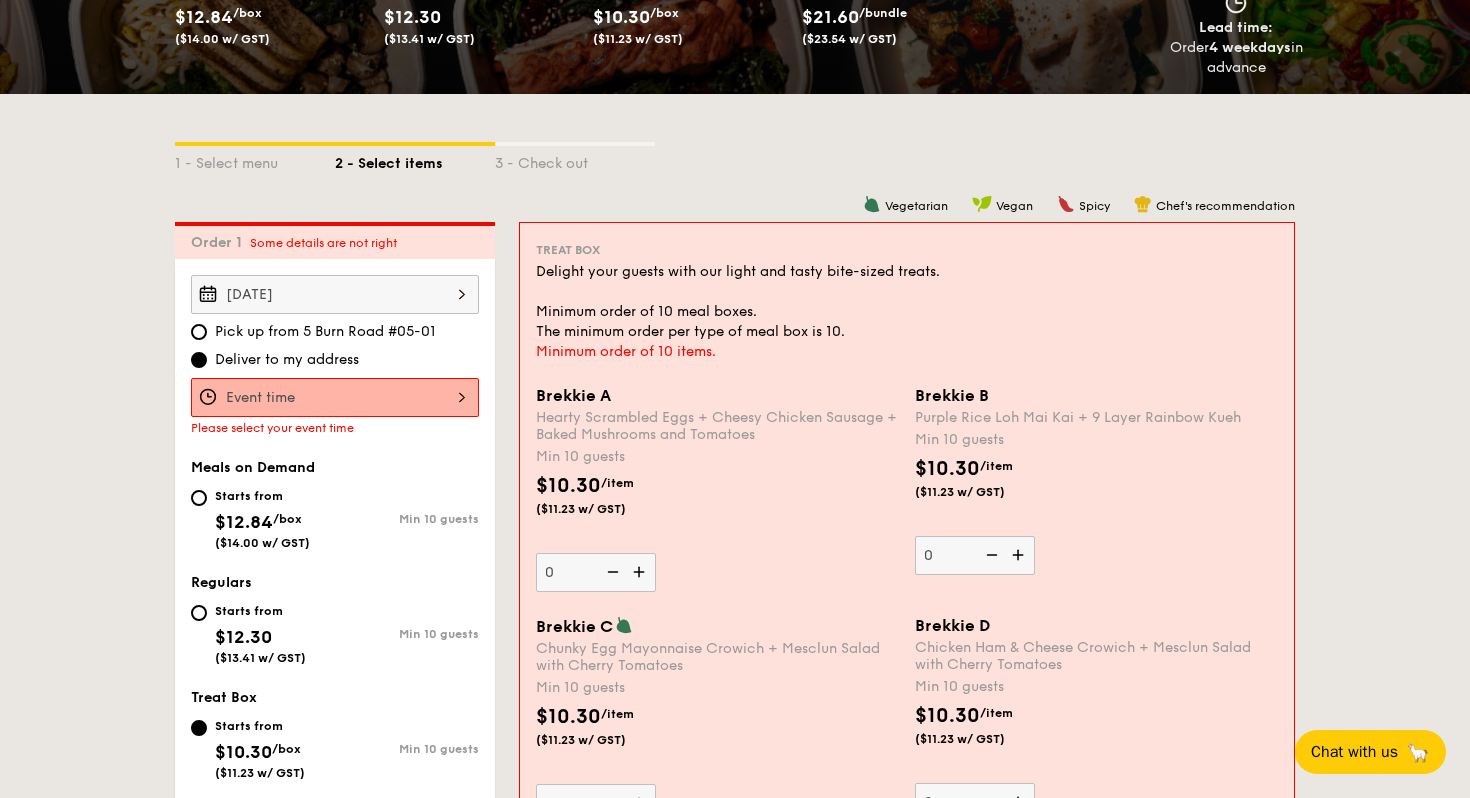 scroll, scrollTop: 400, scrollLeft: 0, axis: vertical 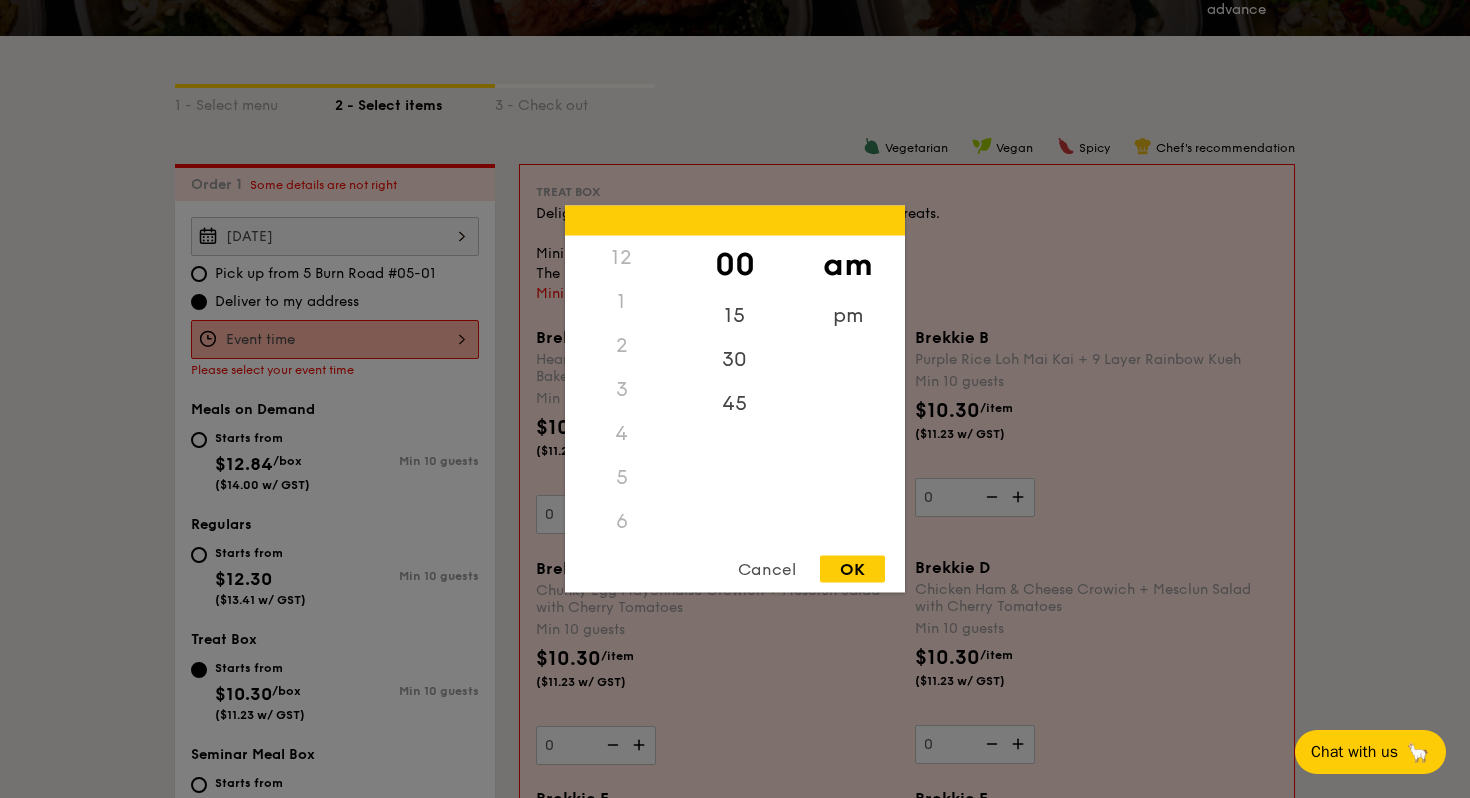 click on "12 1 2 3 4 5 6 7 8 9 10 11   00 15 30 45   am   pm   Cancel   OK" at bounding box center [335, 339] 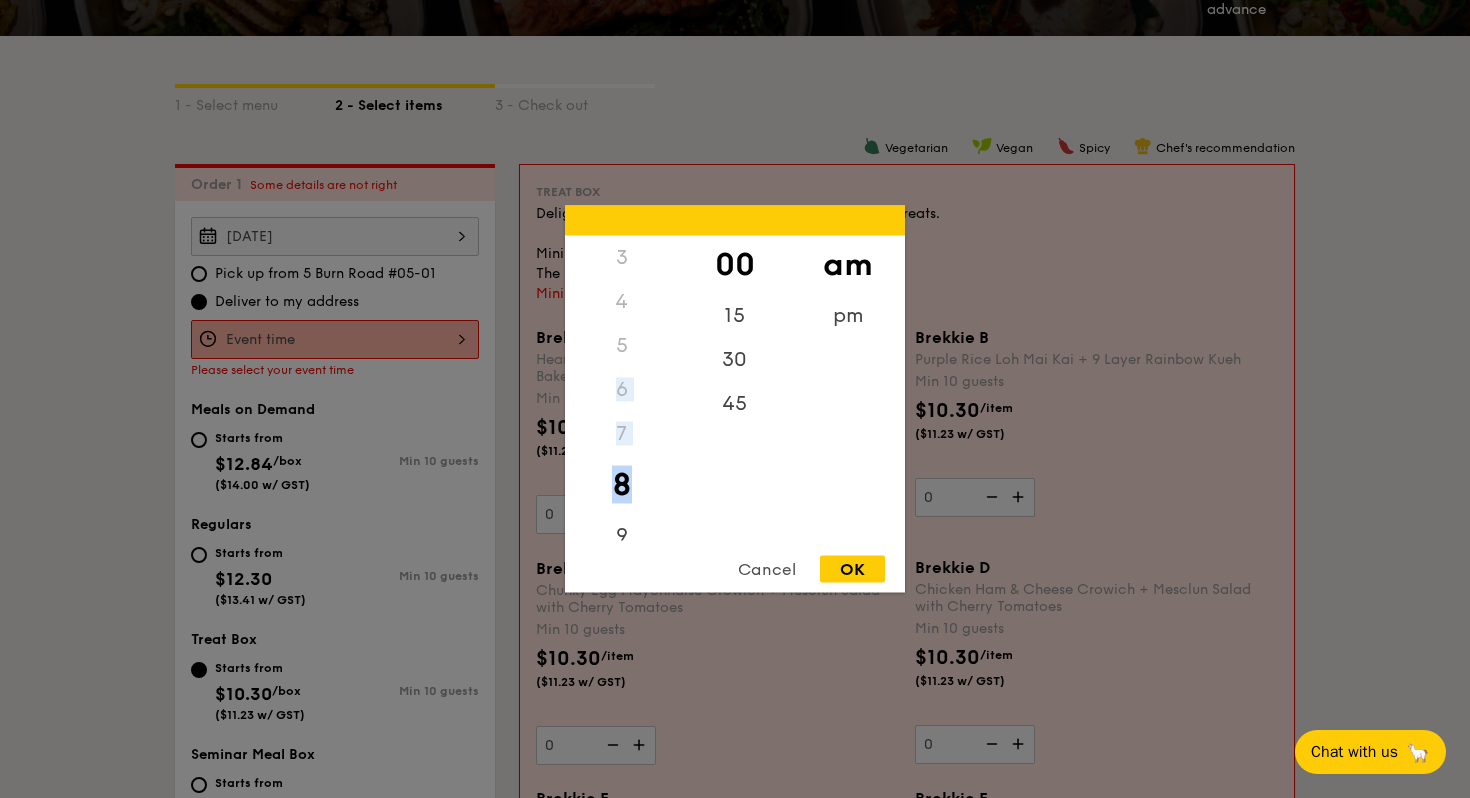 drag, startPoint x: 633, startPoint y: 503, endPoint x: 632, endPoint y: 349, distance: 154.00325 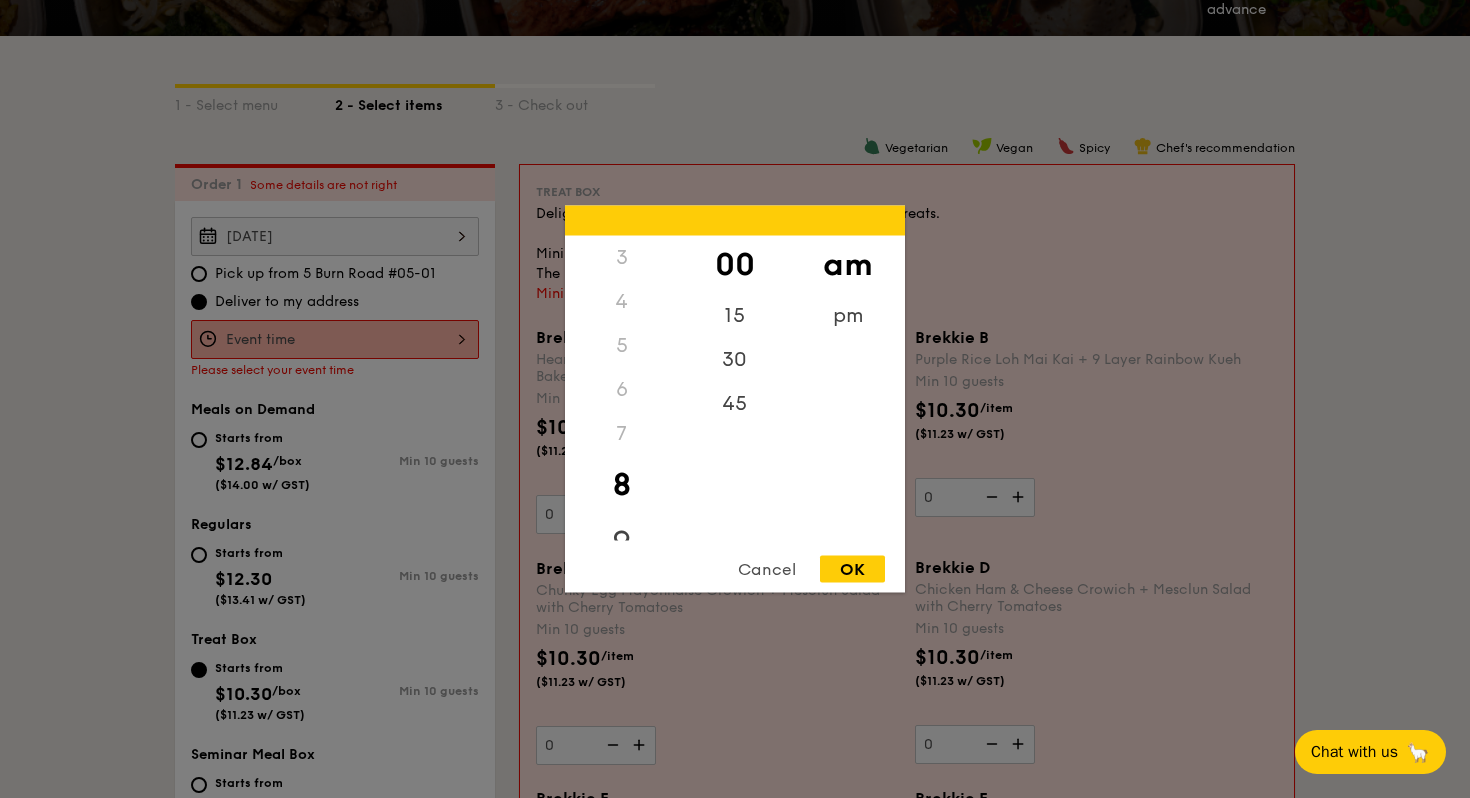 click on "9" at bounding box center [621, 543] 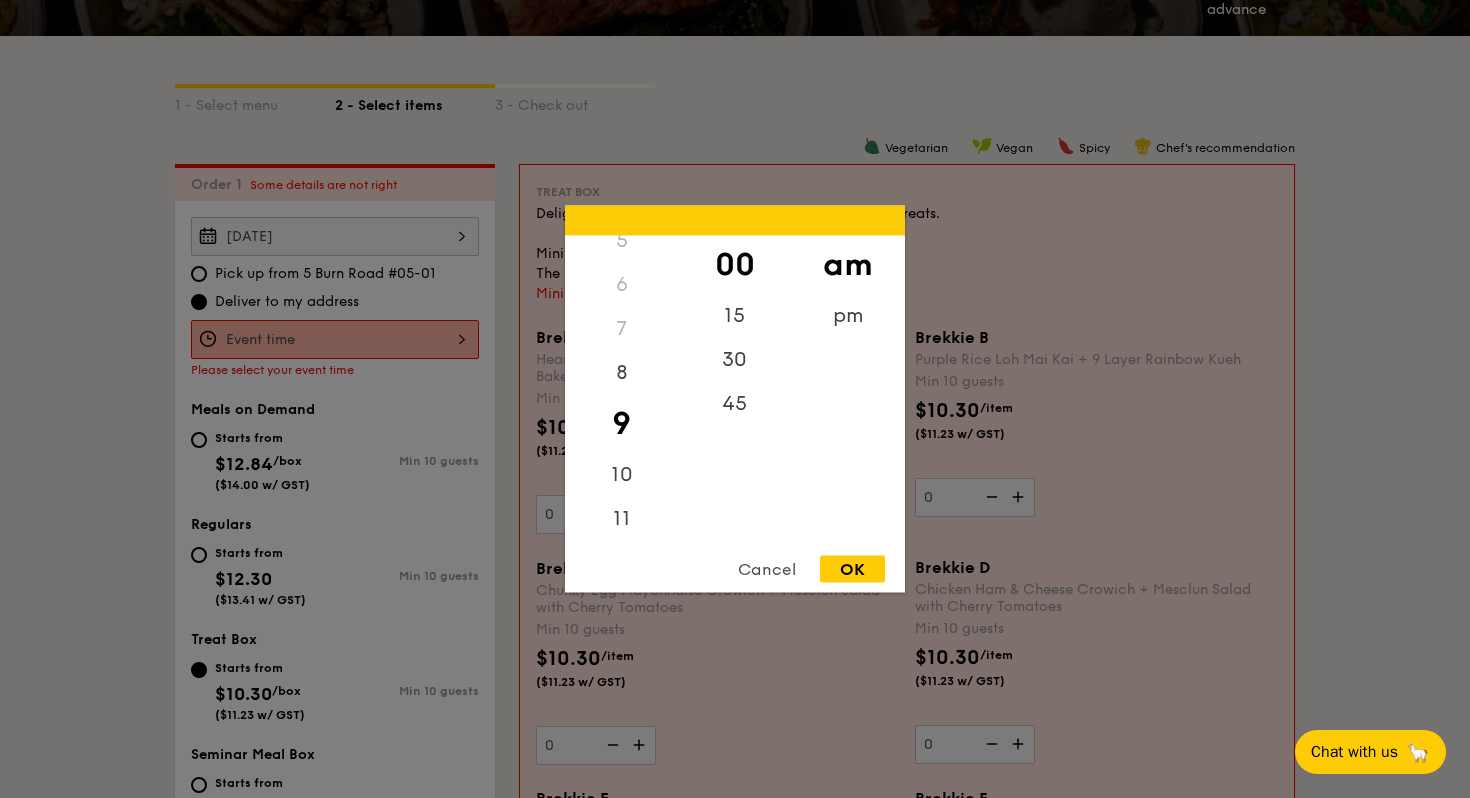 scroll, scrollTop: 252, scrollLeft: 0, axis: vertical 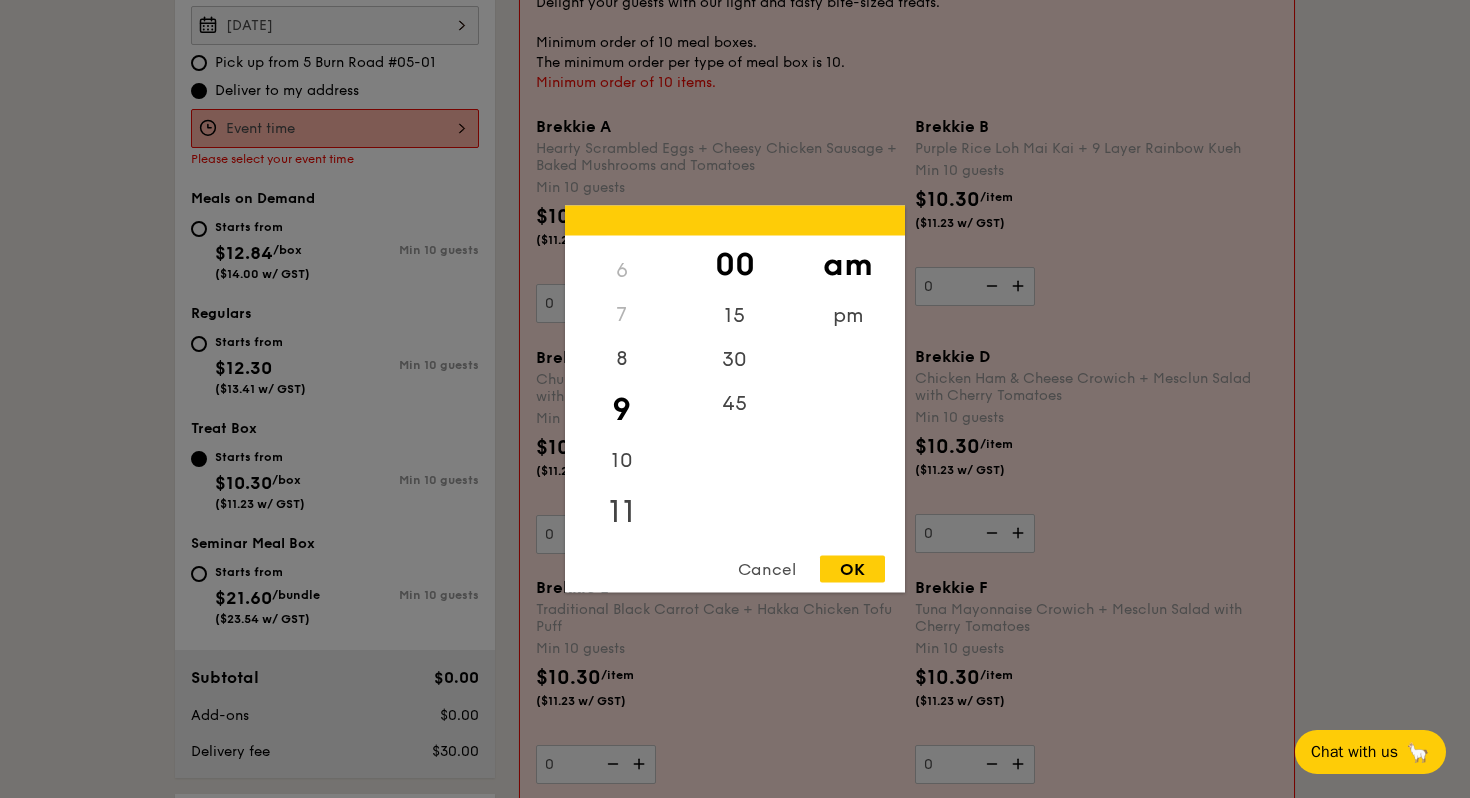 click on "11" at bounding box center [621, 512] 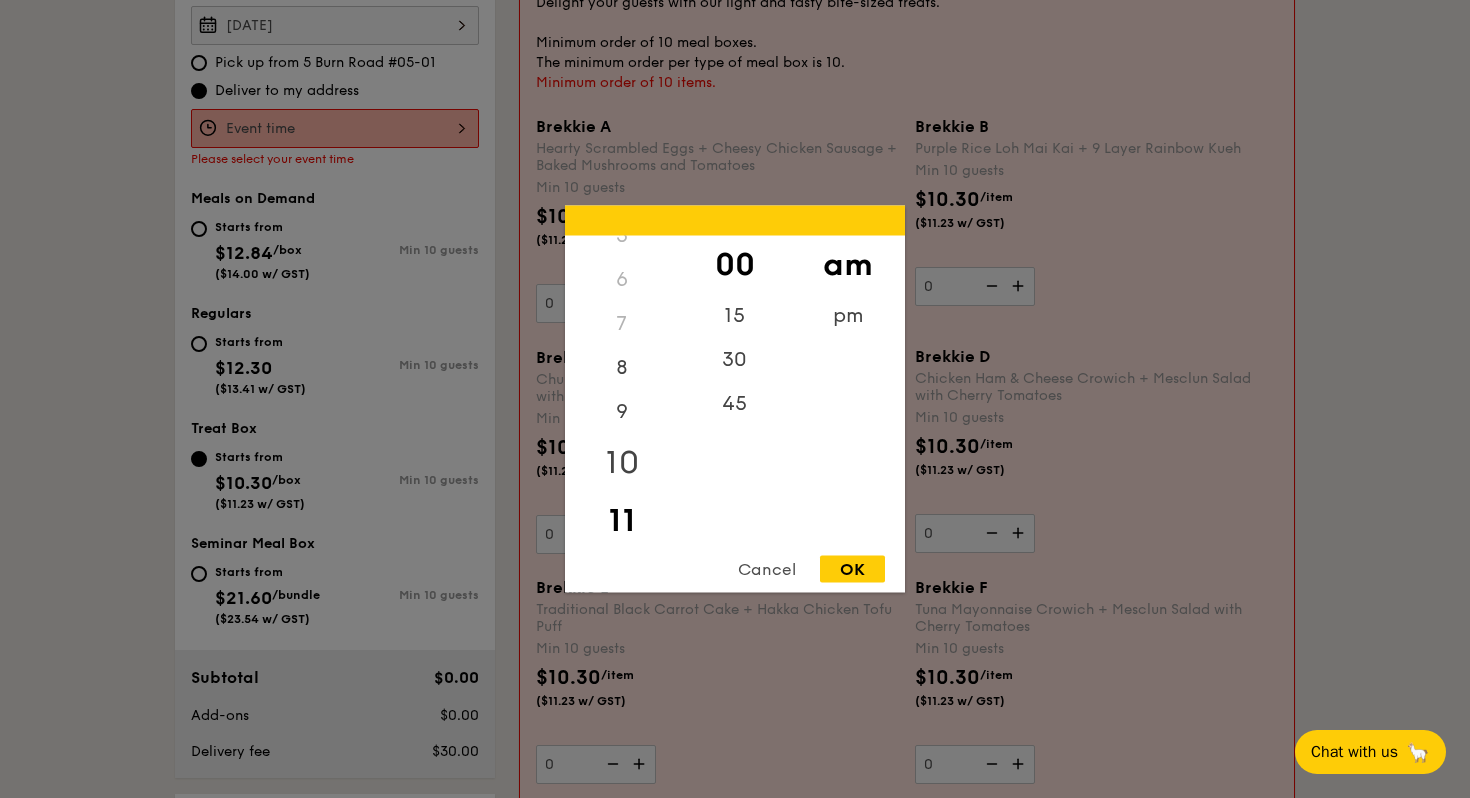 scroll, scrollTop: 250, scrollLeft: 0, axis: vertical 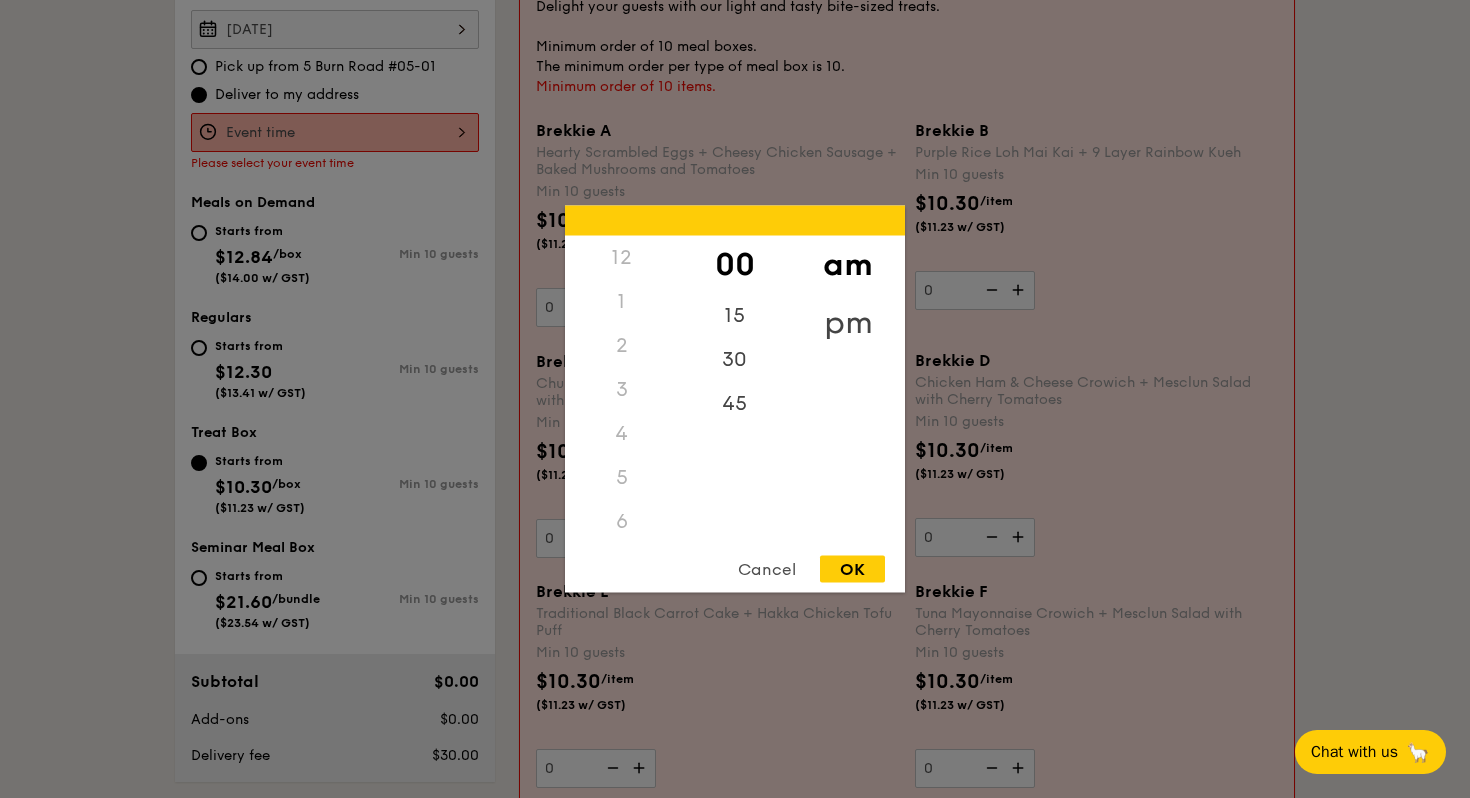 click on "pm" at bounding box center [847, 323] 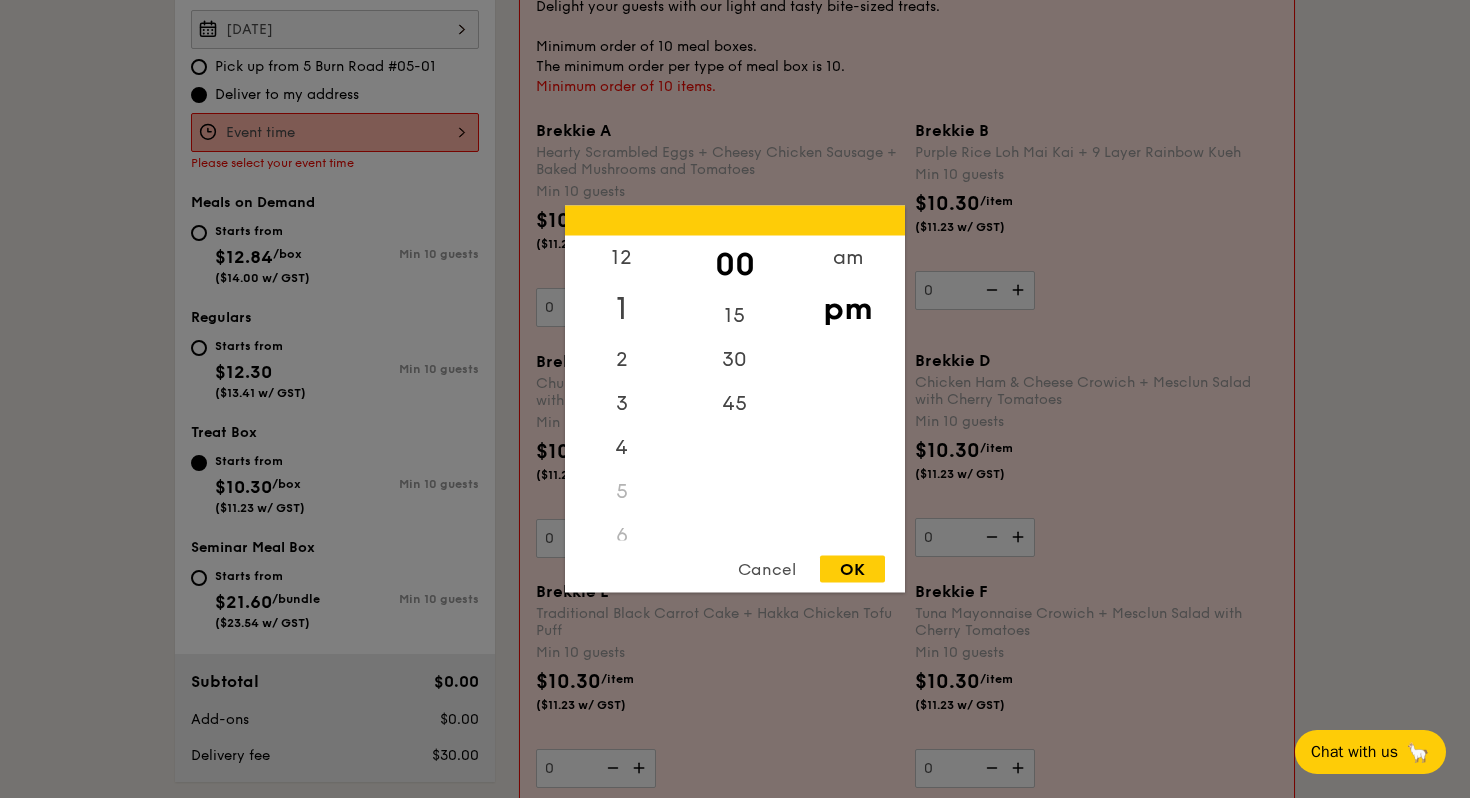 click on "1" at bounding box center (621, 309) 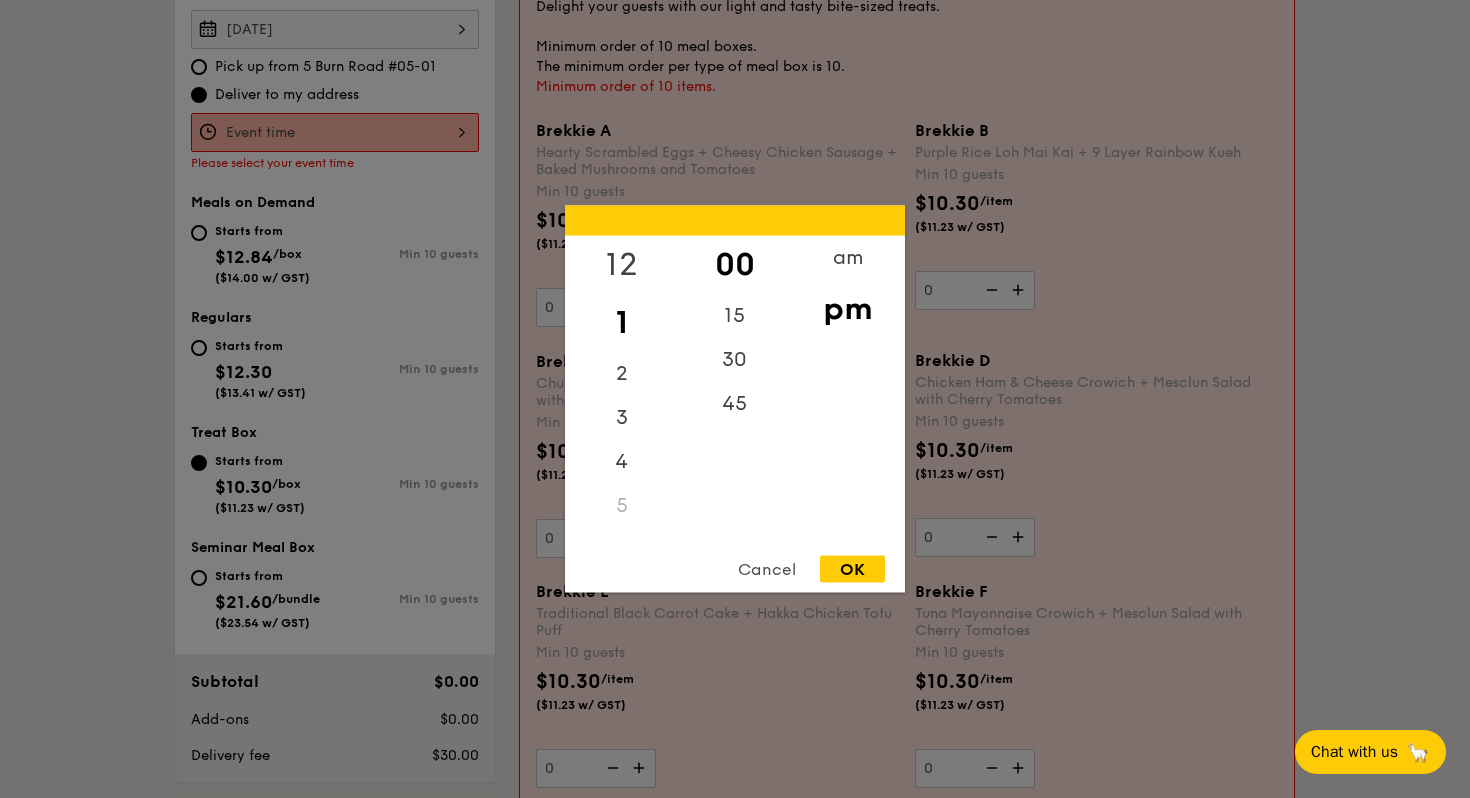 click on "12" at bounding box center (621, 265) 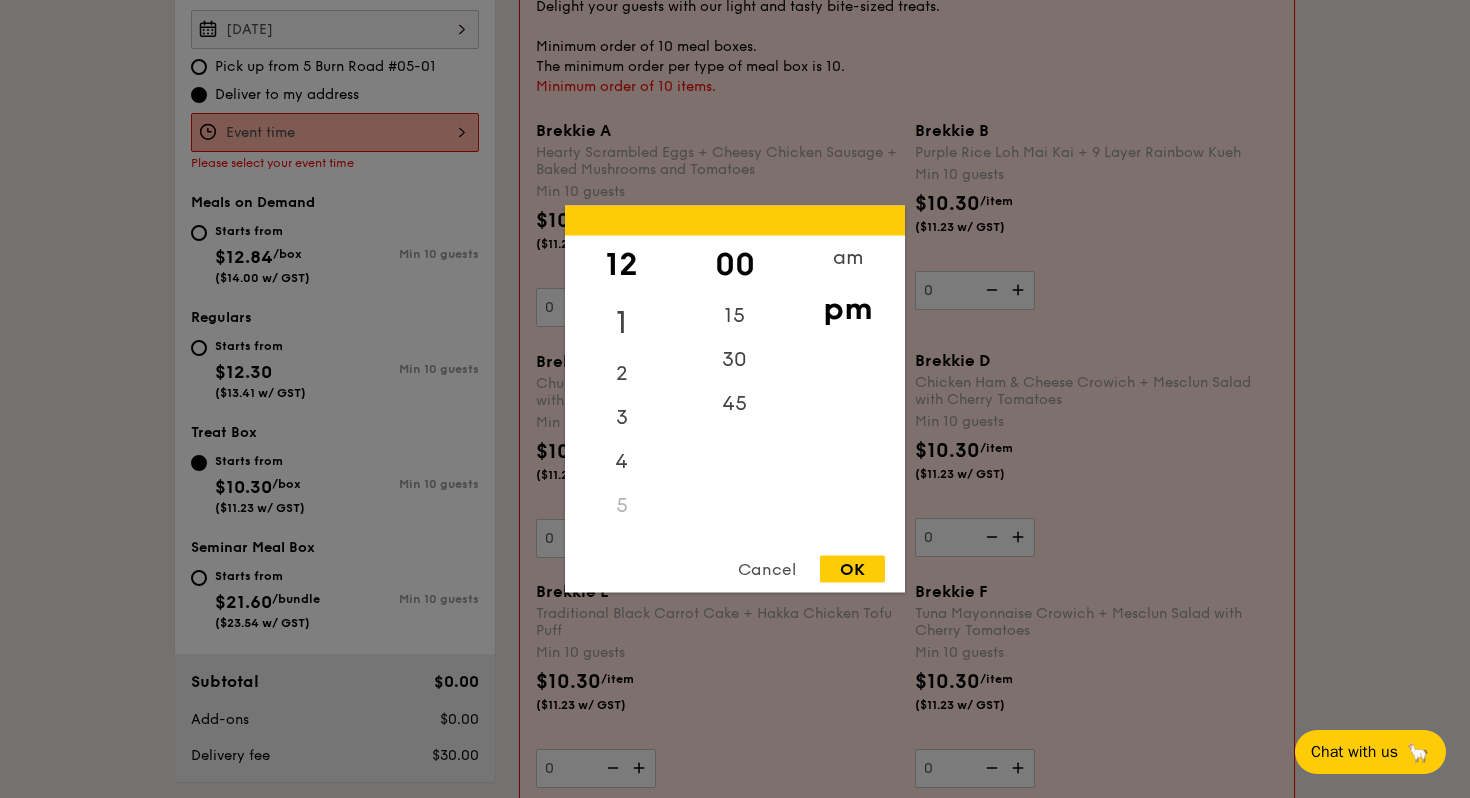 click on "1" at bounding box center [621, 323] 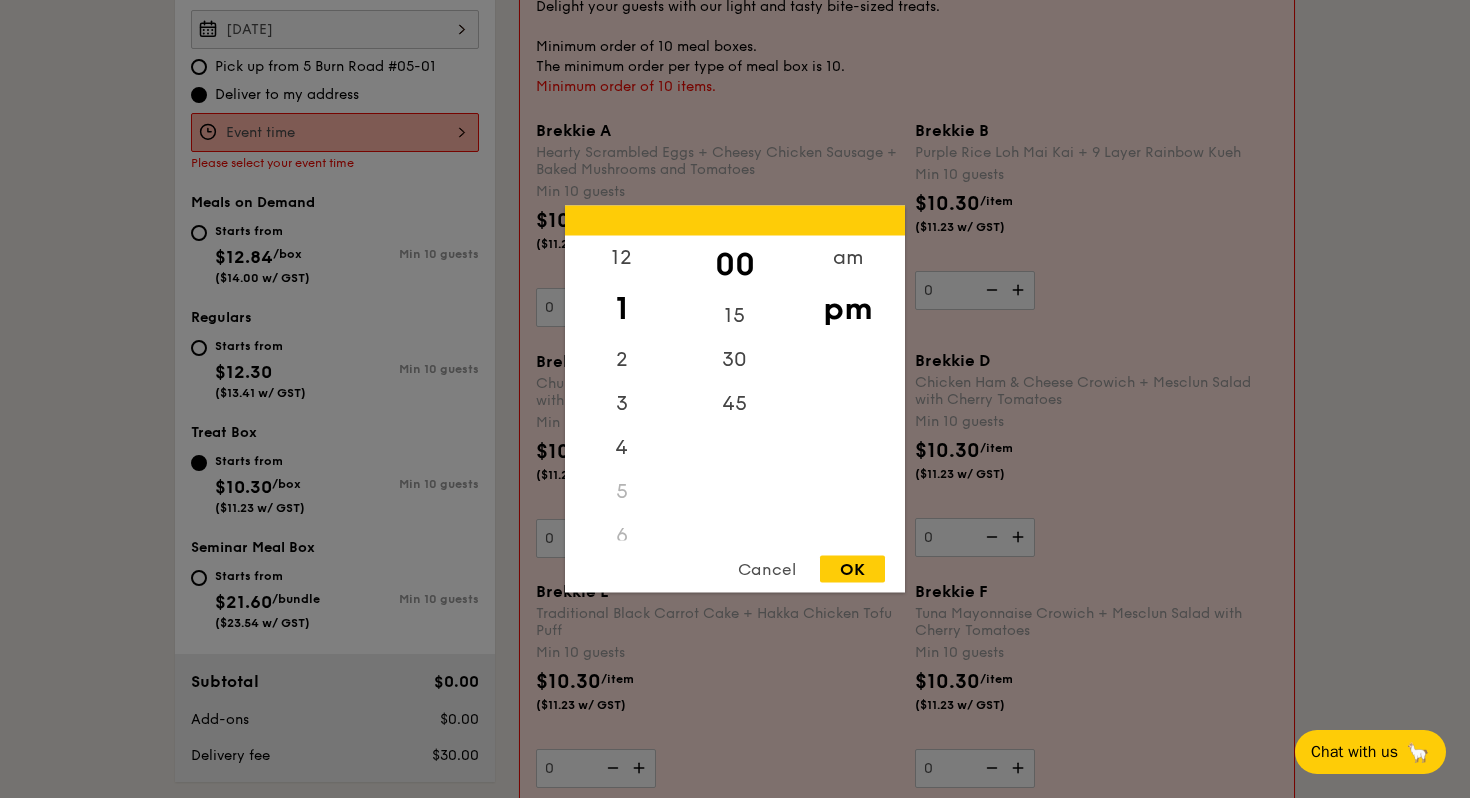 click on "OK" at bounding box center [852, 569] 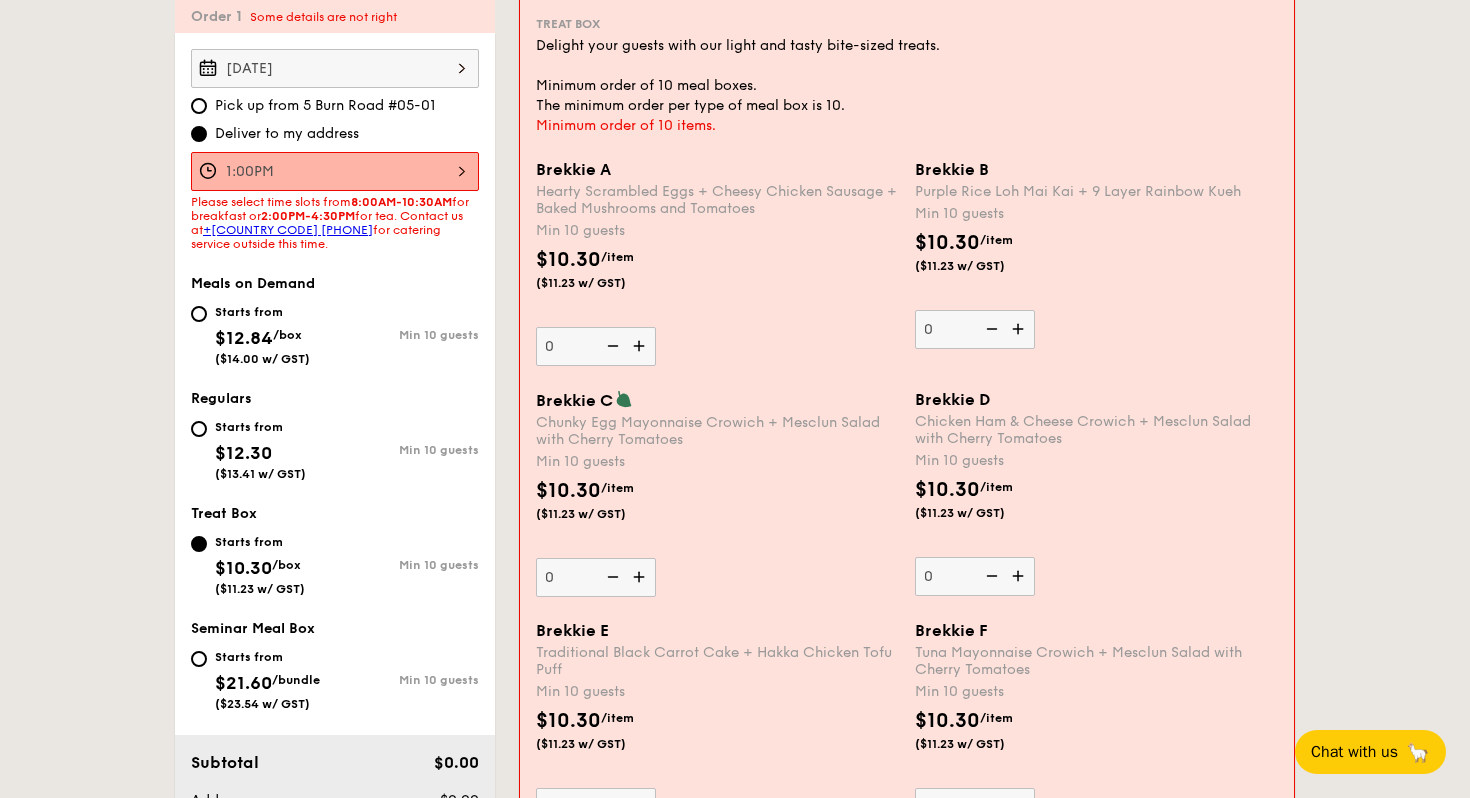 scroll, scrollTop: 693, scrollLeft: 0, axis: vertical 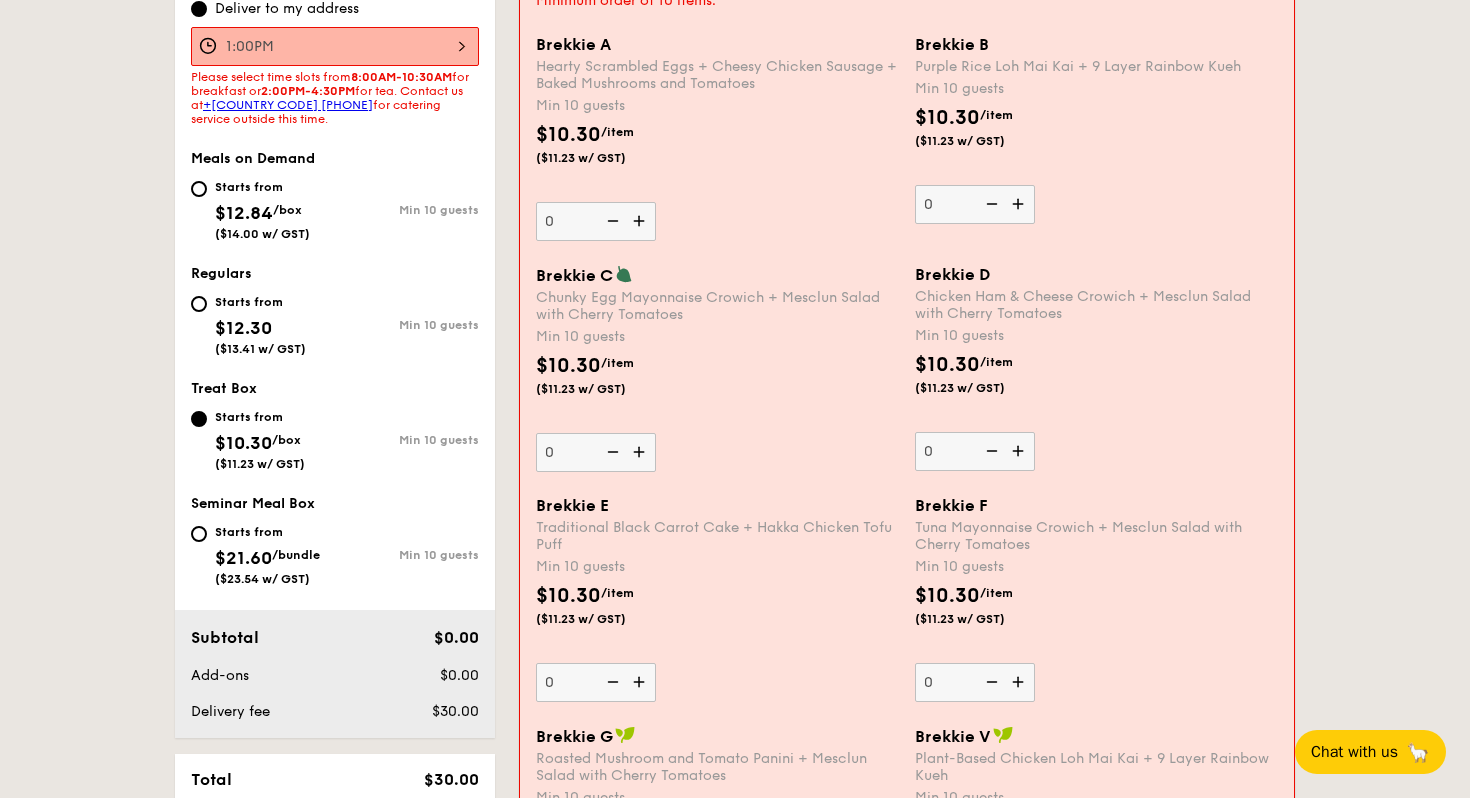 click at bounding box center (641, 221) 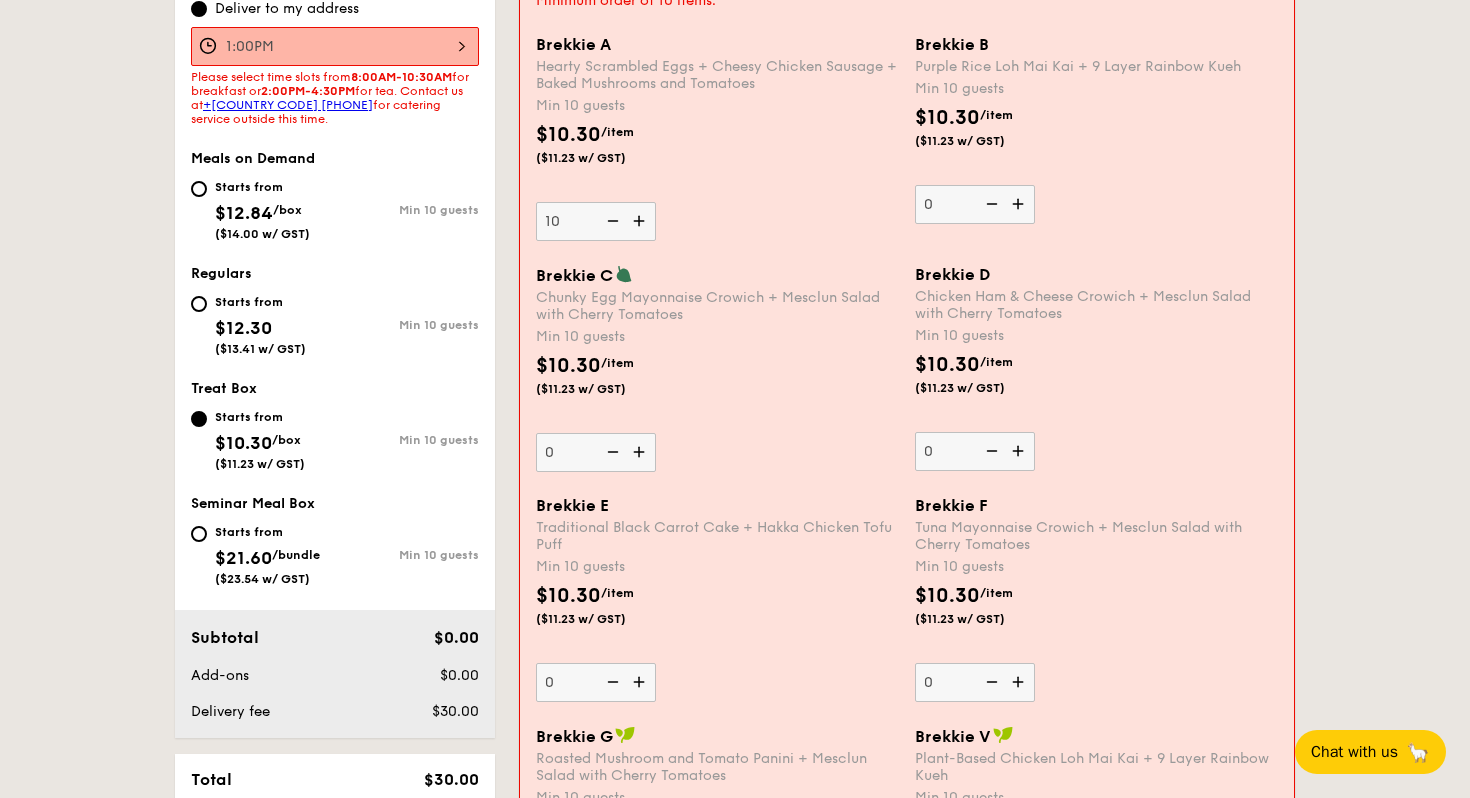 click on "Brekkie A Hearty Scrambled Eggs + Cheesy Chicken Sausage + Baked Mushrooms and Tomatoes
Min 10 guests
$10.30
/item
($11.23 w/ GST)
10 Brekkie B Purple Rice Loh Mai Kai + 9 Layer Rainbow Kueh
Min 10 guests
$10.30
/item
($11.23 w/ GST)
0" at bounding box center (907, 150) 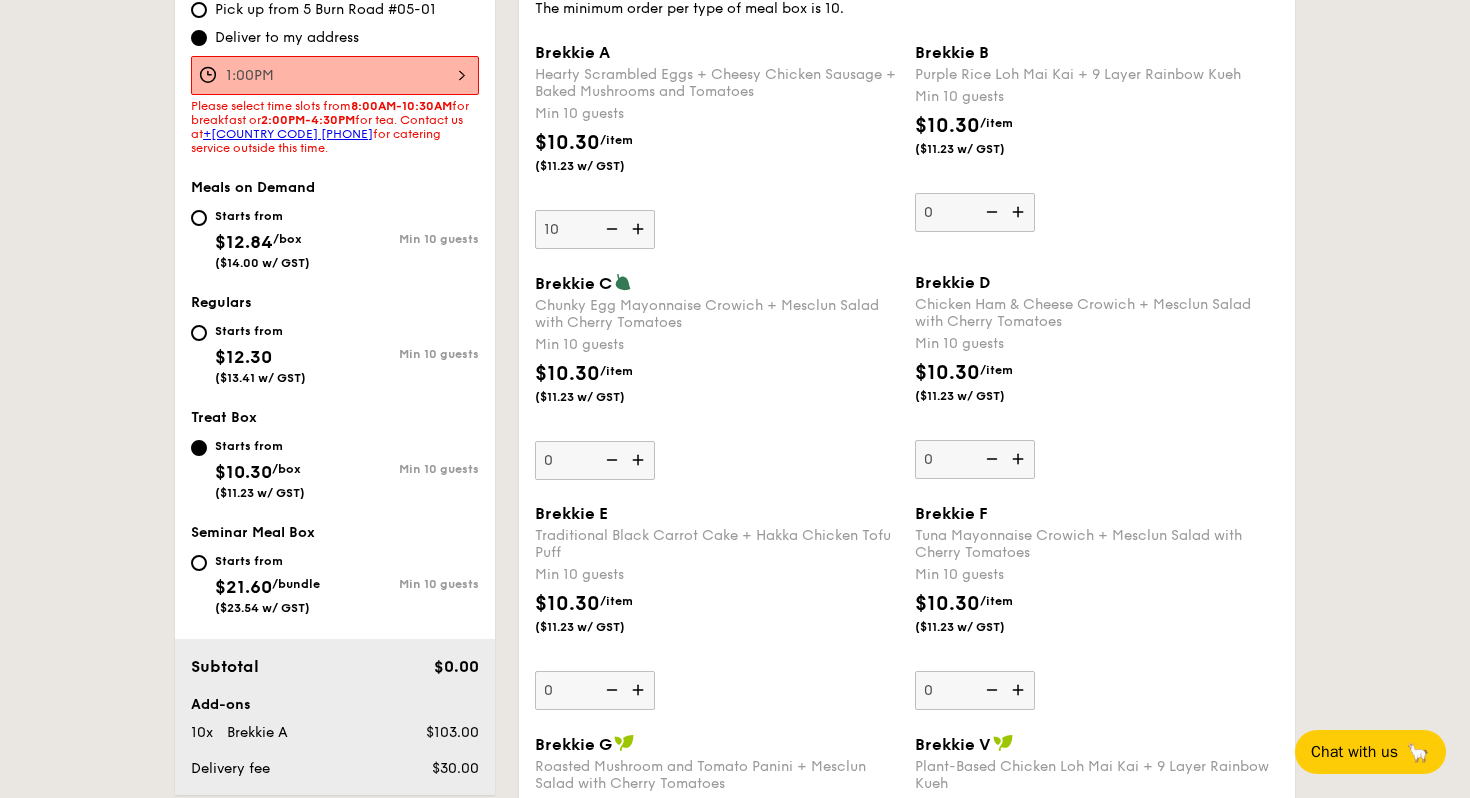 scroll, scrollTop: 663, scrollLeft: 0, axis: vertical 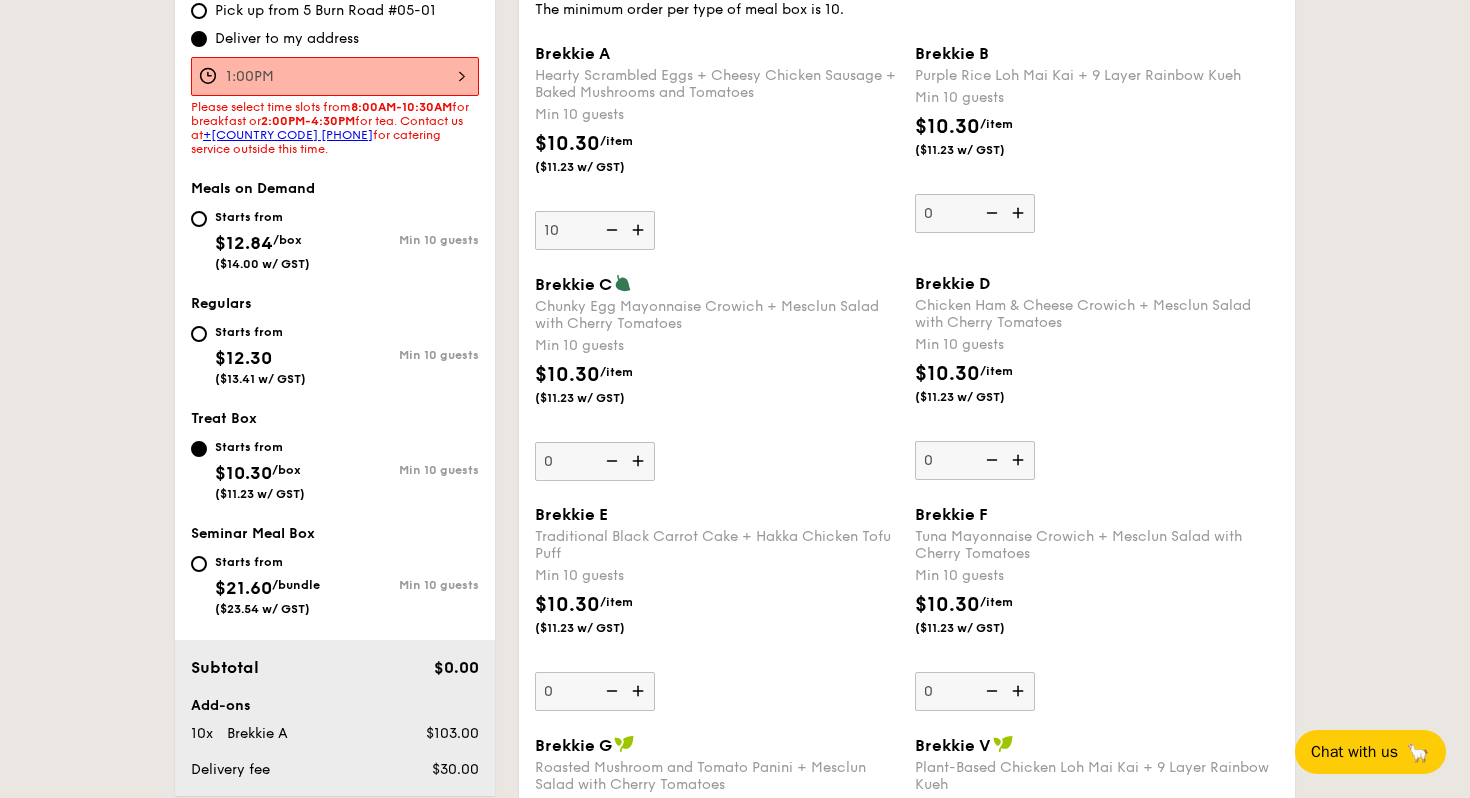 click on "$10.30
/item
($11.23 w/ GST)" at bounding box center (717, 164) 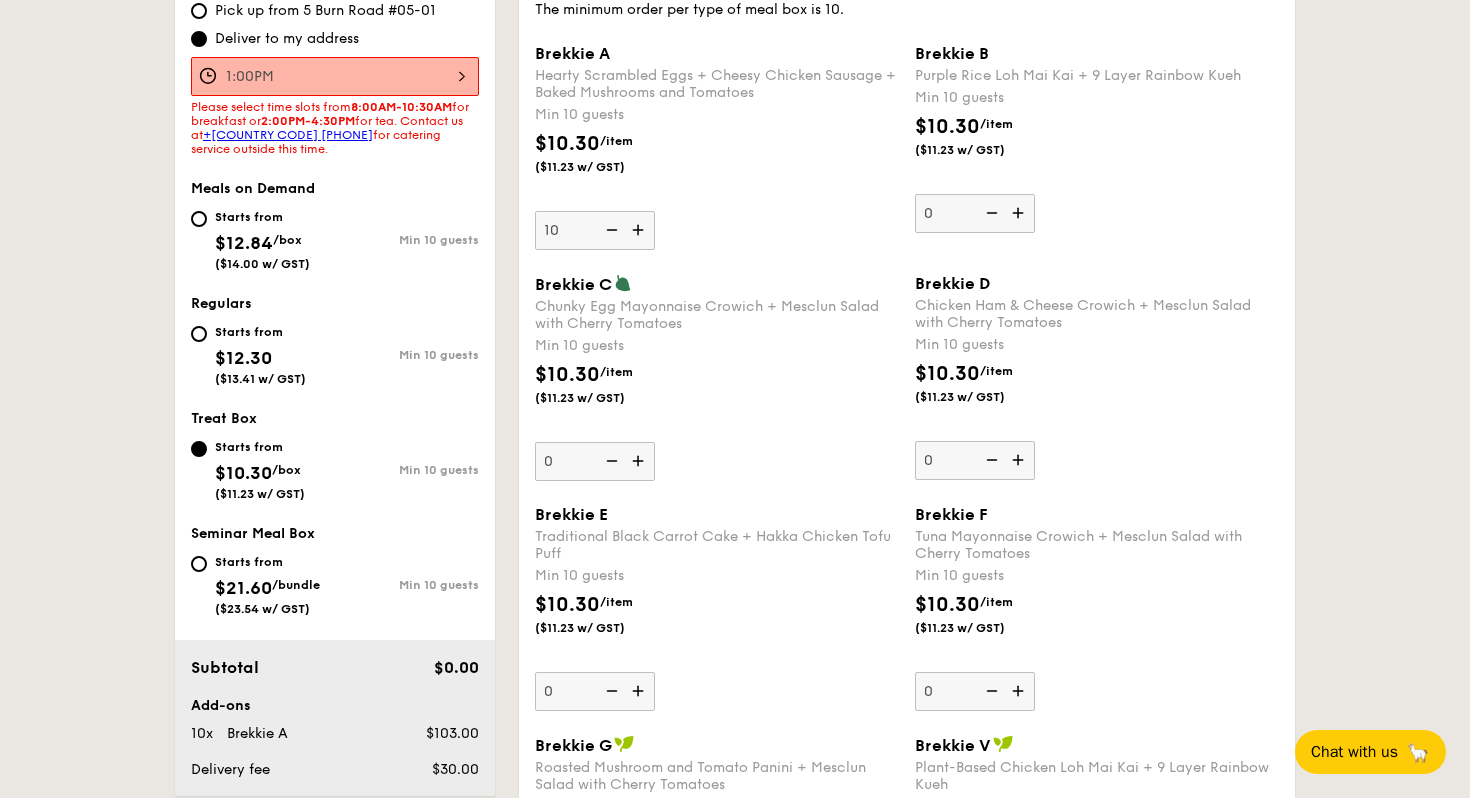 click at bounding box center (640, 230) 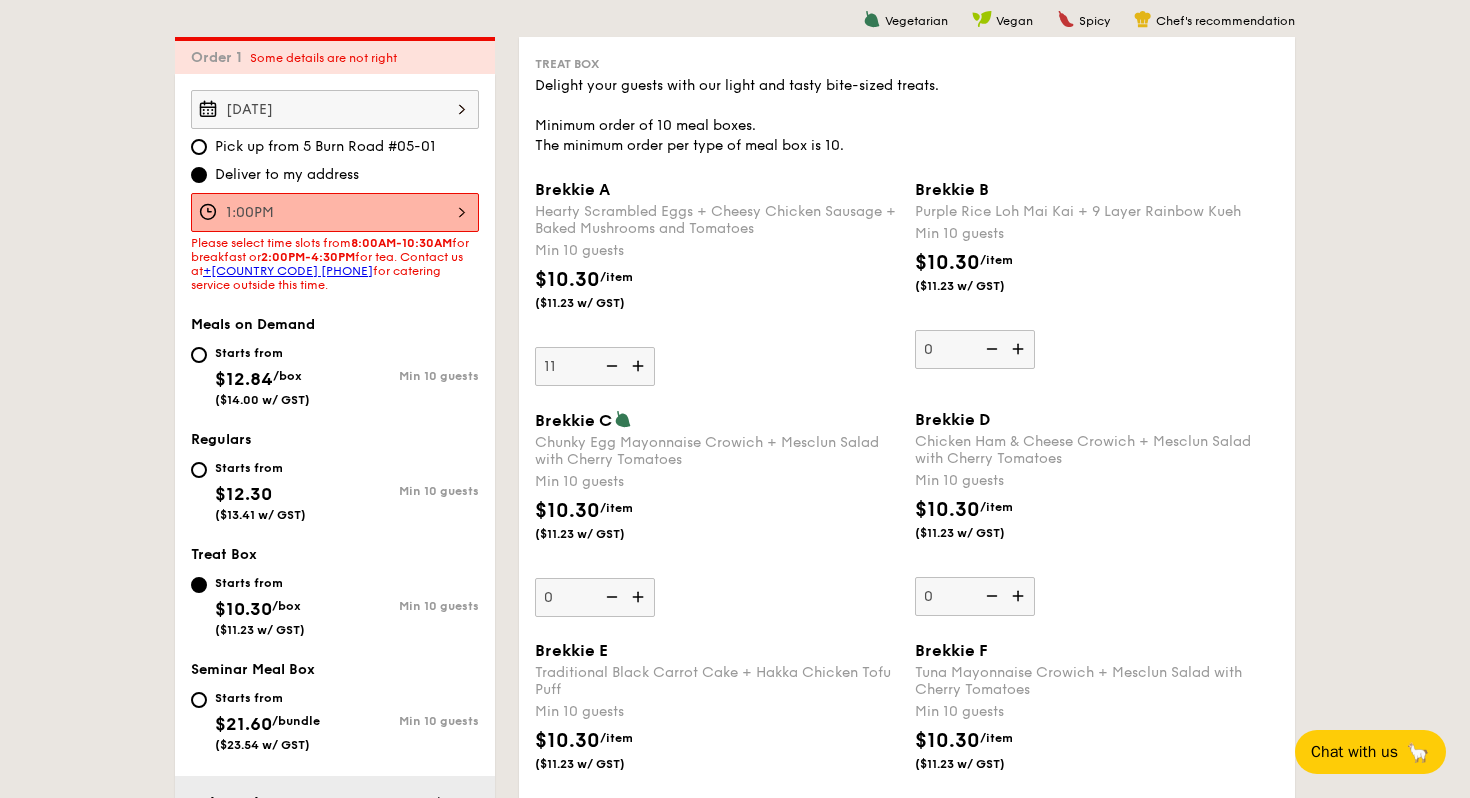 scroll, scrollTop: 524, scrollLeft: 0, axis: vertical 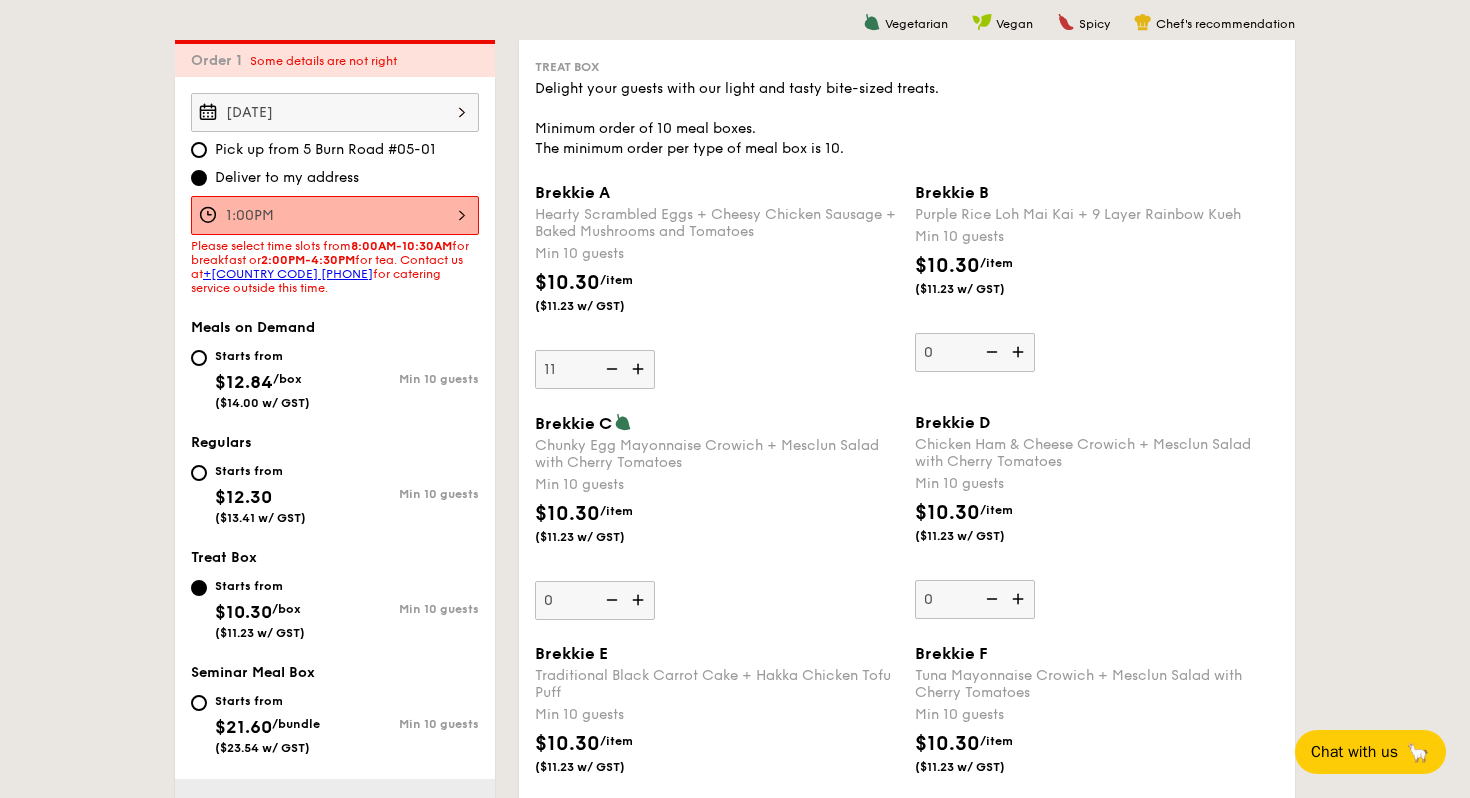 click at bounding box center (640, 369) 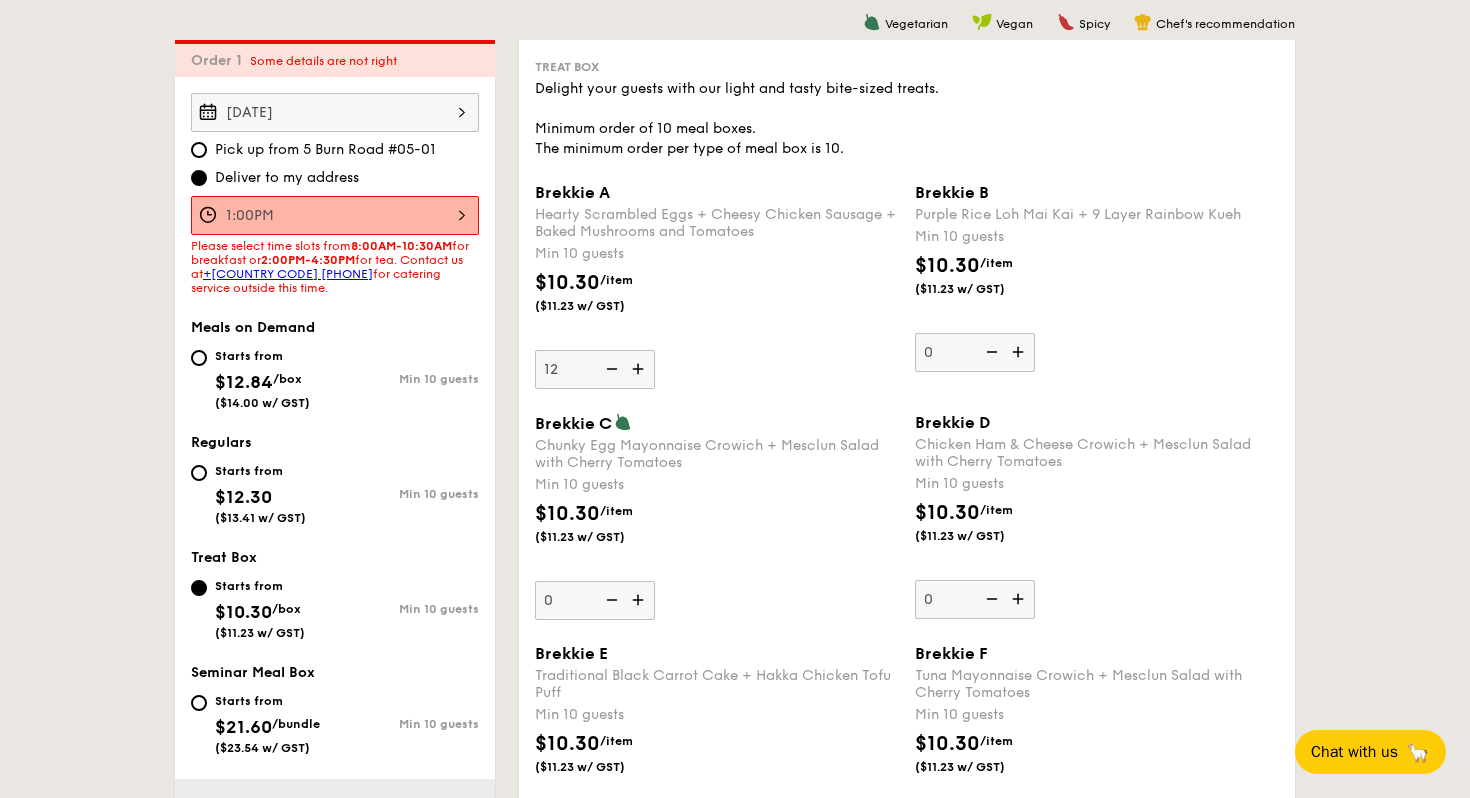 click at bounding box center (640, 369) 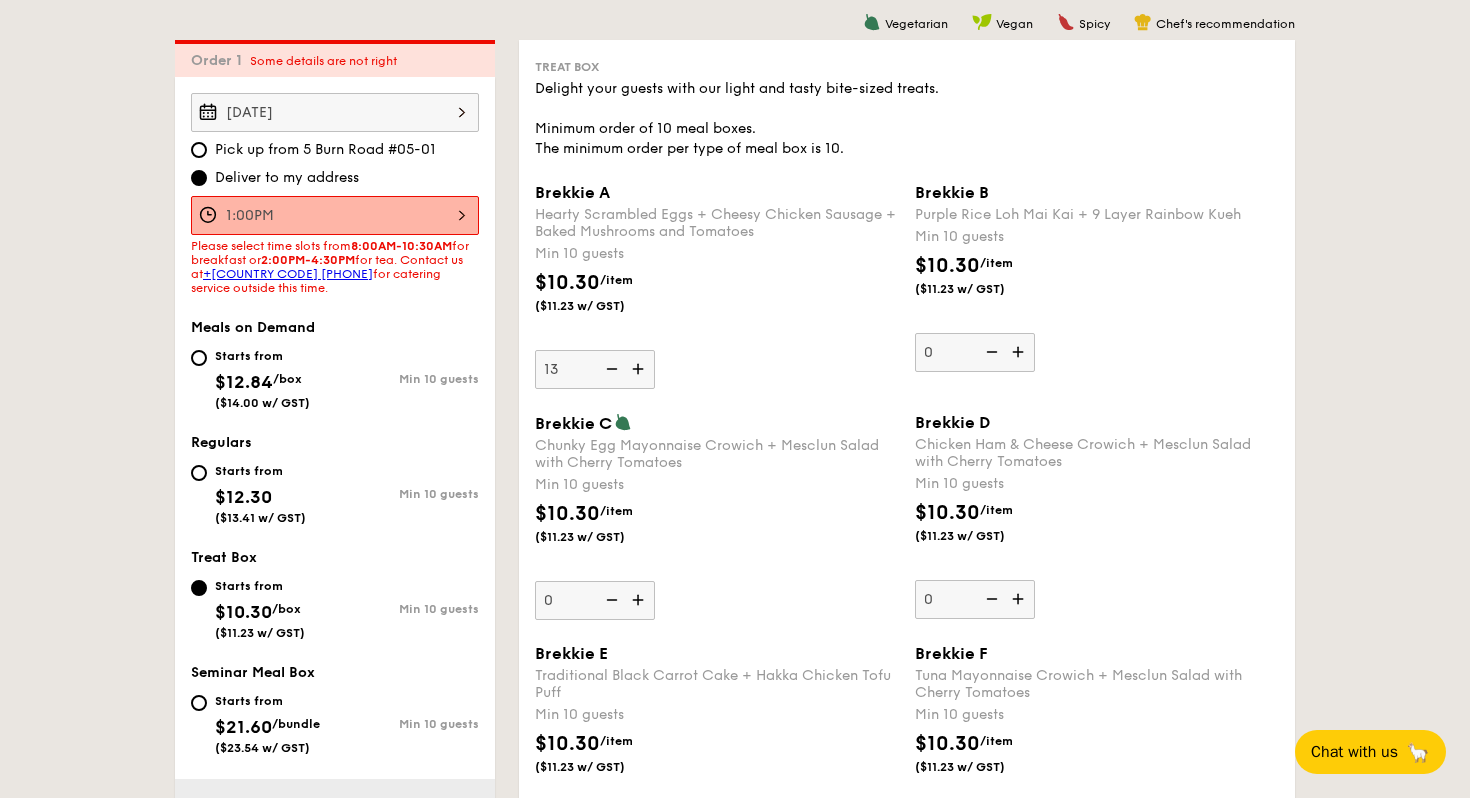click at bounding box center (640, 369) 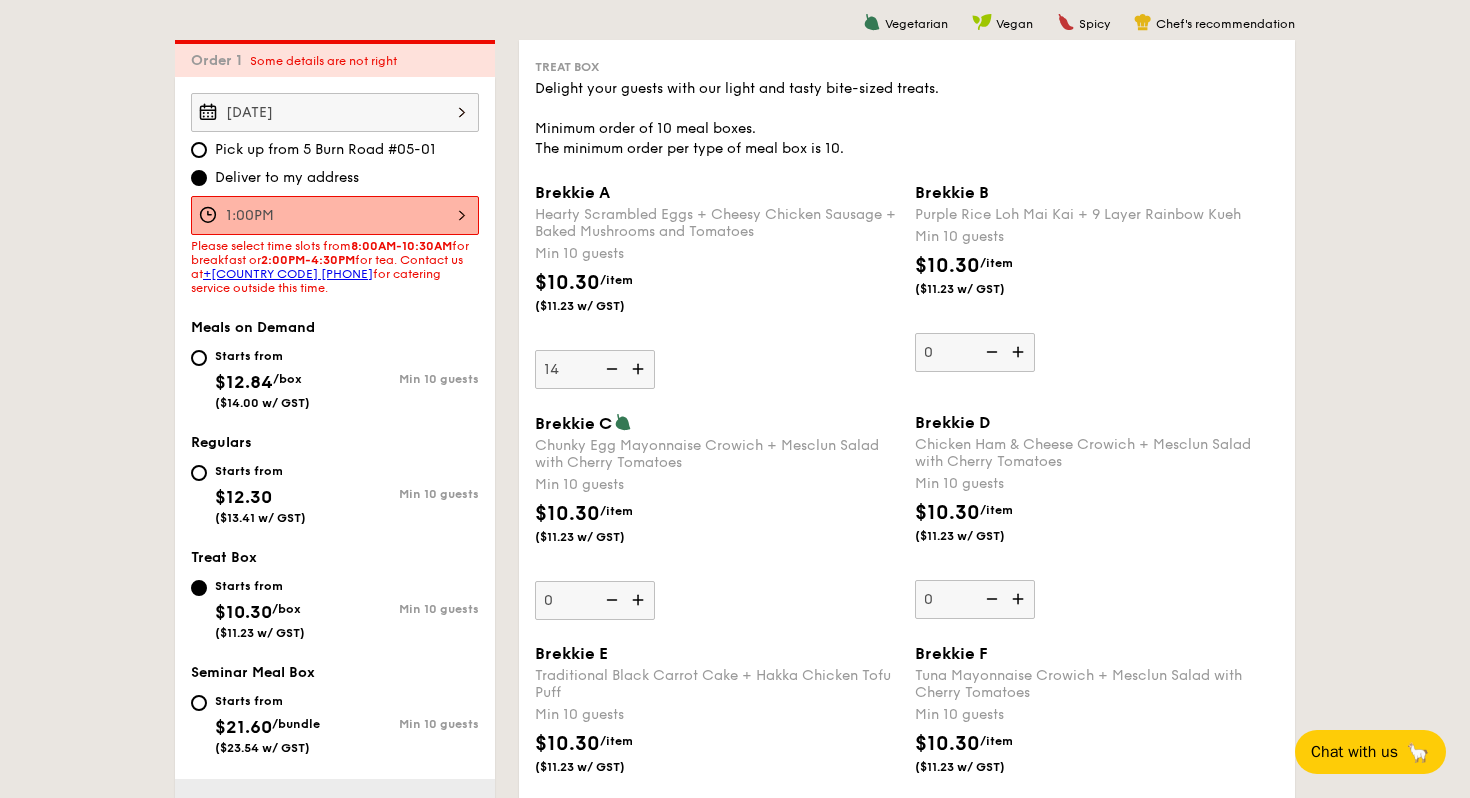 click at bounding box center [640, 369] 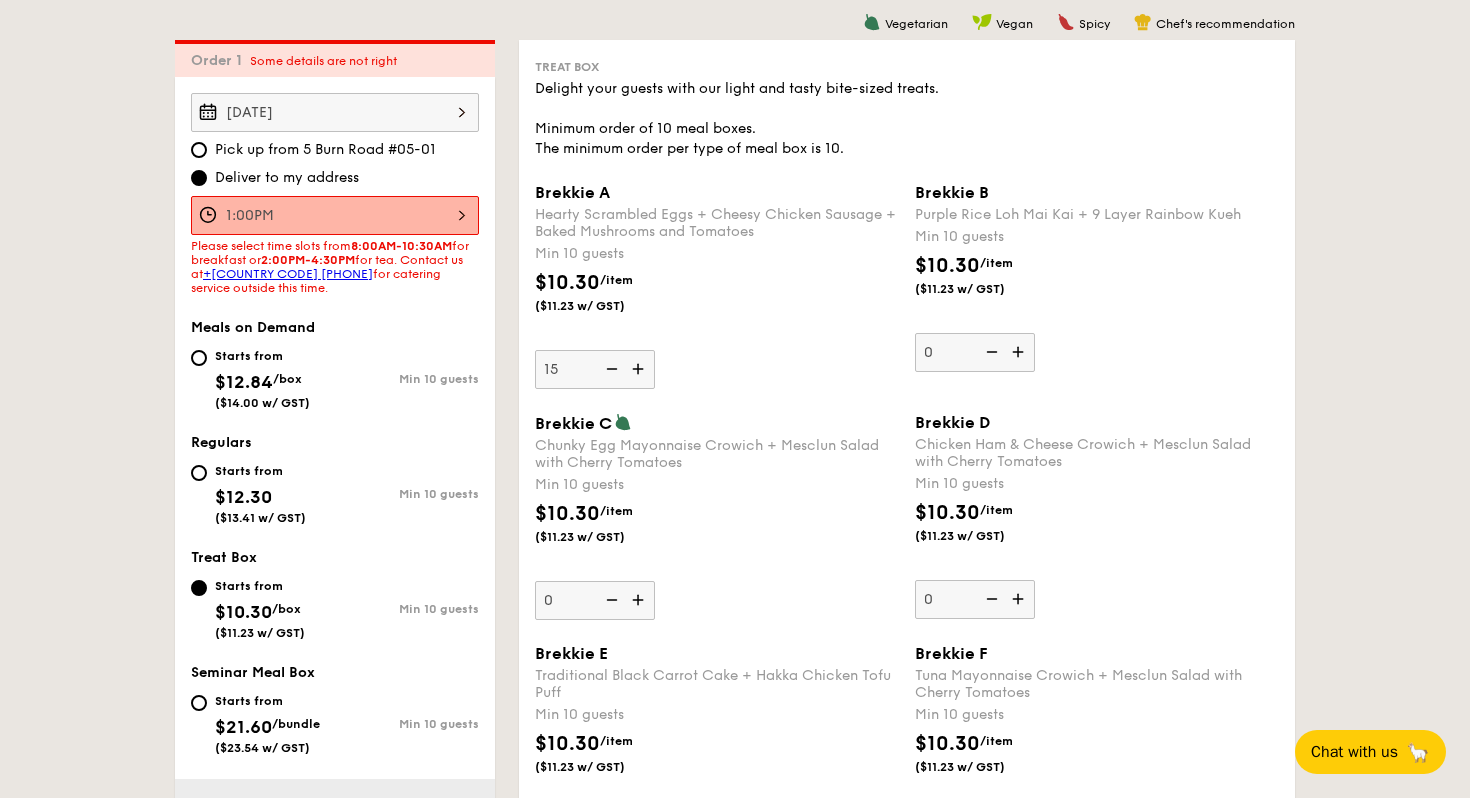 click at bounding box center (640, 369) 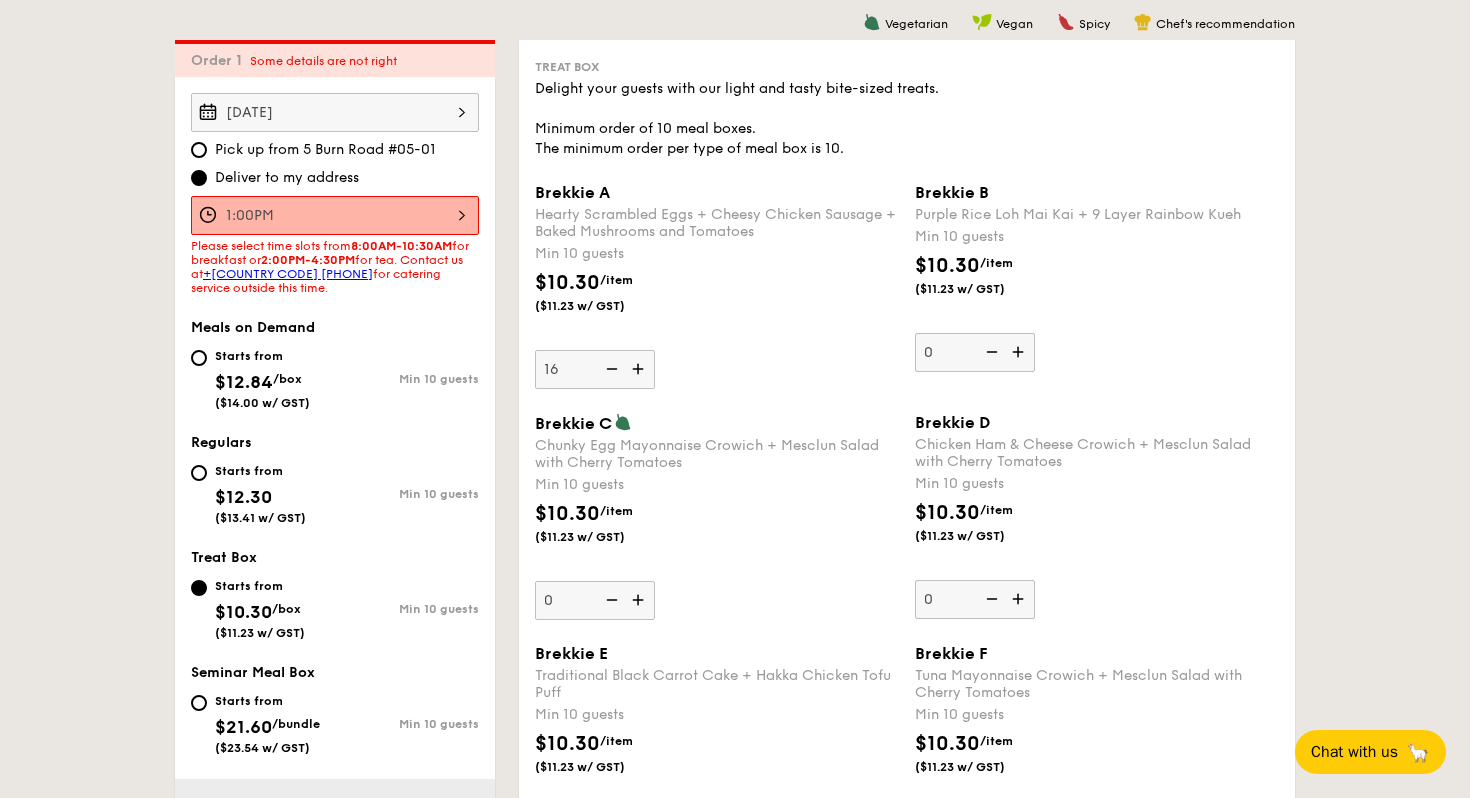 click at bounding box center (640, 369) 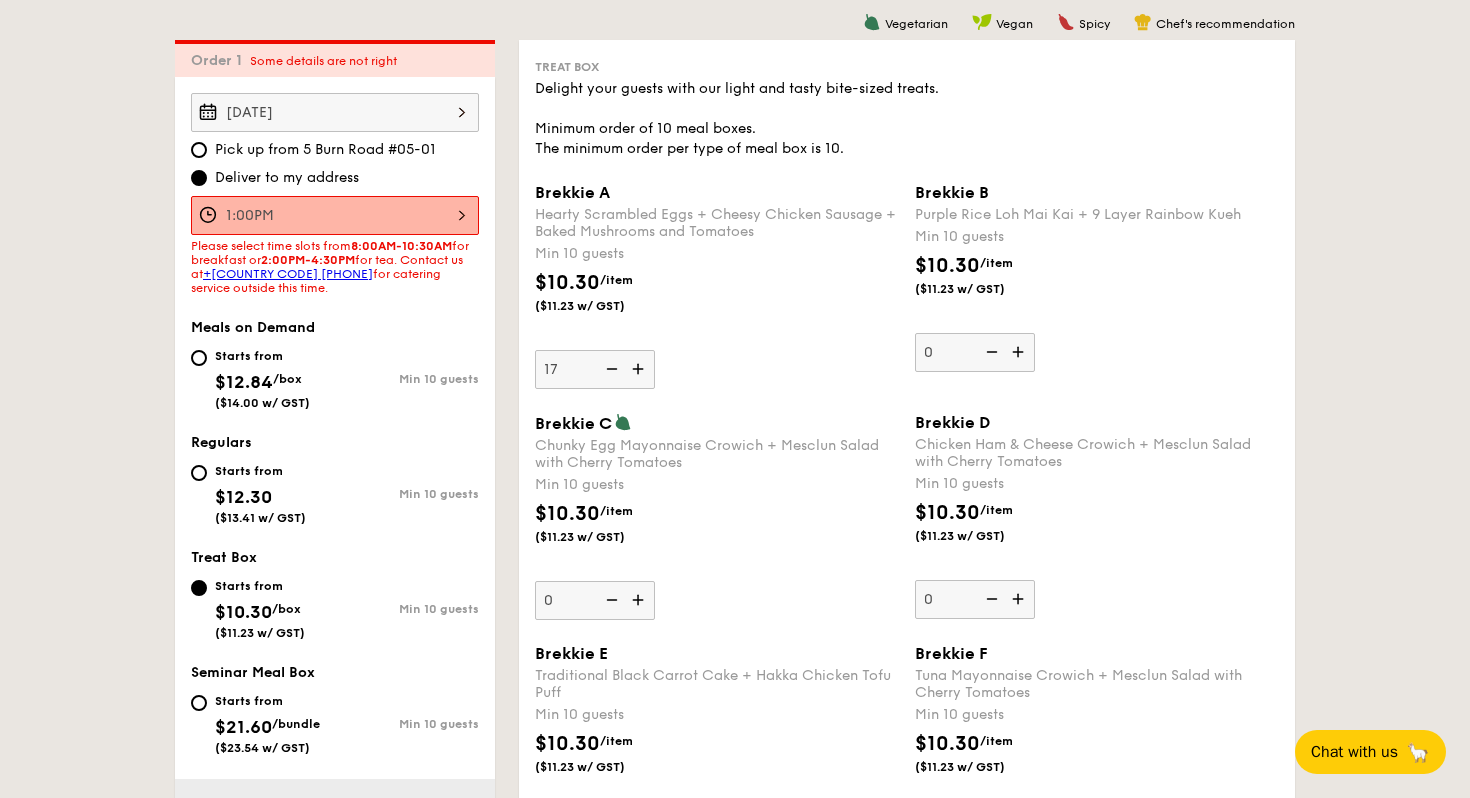 click at bounding box center [640, 369] 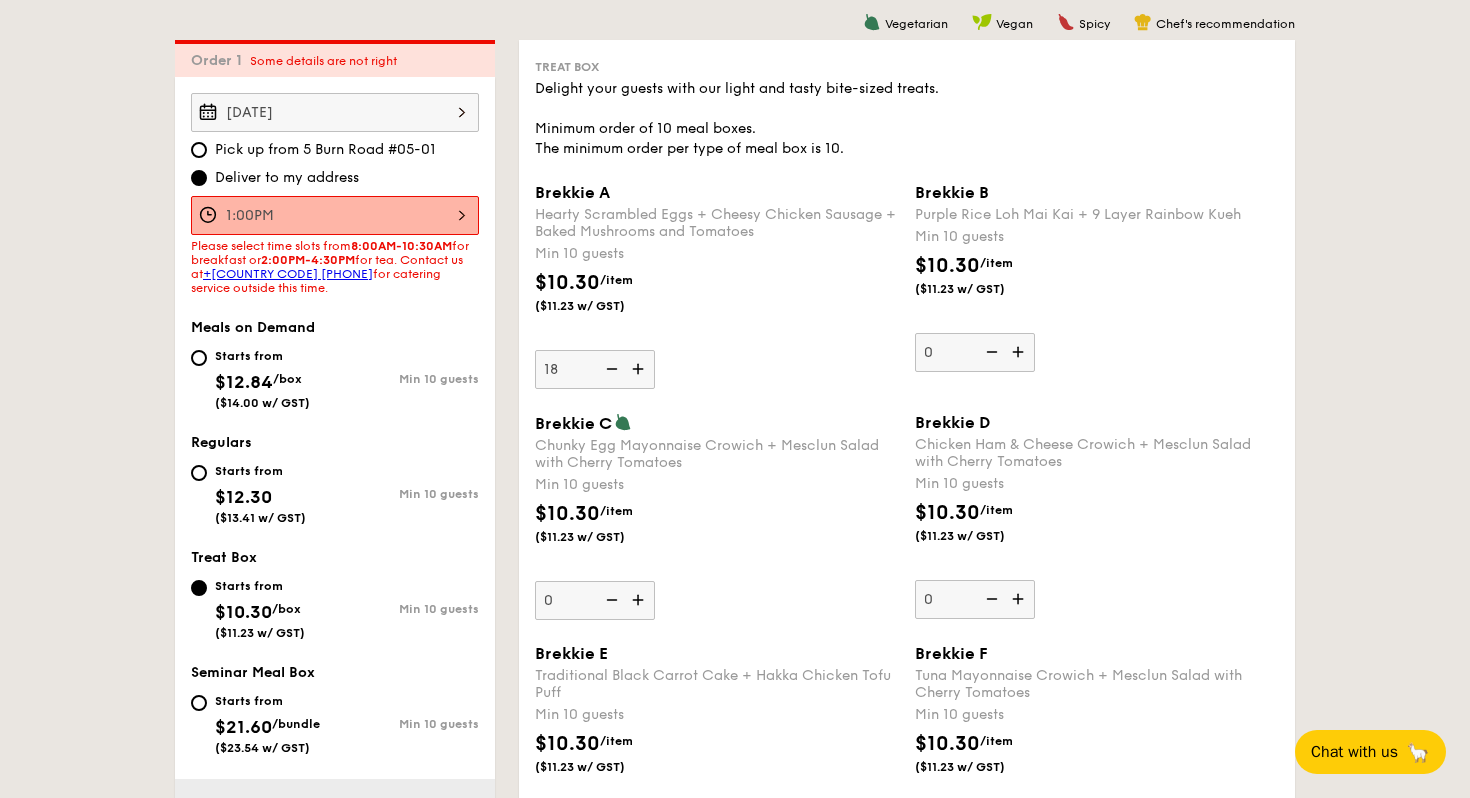 click at bounding box center [640, 369] 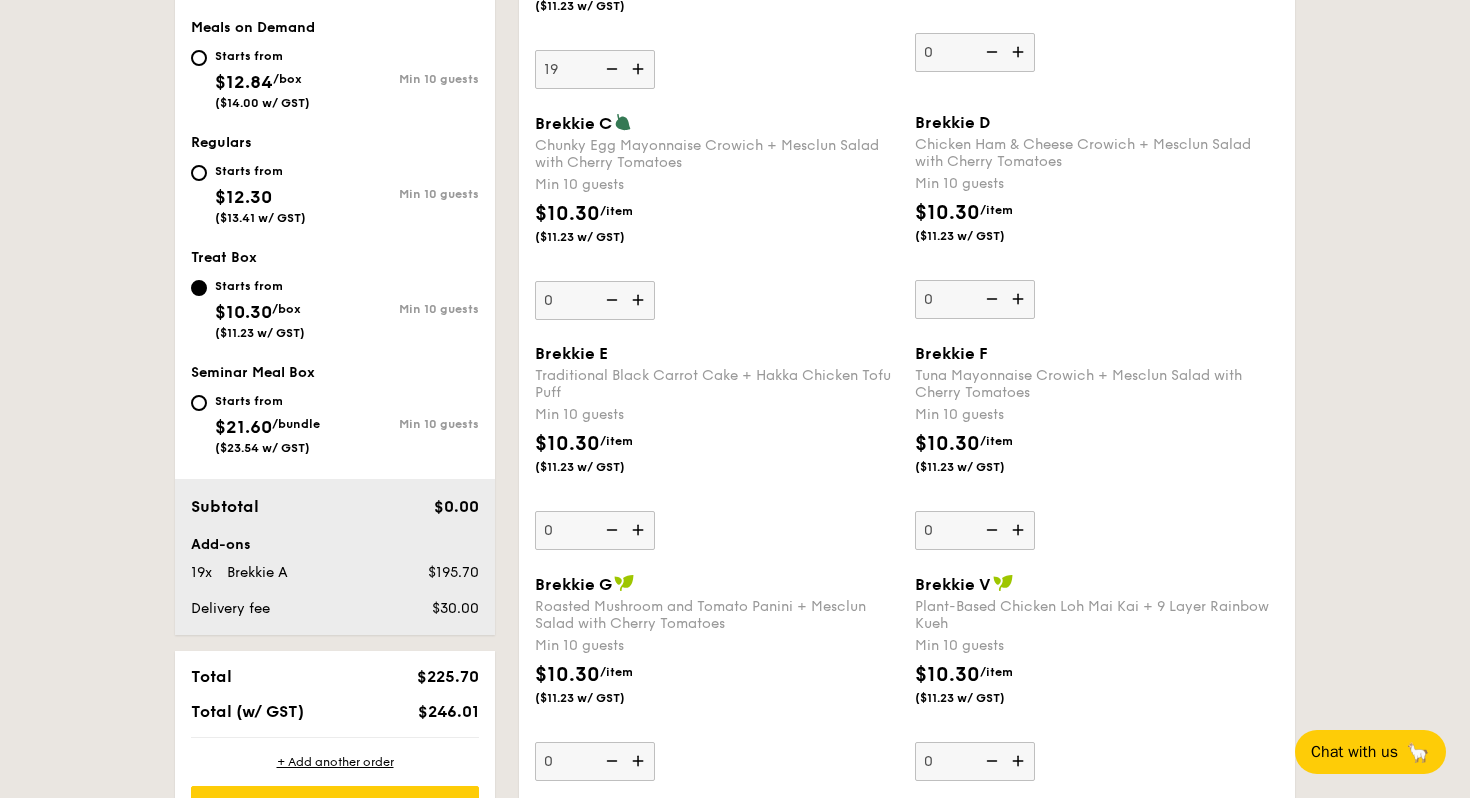 scroll, scrollTop: 795, scrollLeft: 0, axis: vertical 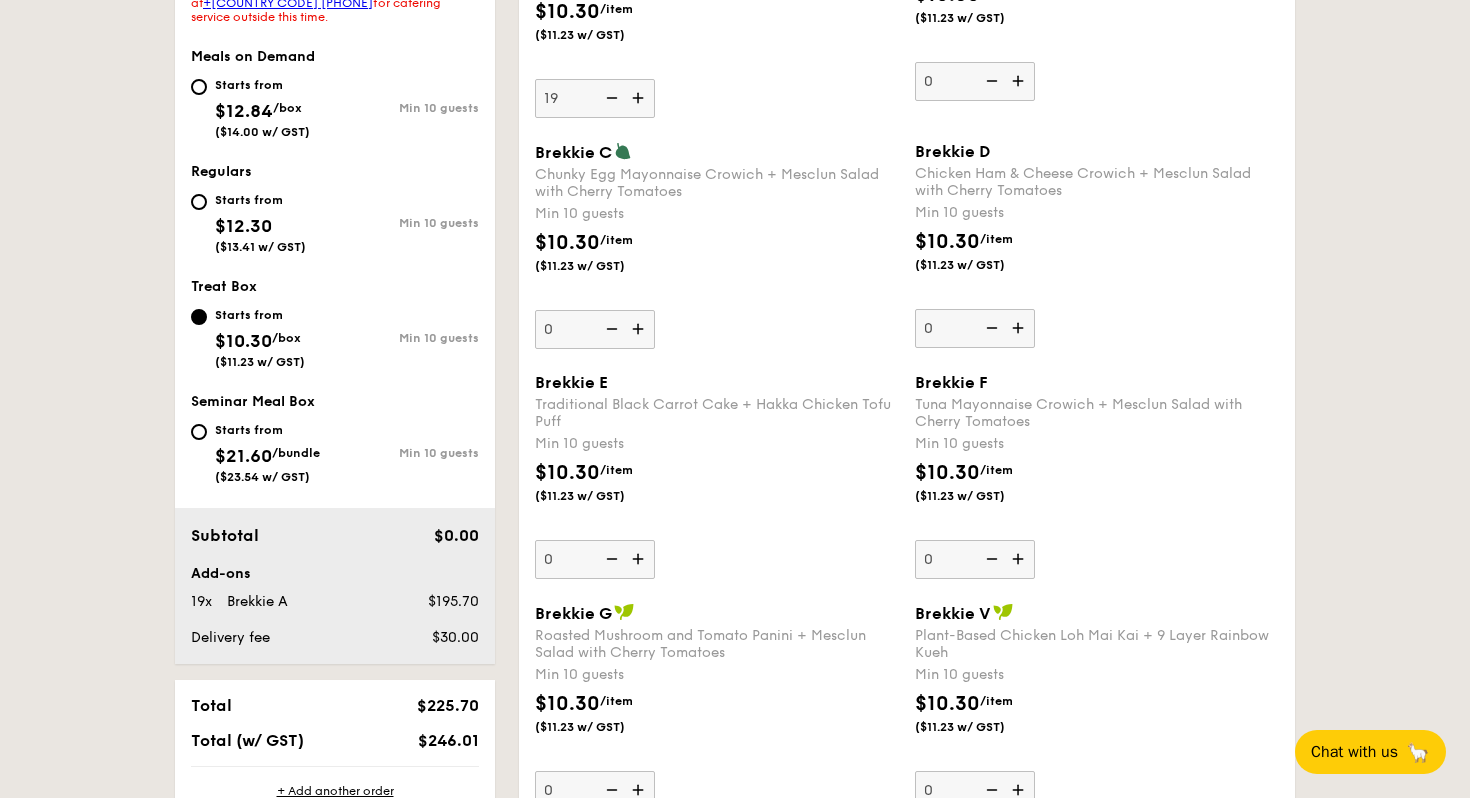 click at bounding box center [610, 98] 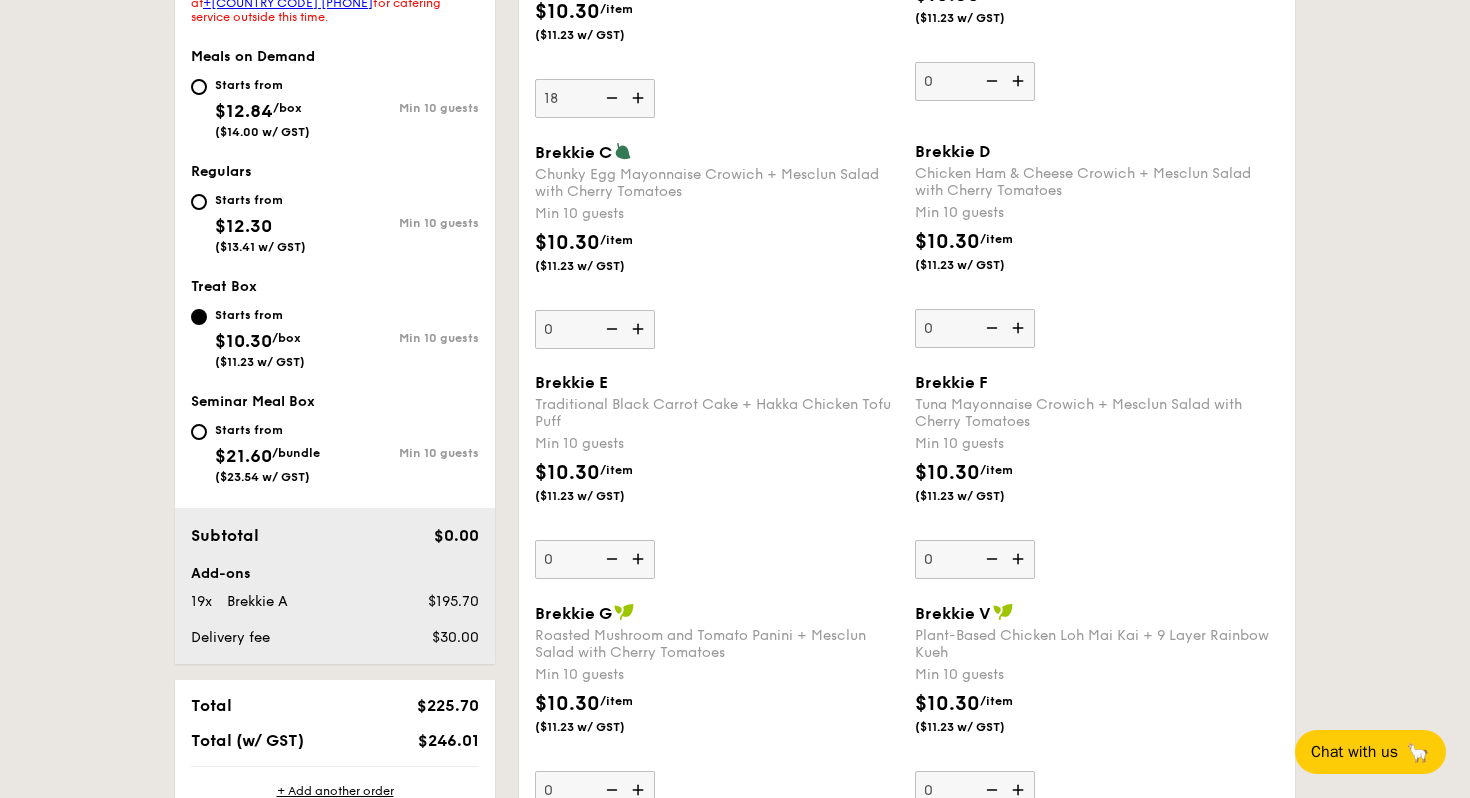 click at bounding box center (610, 98) 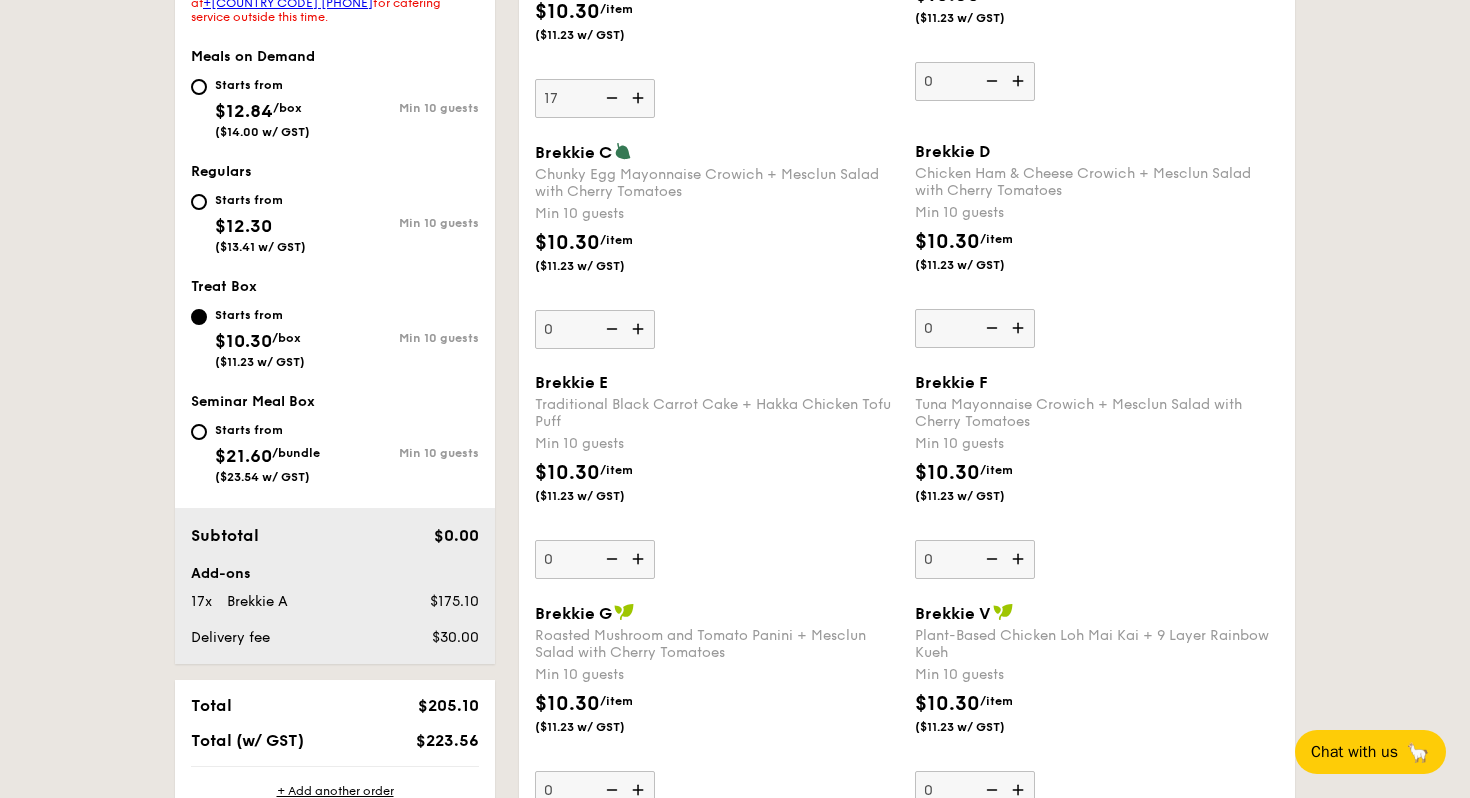 click at bounding box center (610, 98) 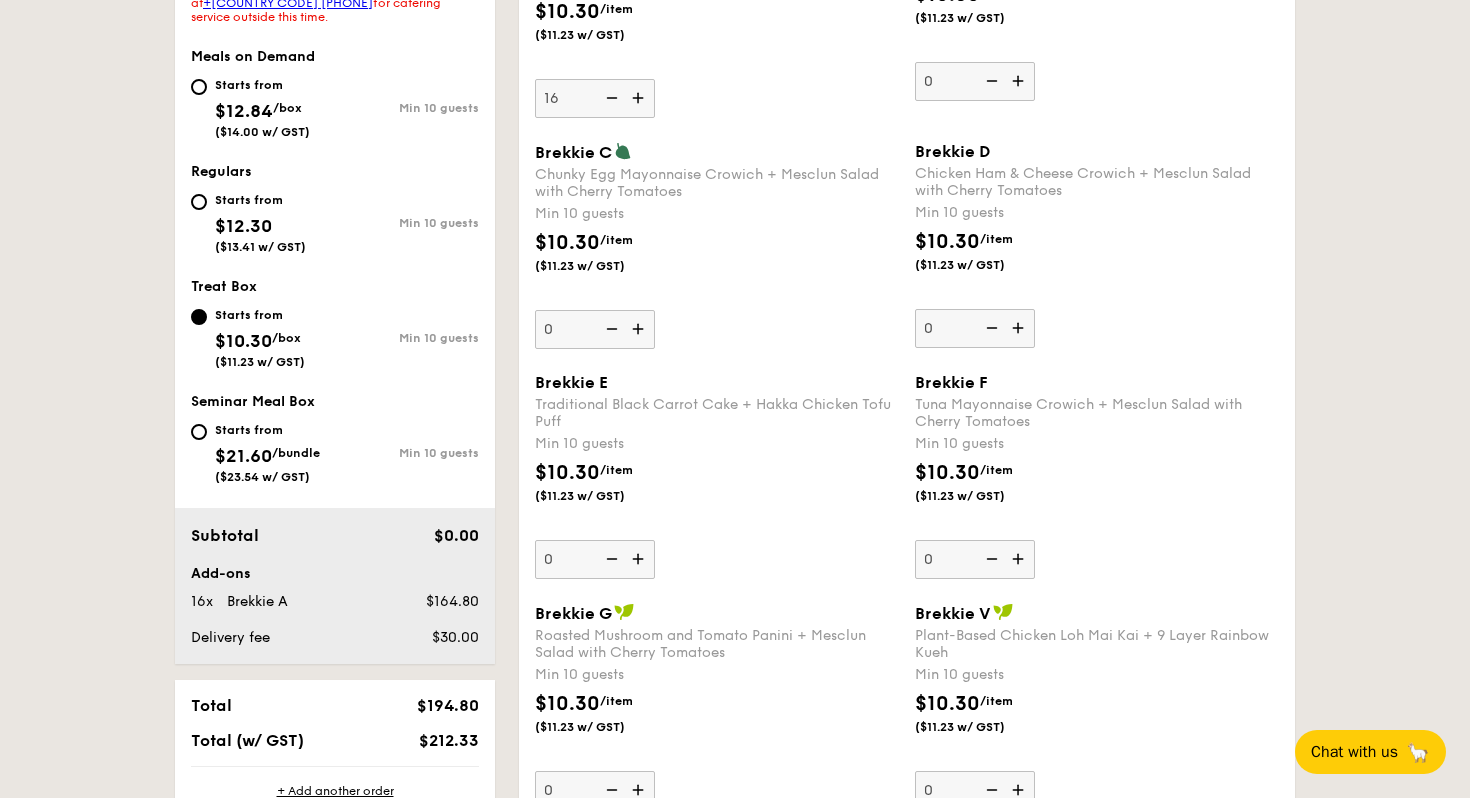 click at bounding box center (610, 98) 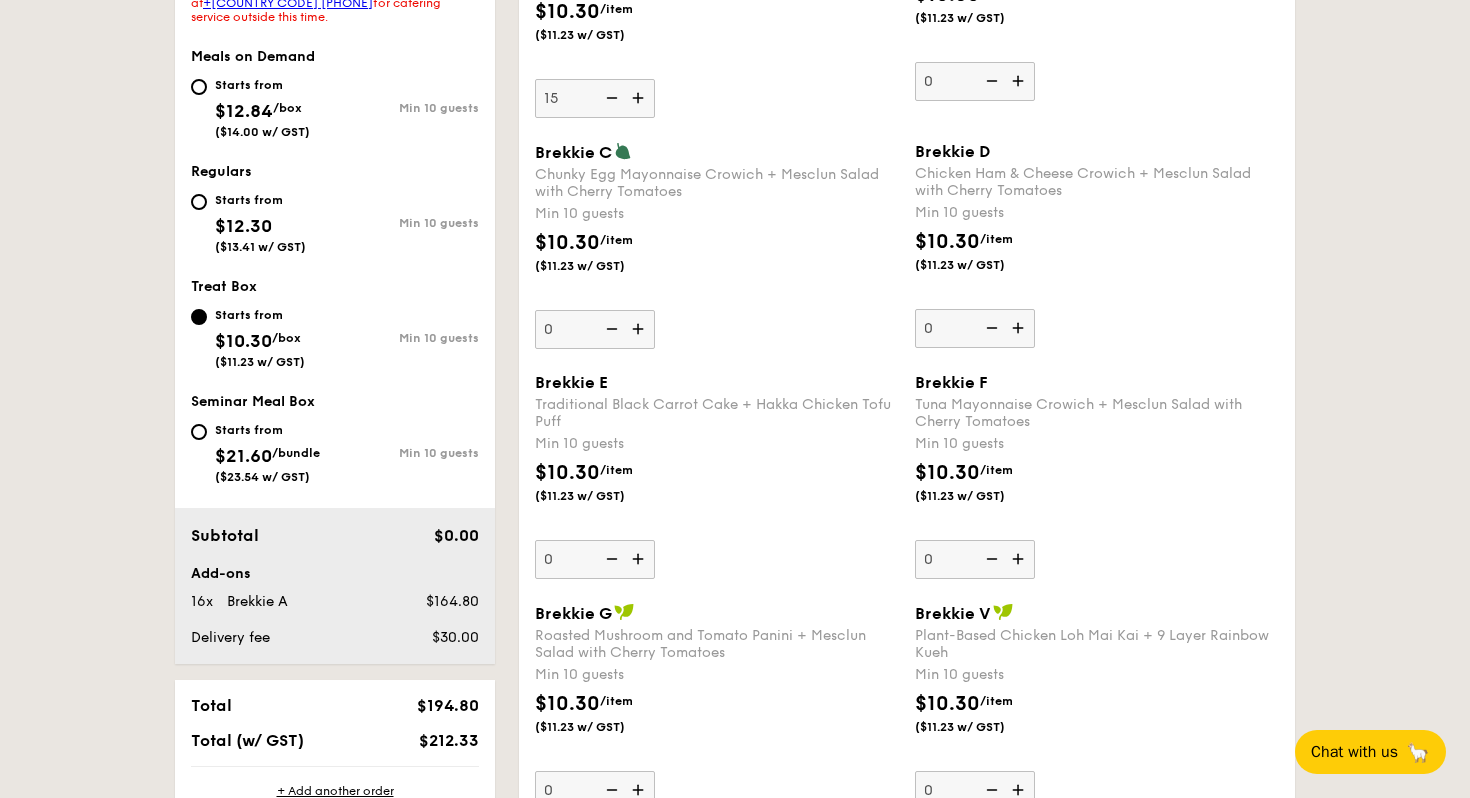 click at bounding box center (610, 98) 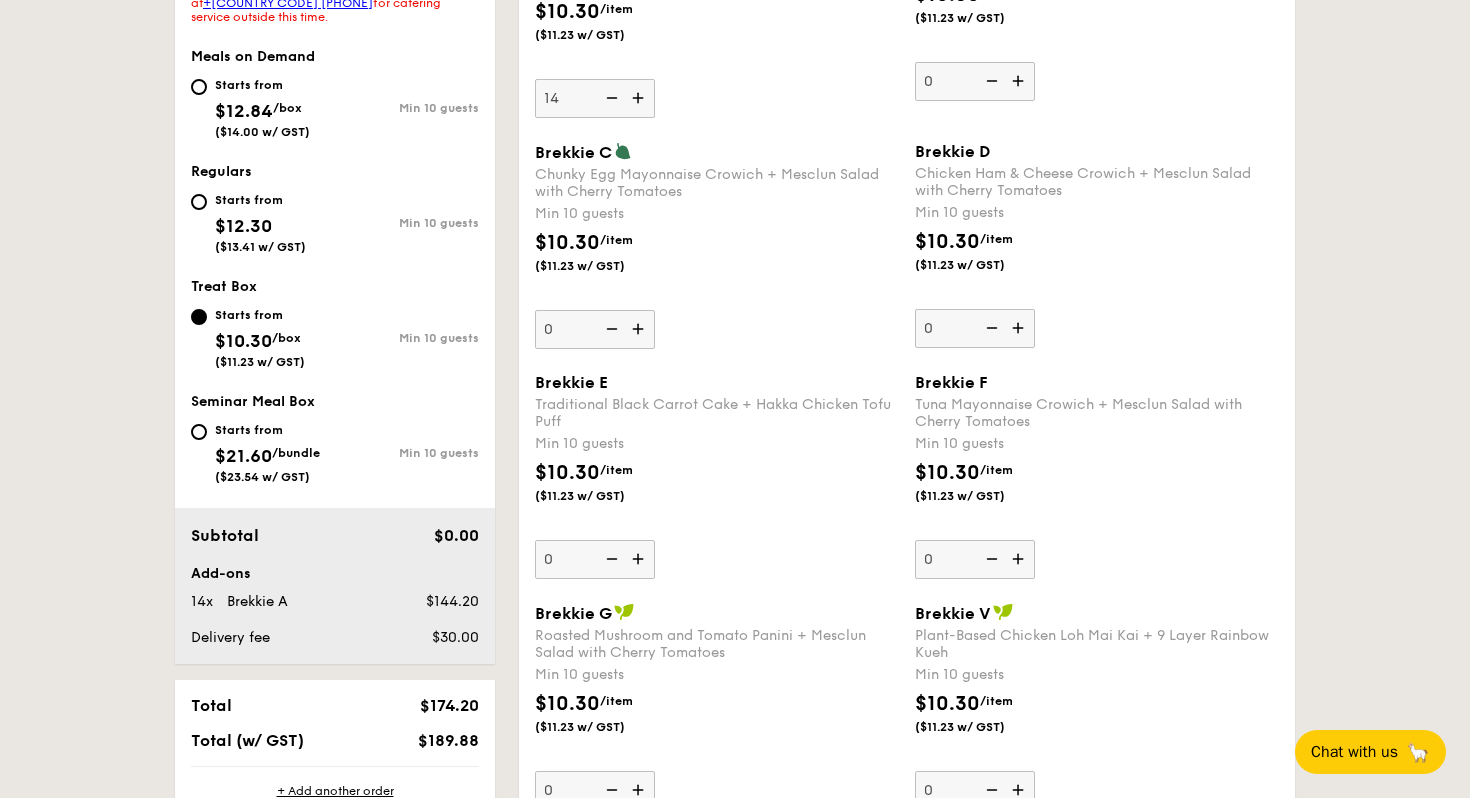 click at bounding box center (610, 98) 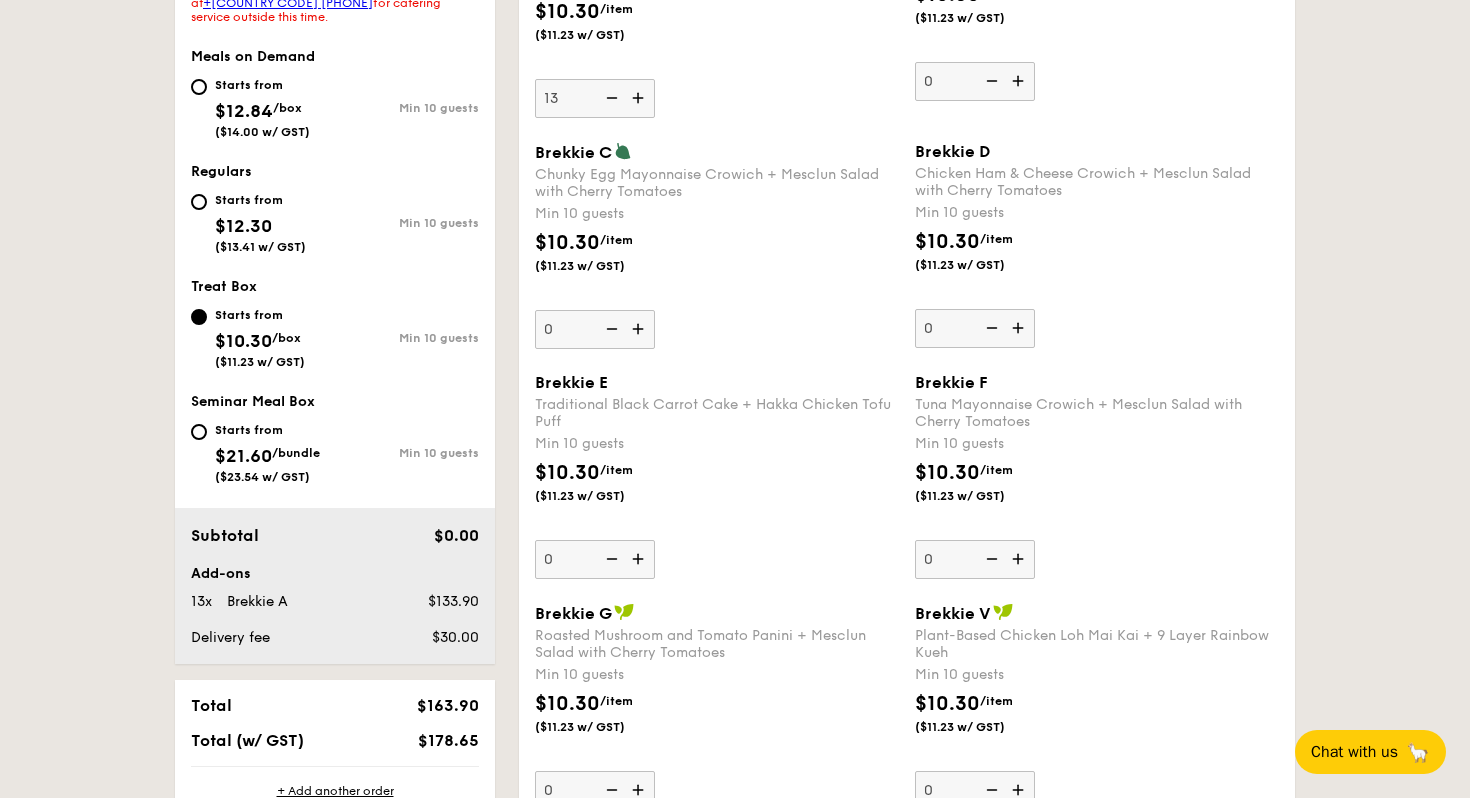 click at bounding box center [610, 98] 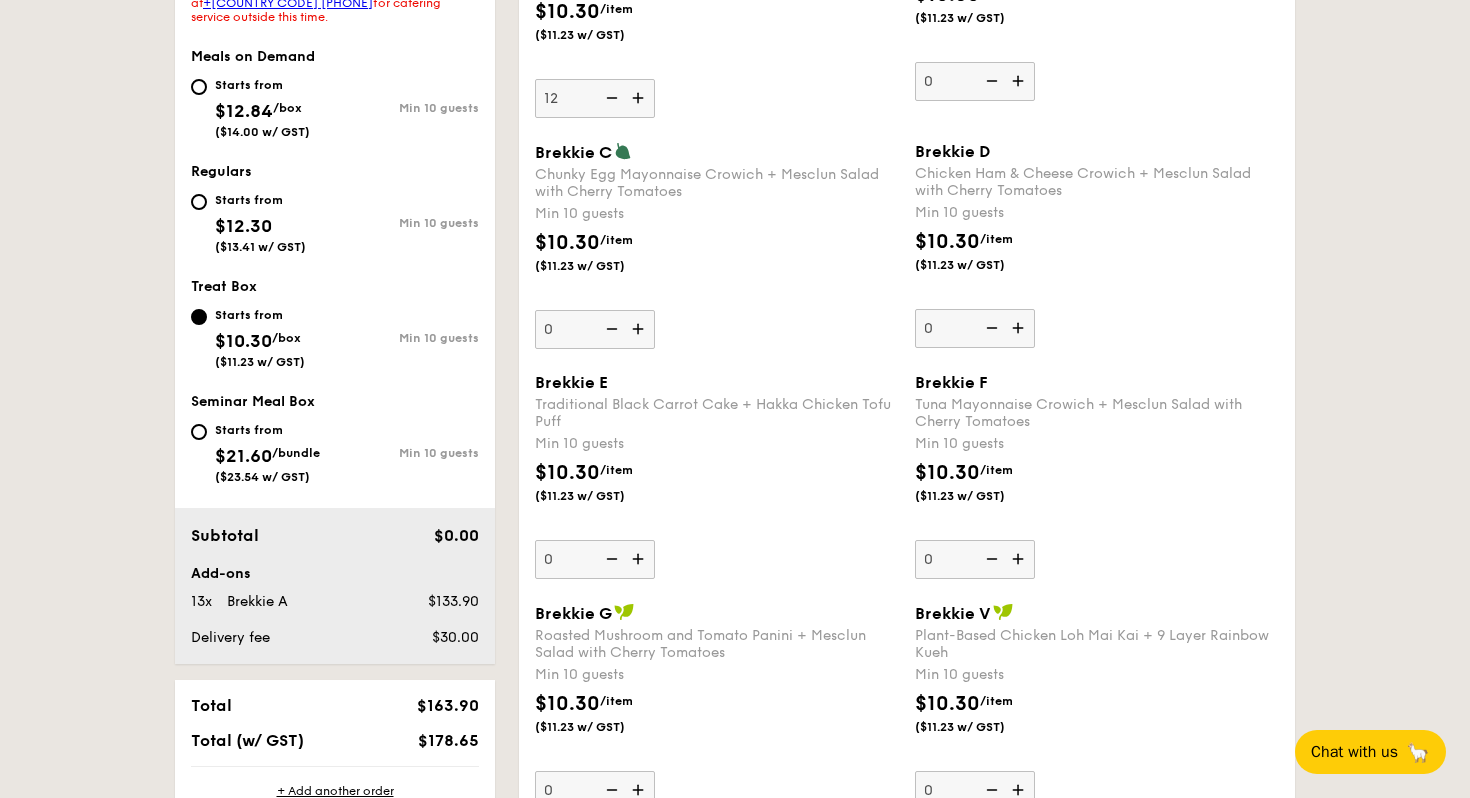 click at bounding box center [610, 98] 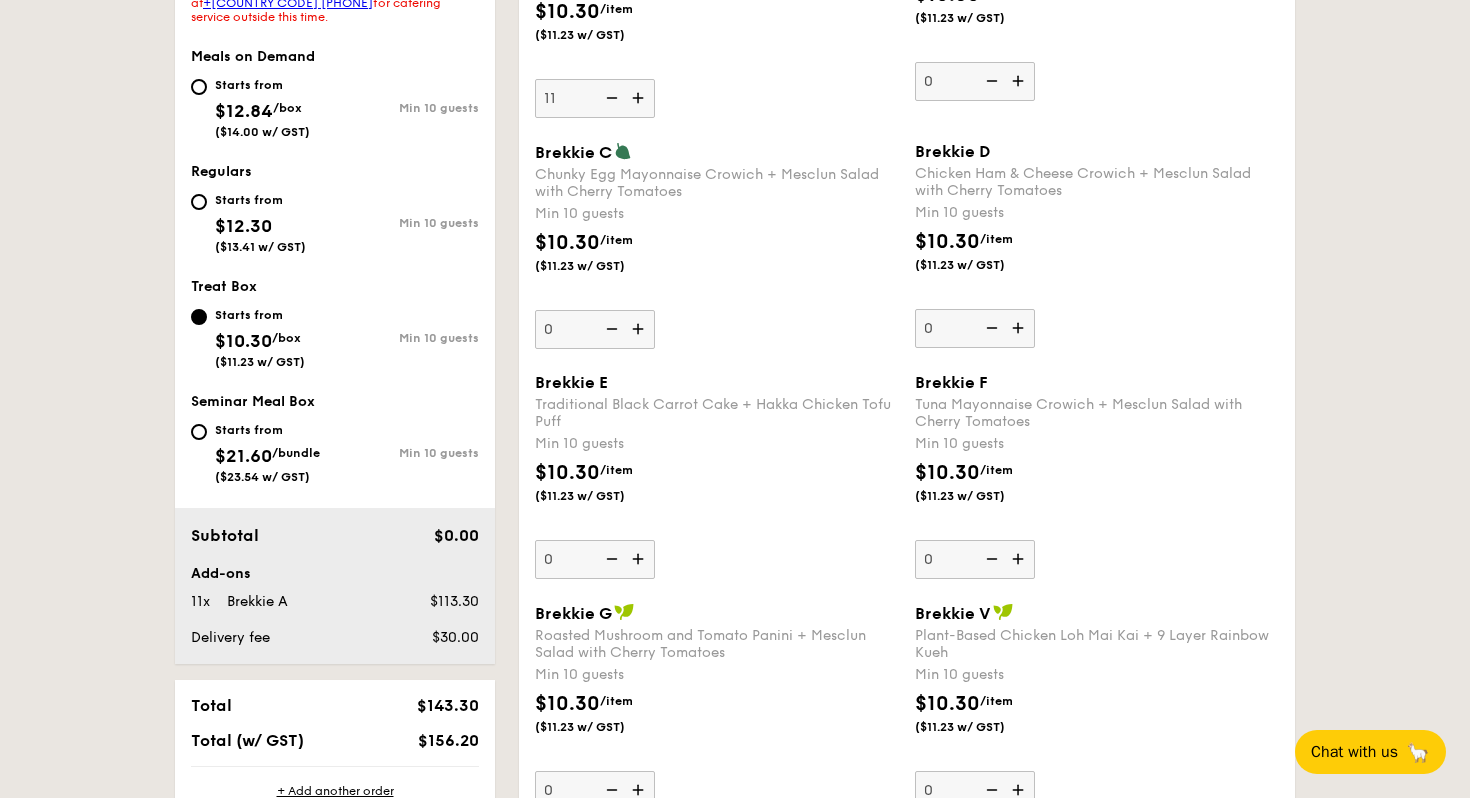 click at bounding box center [610, 98] 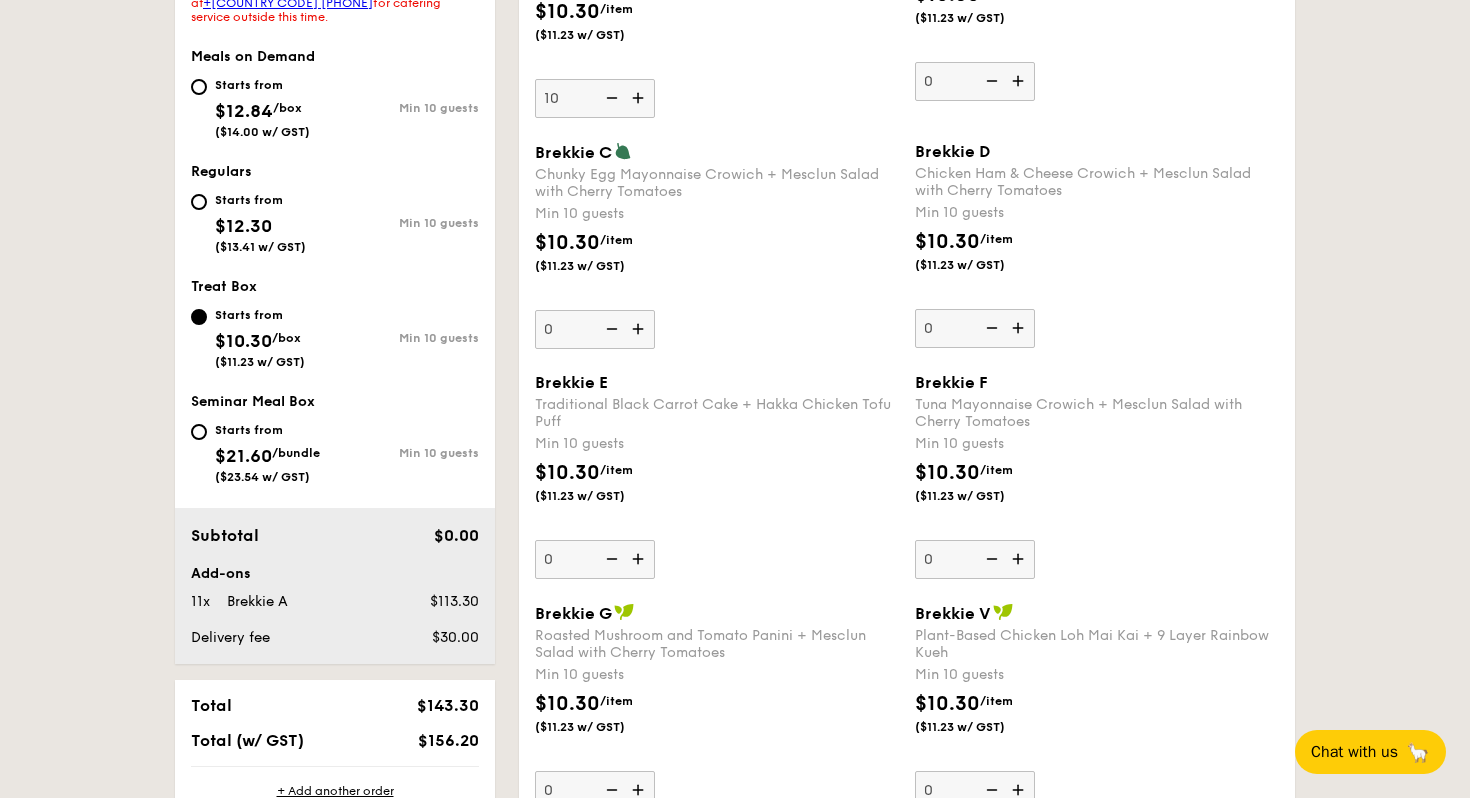 click at bounding box center (610, 98) 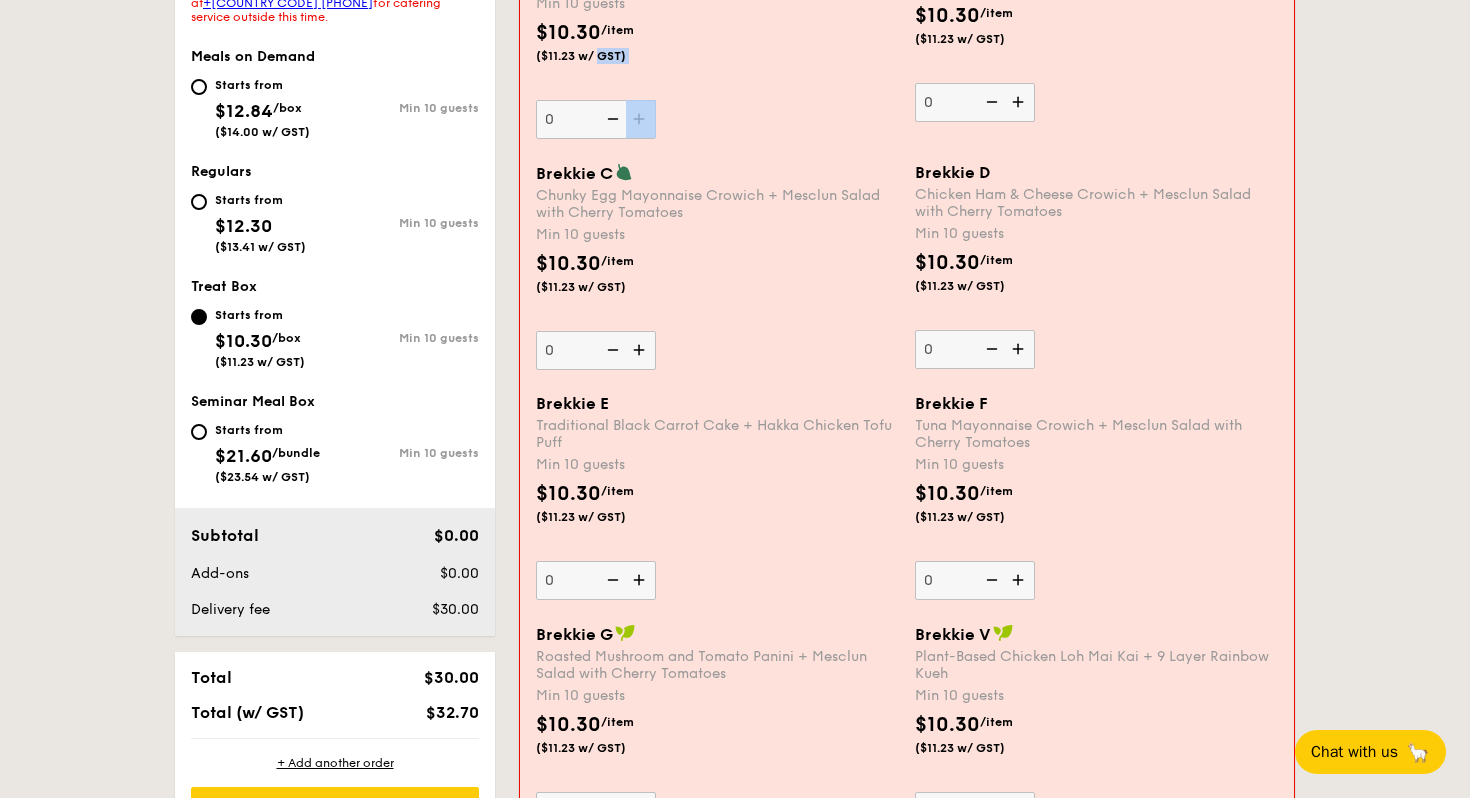 click on "$10.30
/item
($11.23 w/ GST)" at bounding box center [717, 53] 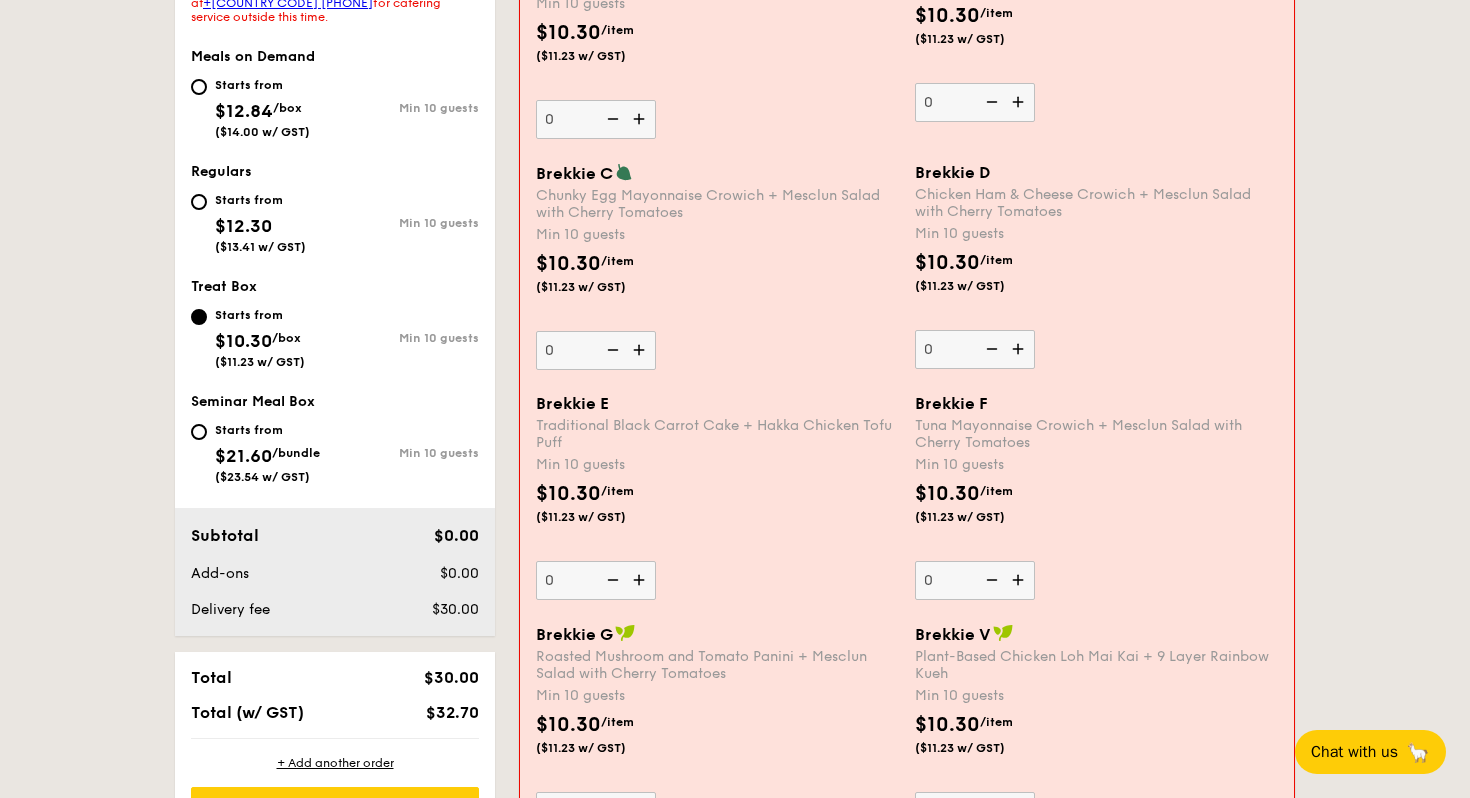 click on "Brekkie A Hearty Scrambled Eggs + Cheesy Chicken Sausage + Baked Mushrooms and Tomatoes
Min 10 guests
$10.30
/item
($11.23 w/ GST)
0 Brekkie B Purple Rice Loh Mai Kai + 9 Layer Rainbow Kueh
Min 10 guests
$10.30
/item
($11.23 w/ GST)
0" at bounding box center (907, 48) 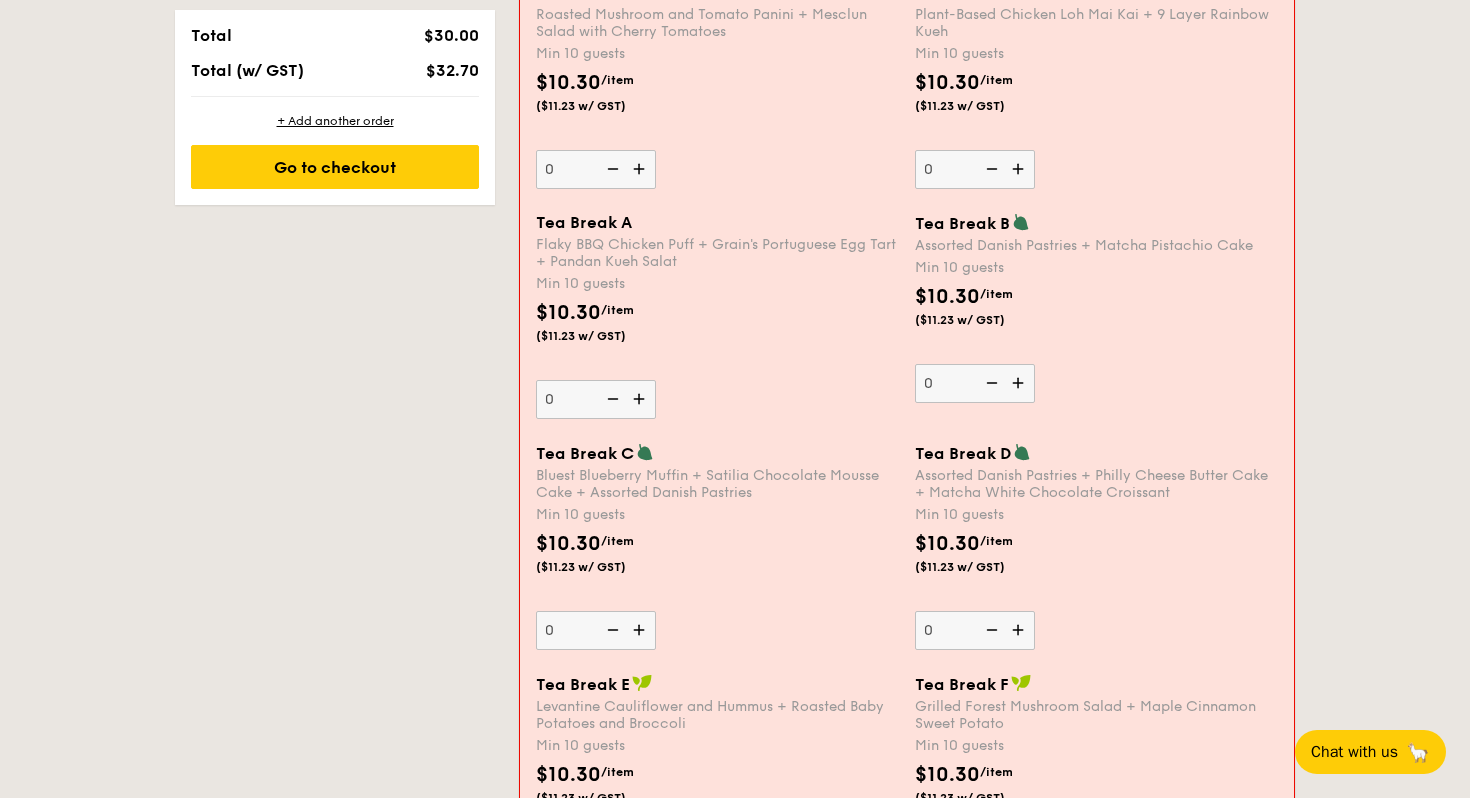 scroll, scrollTop: 1786, scrollLeft: 0, axis: vertical 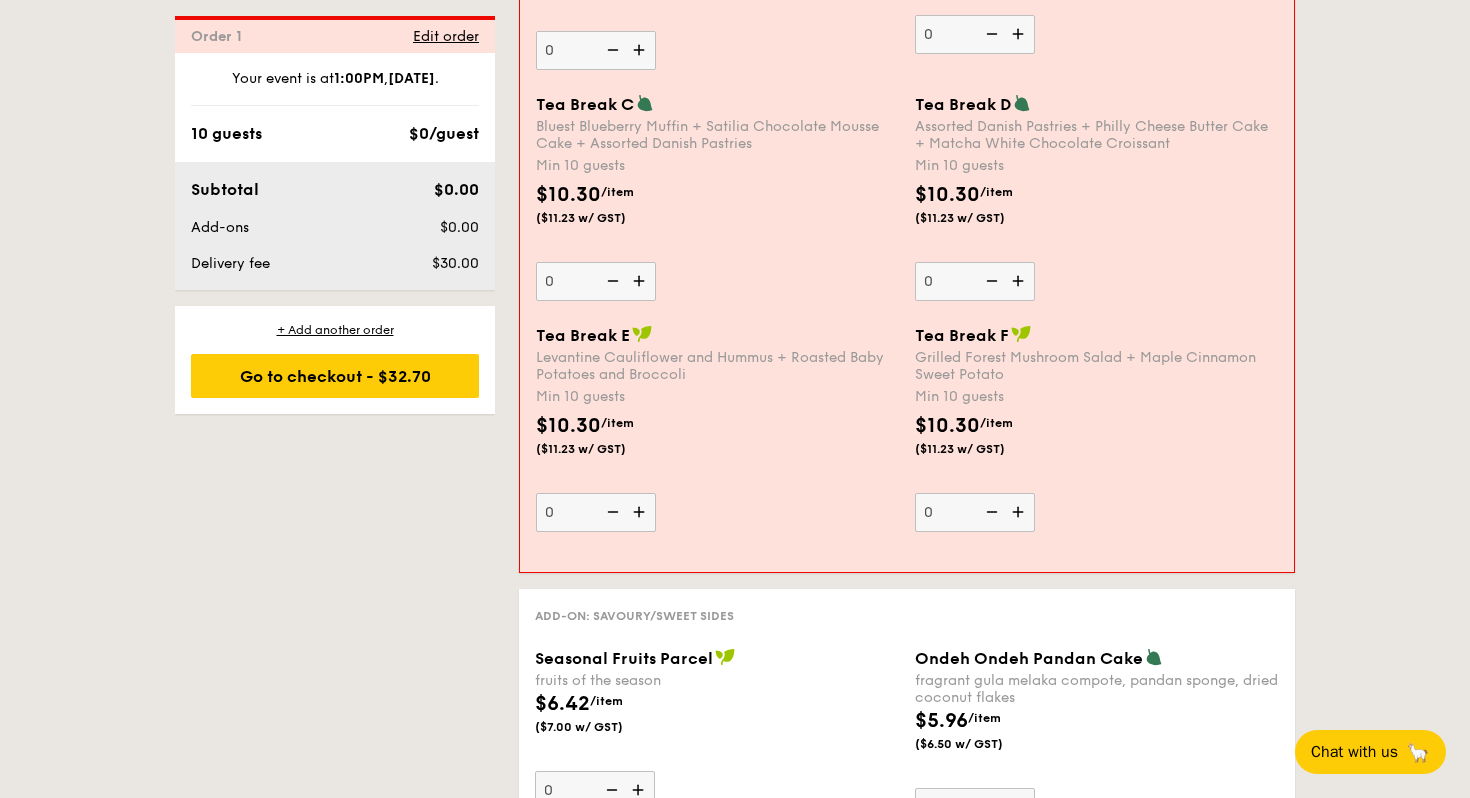 click at bounding box center [641, 512] 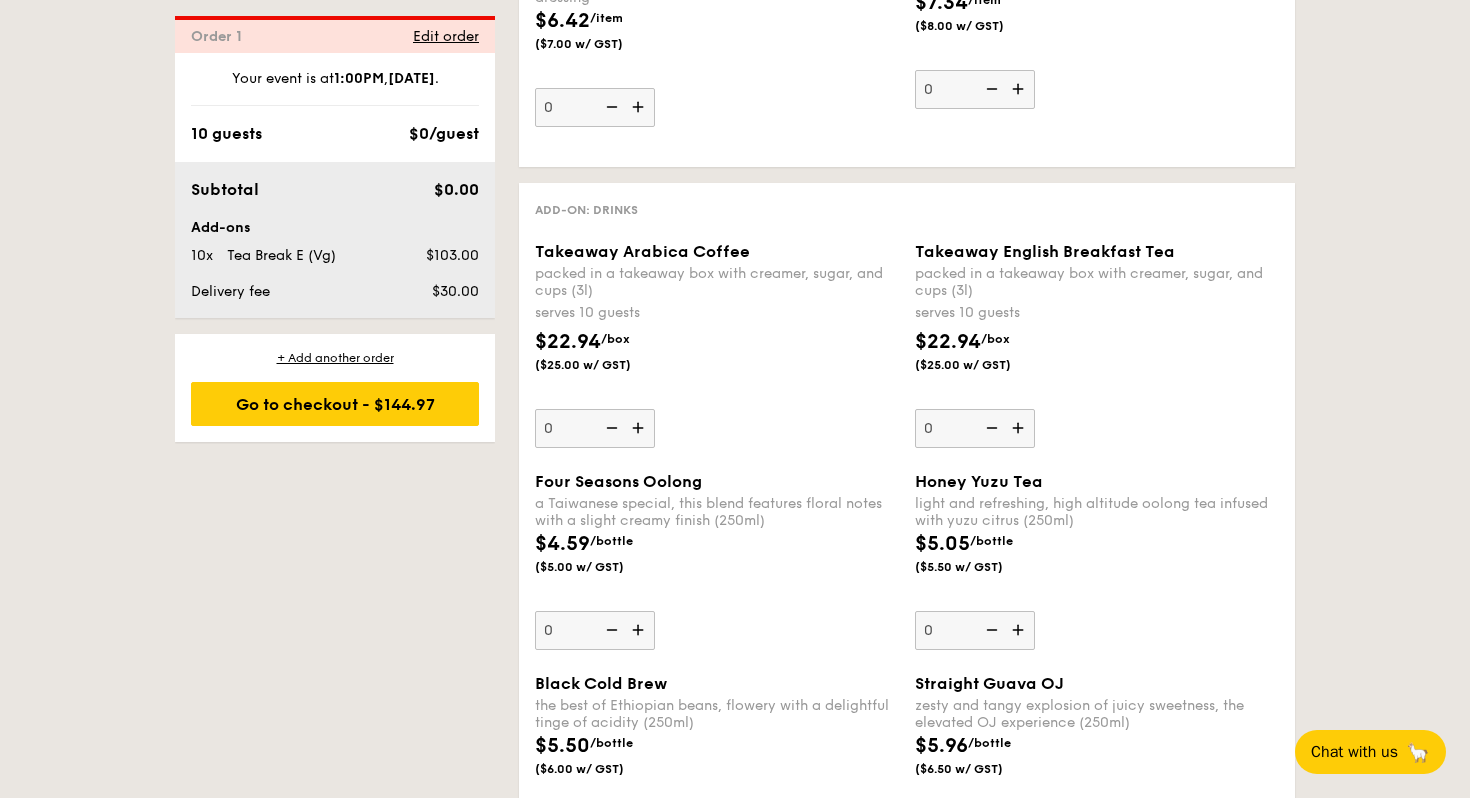 scroll, scrollTop: 3217, scrollLeft: 0, axis: vertical 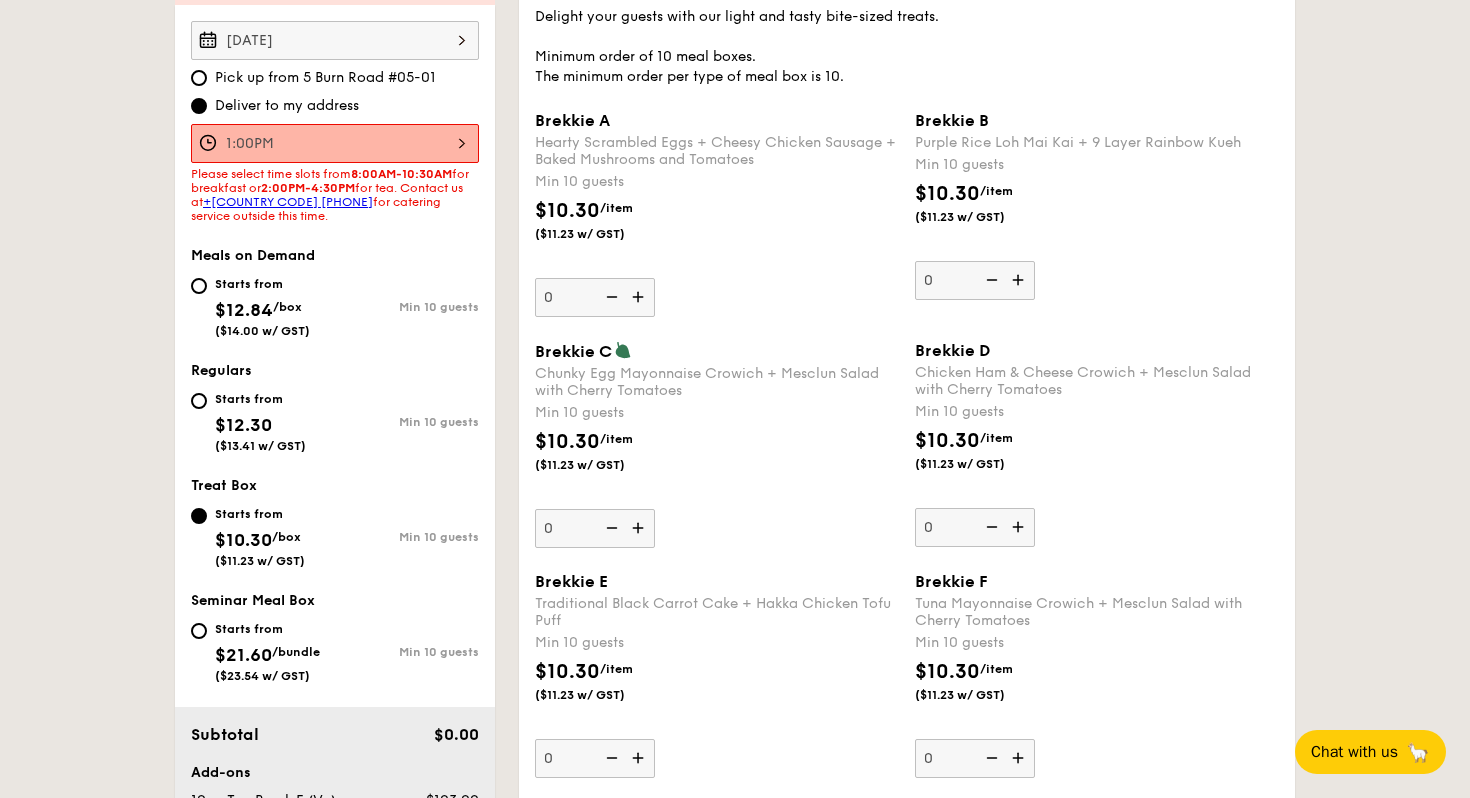 click on "+65 [PHONE]" at bounding box center (288, 202) 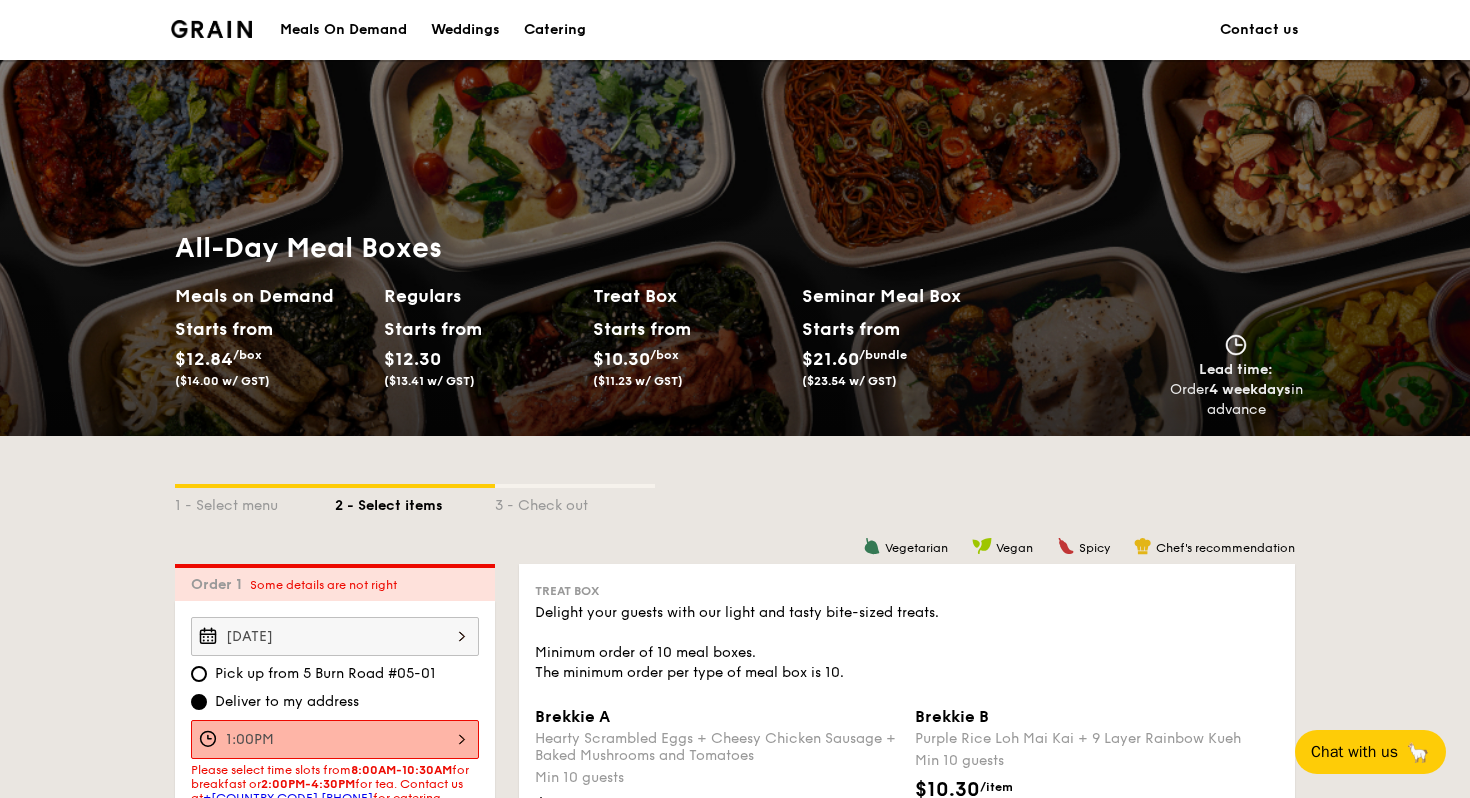 click on "Contact us" at bounding box center (1259, 30) 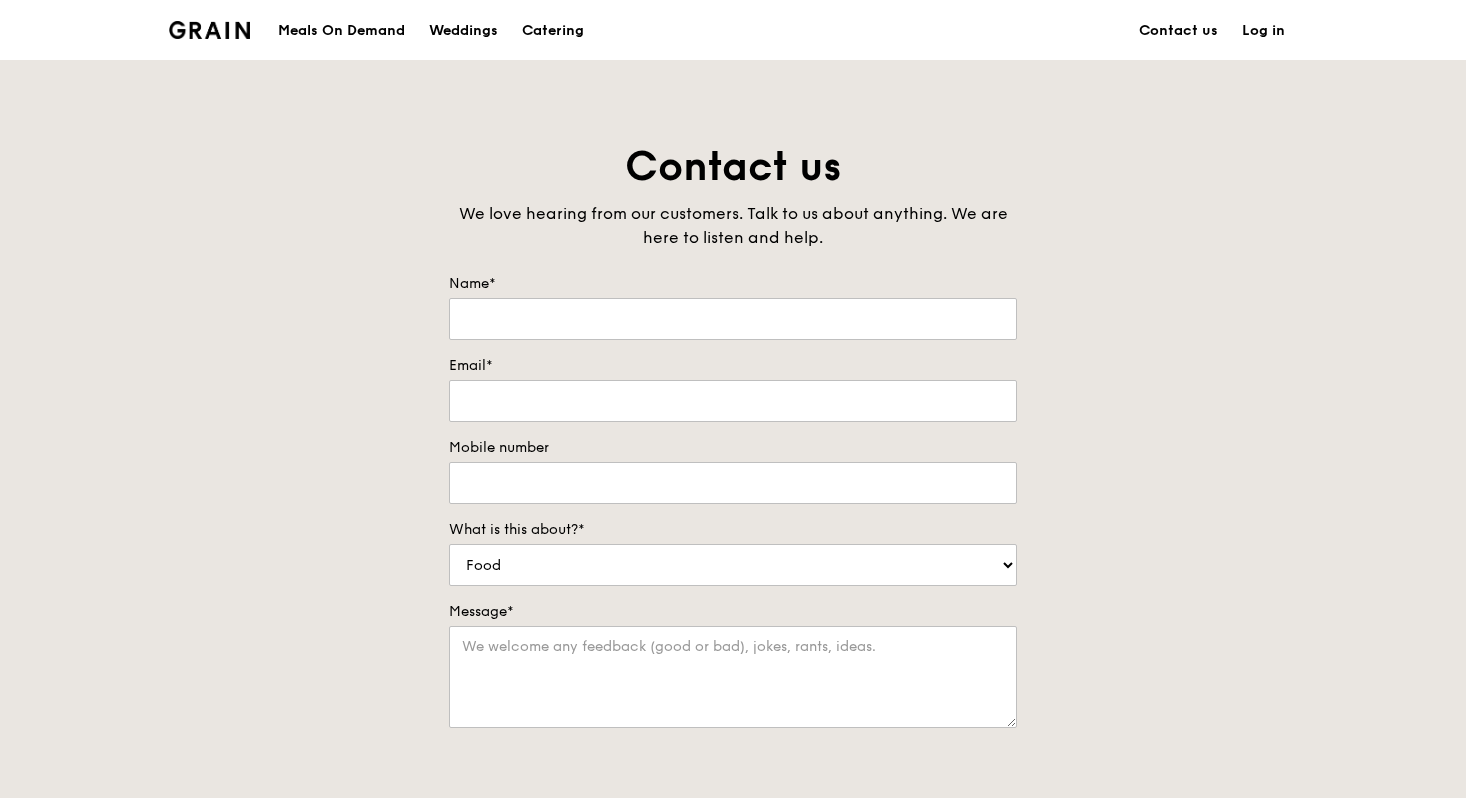 scroll, scrollTop: 466, scrollLeft: 0, axis: vertical 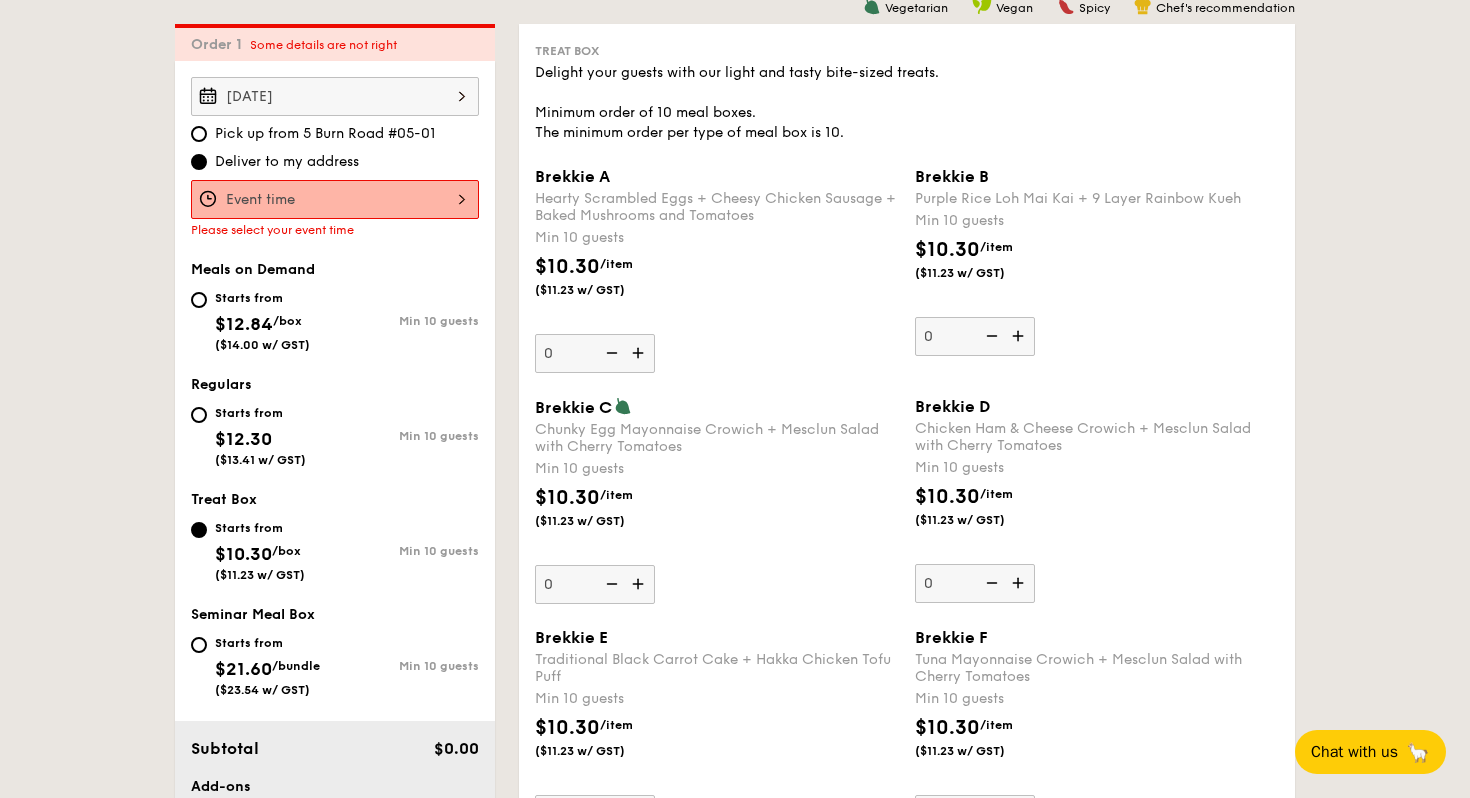 click at bounding box center (335, 199) 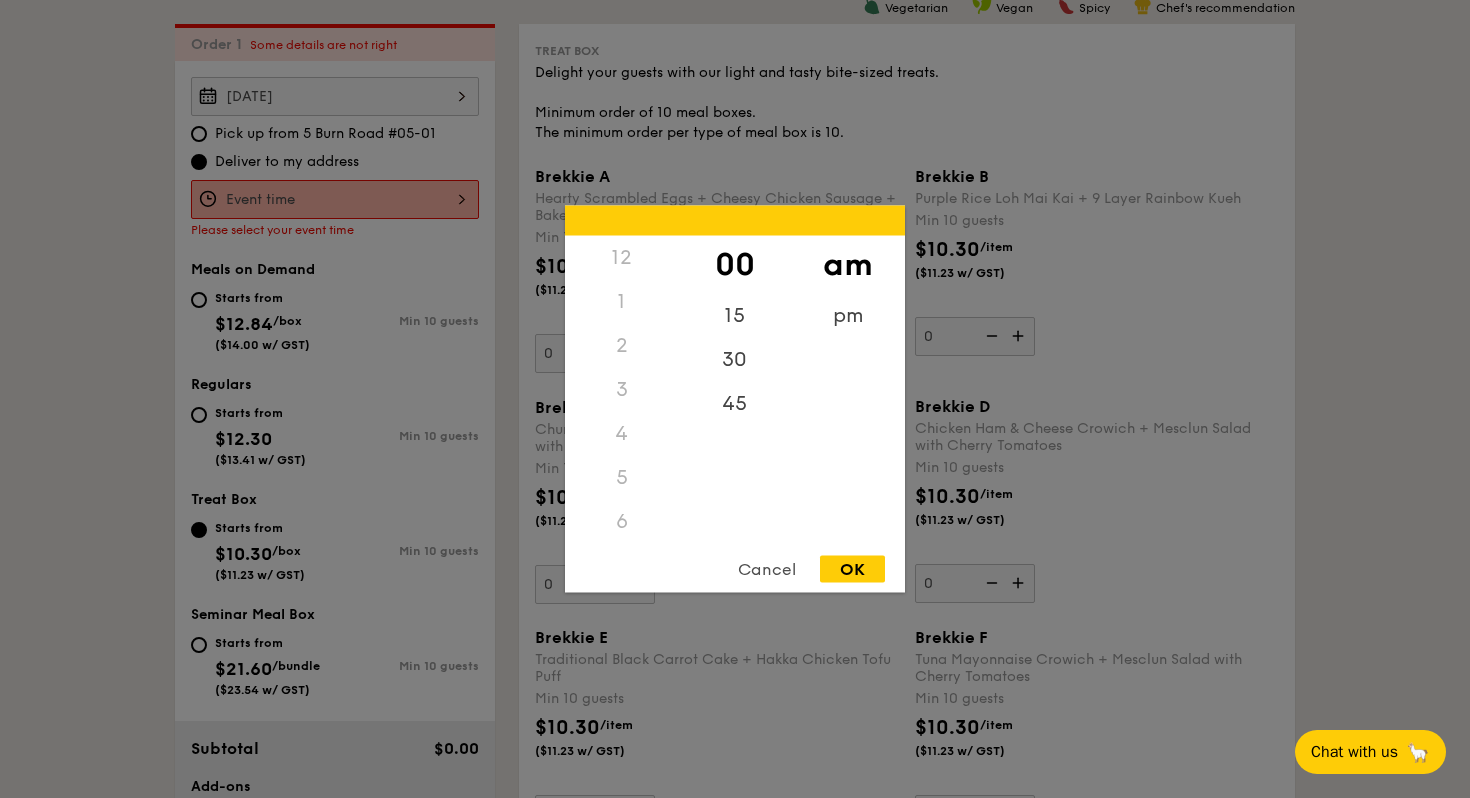 scroll, scrollTop: 132, scrollLeft: 0, axis: vertical 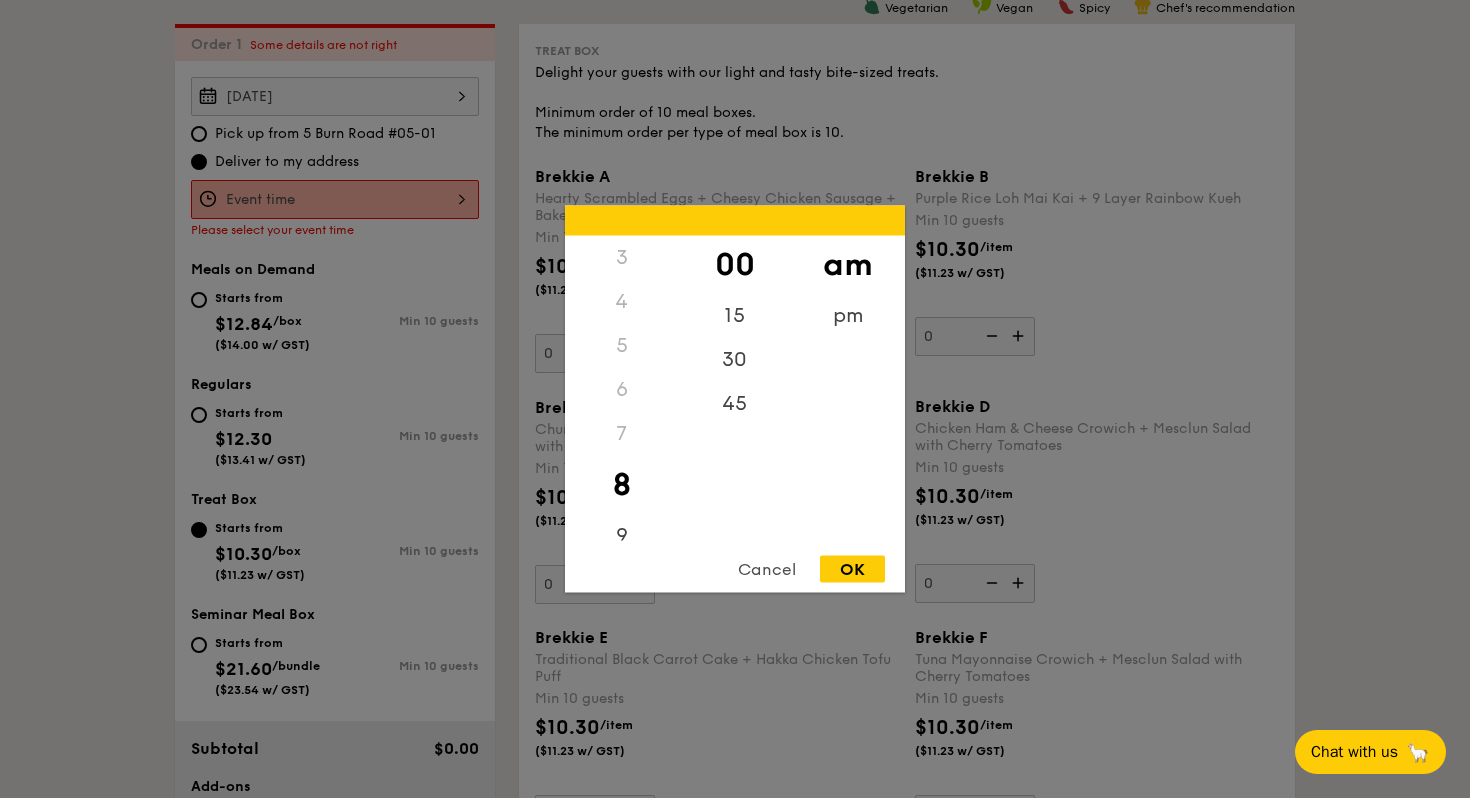 click on "7" at bounding box center (621, 434) 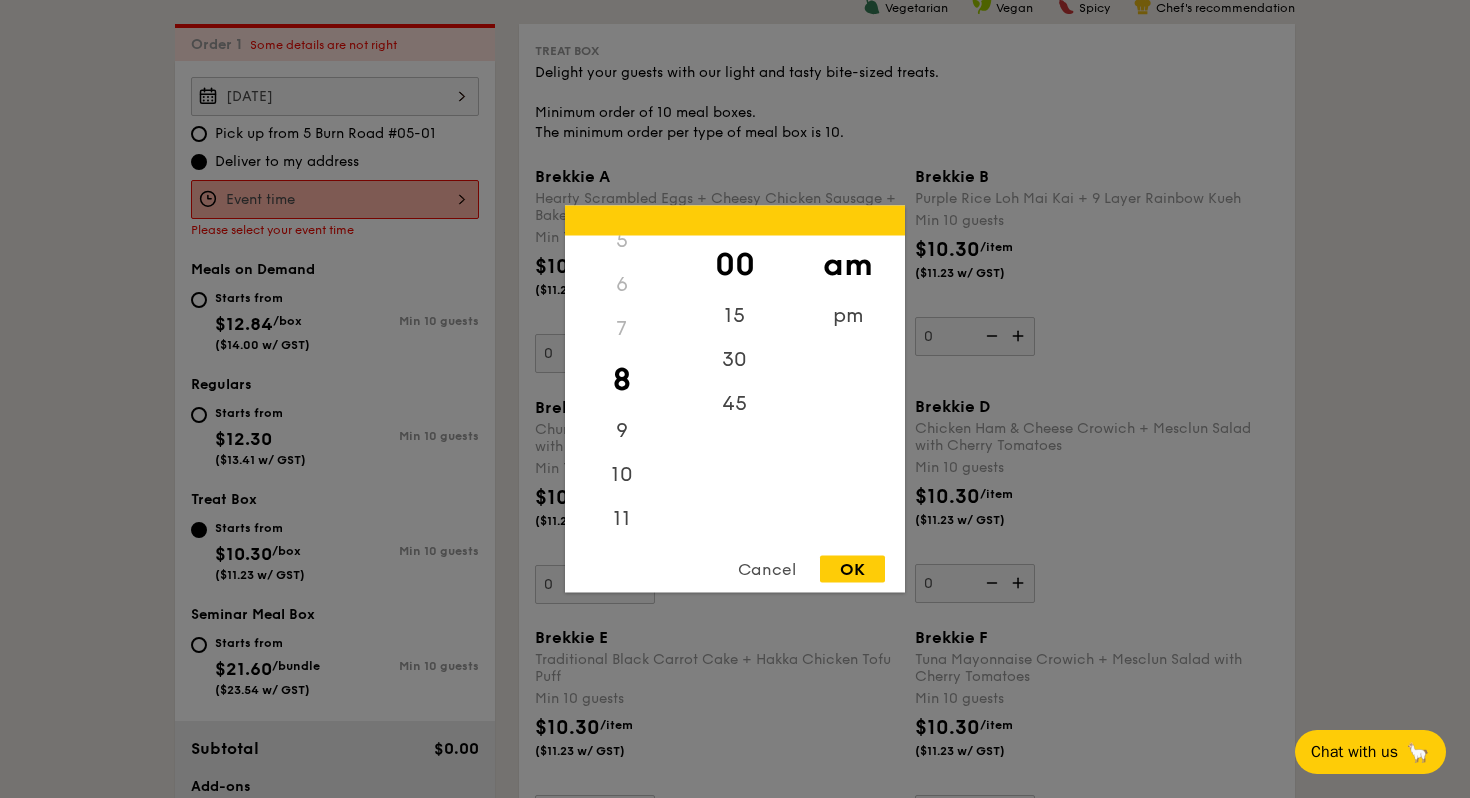 scroll, scrollTop: 0, scrollLeft: 0, axis: both 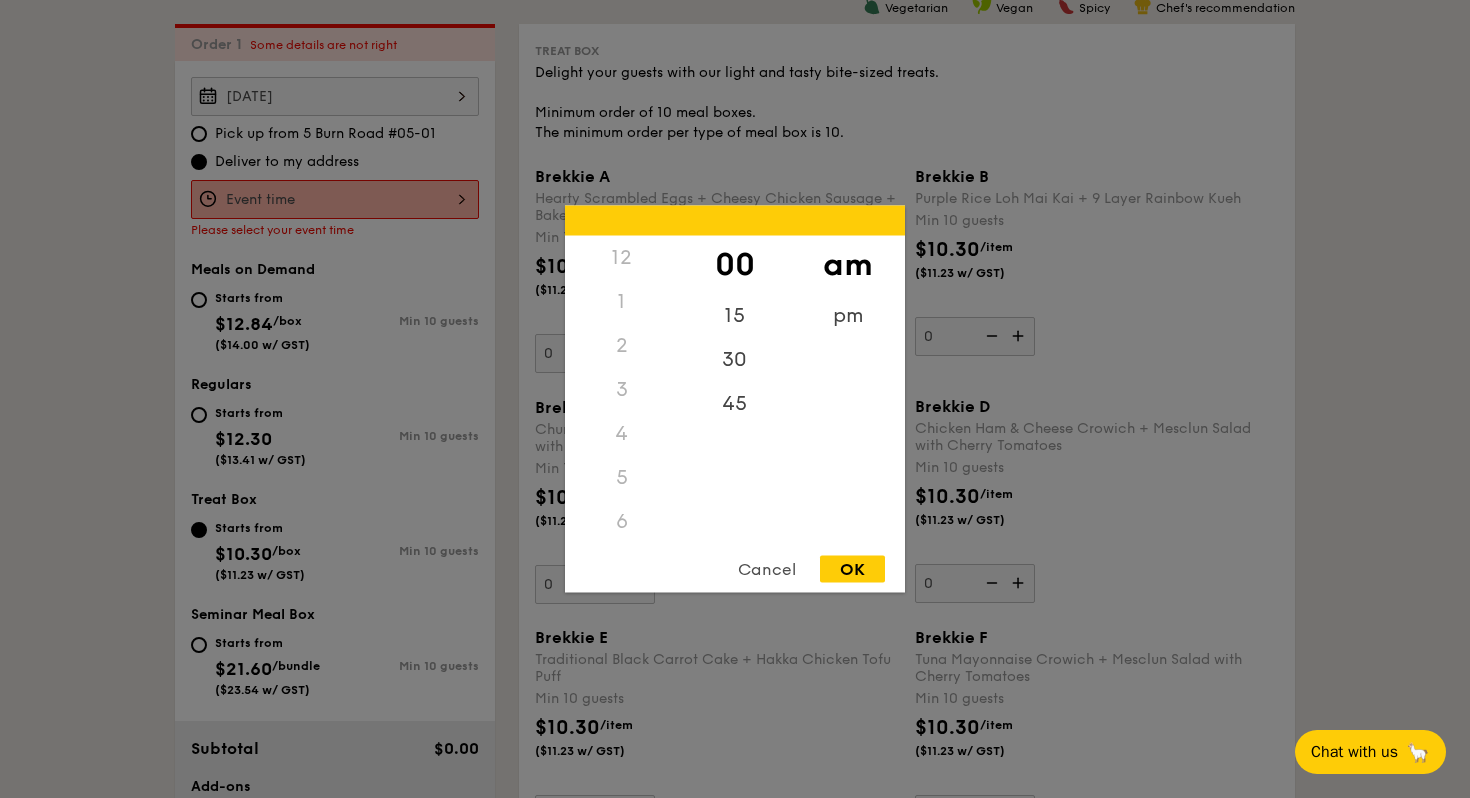 click on "1" at bounding box center (621, 302) 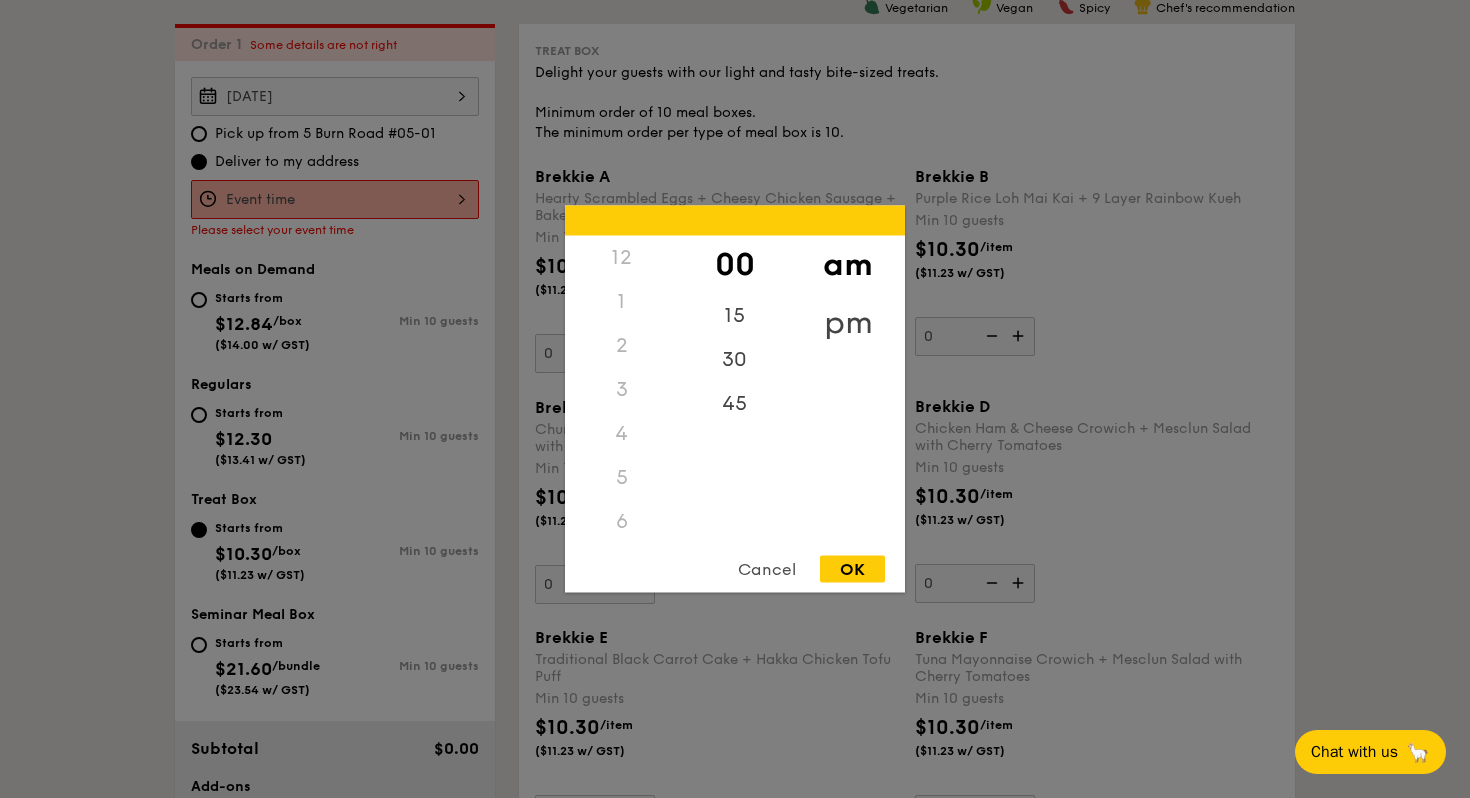 click on "pm" at bounding box center (847, 323) 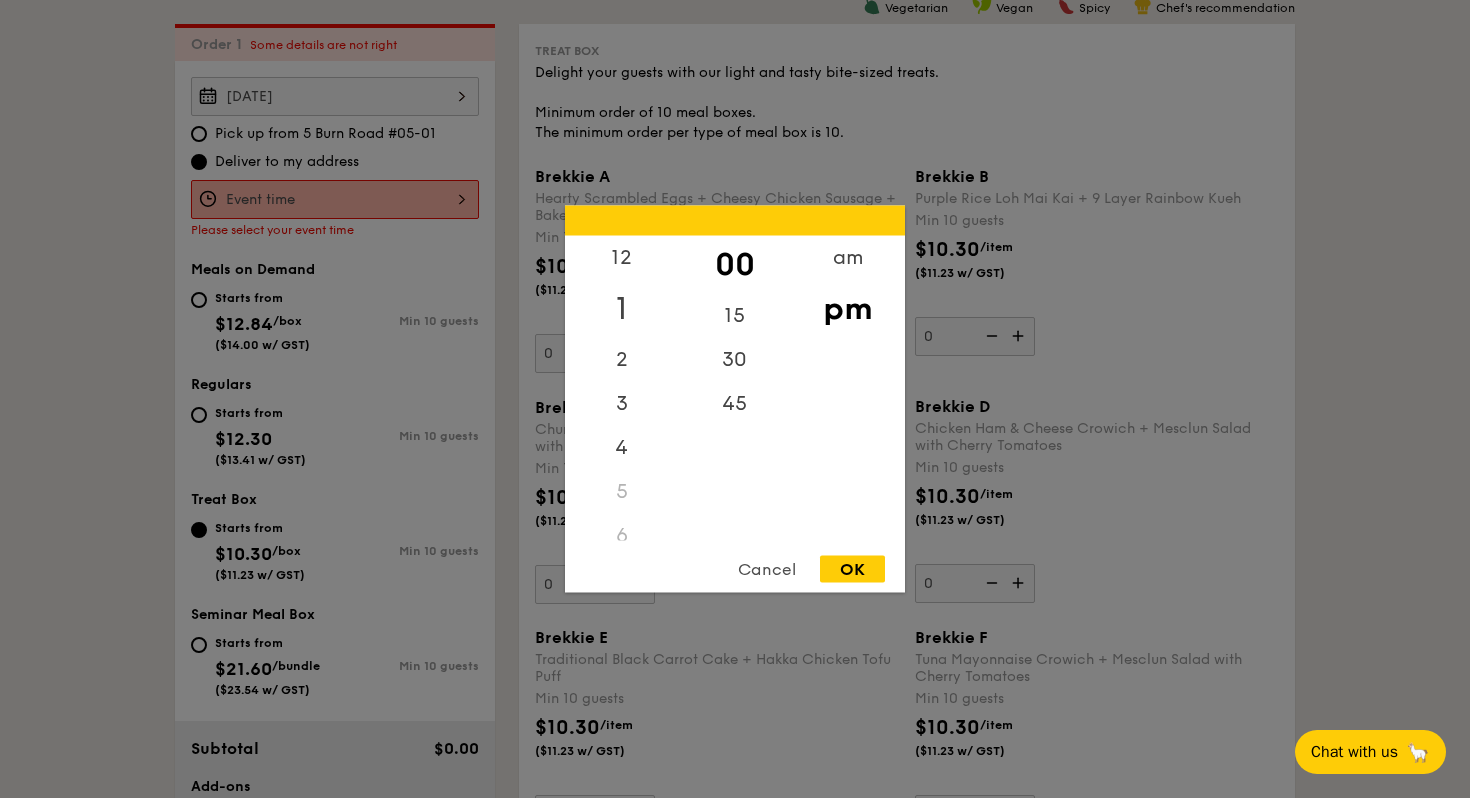 click on "1" at bounding box center (621, 309) 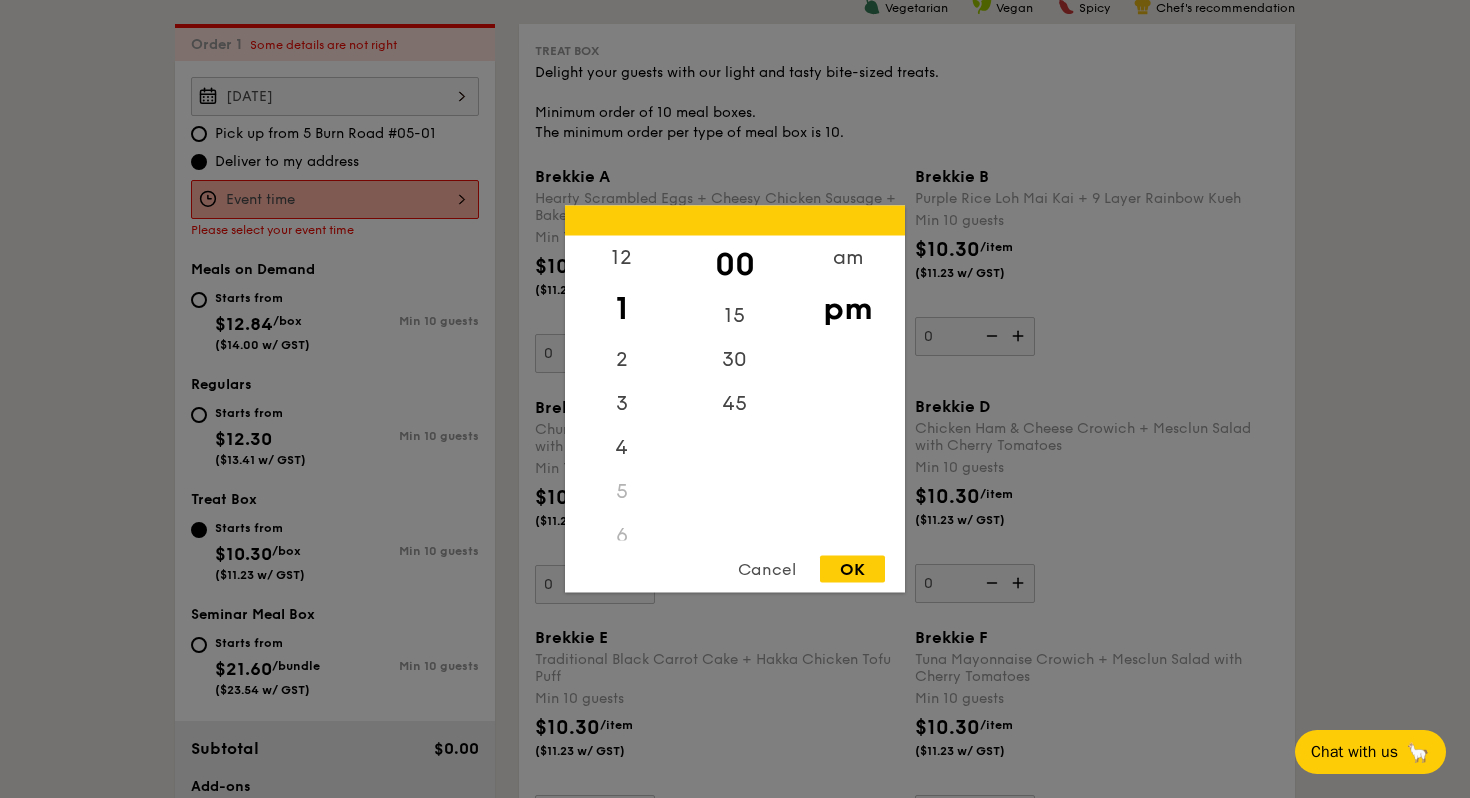 click on "OK" at bounding box center (852, 569) 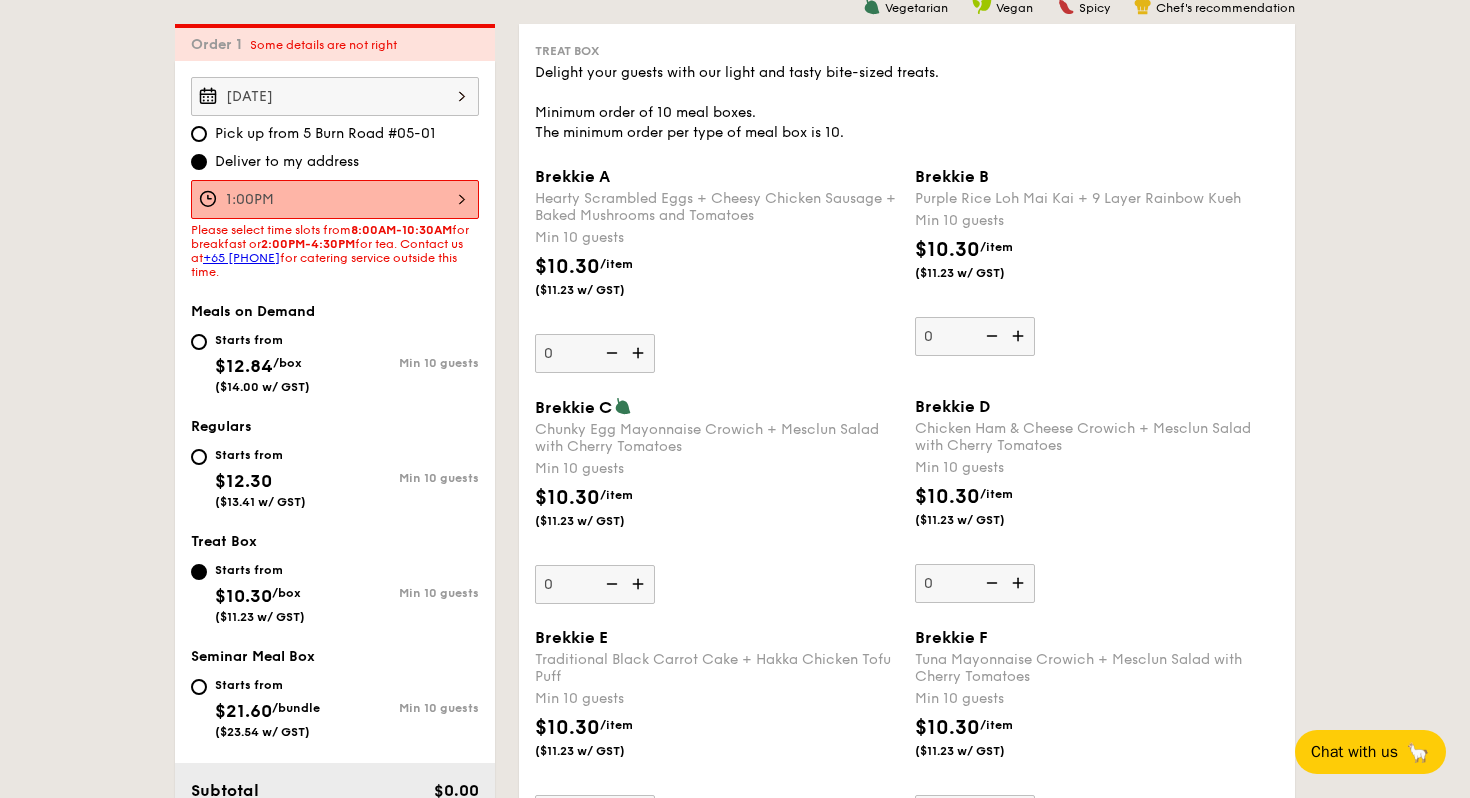 click at bounding box center (640, 353) 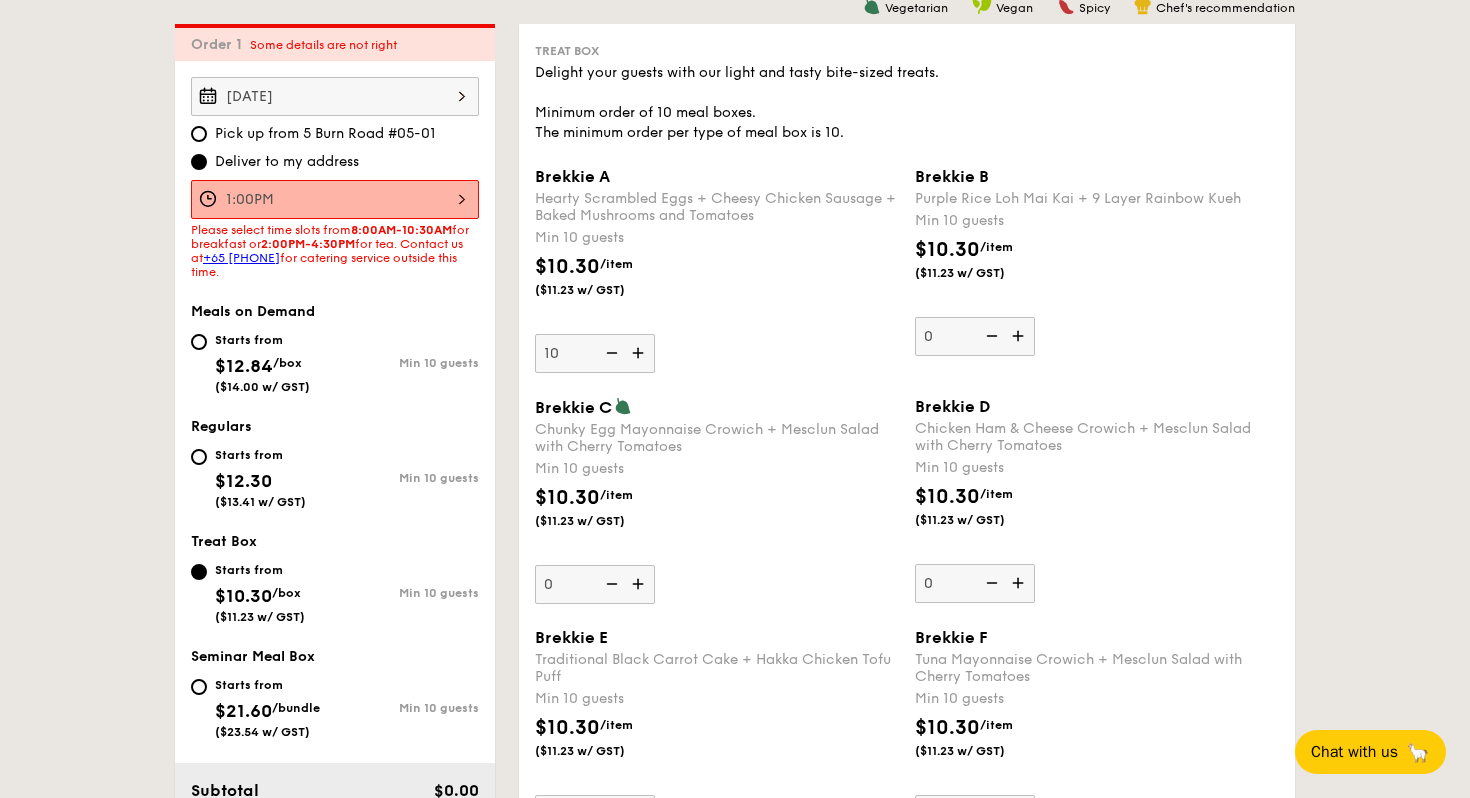 click at bounding box center [640, 353] 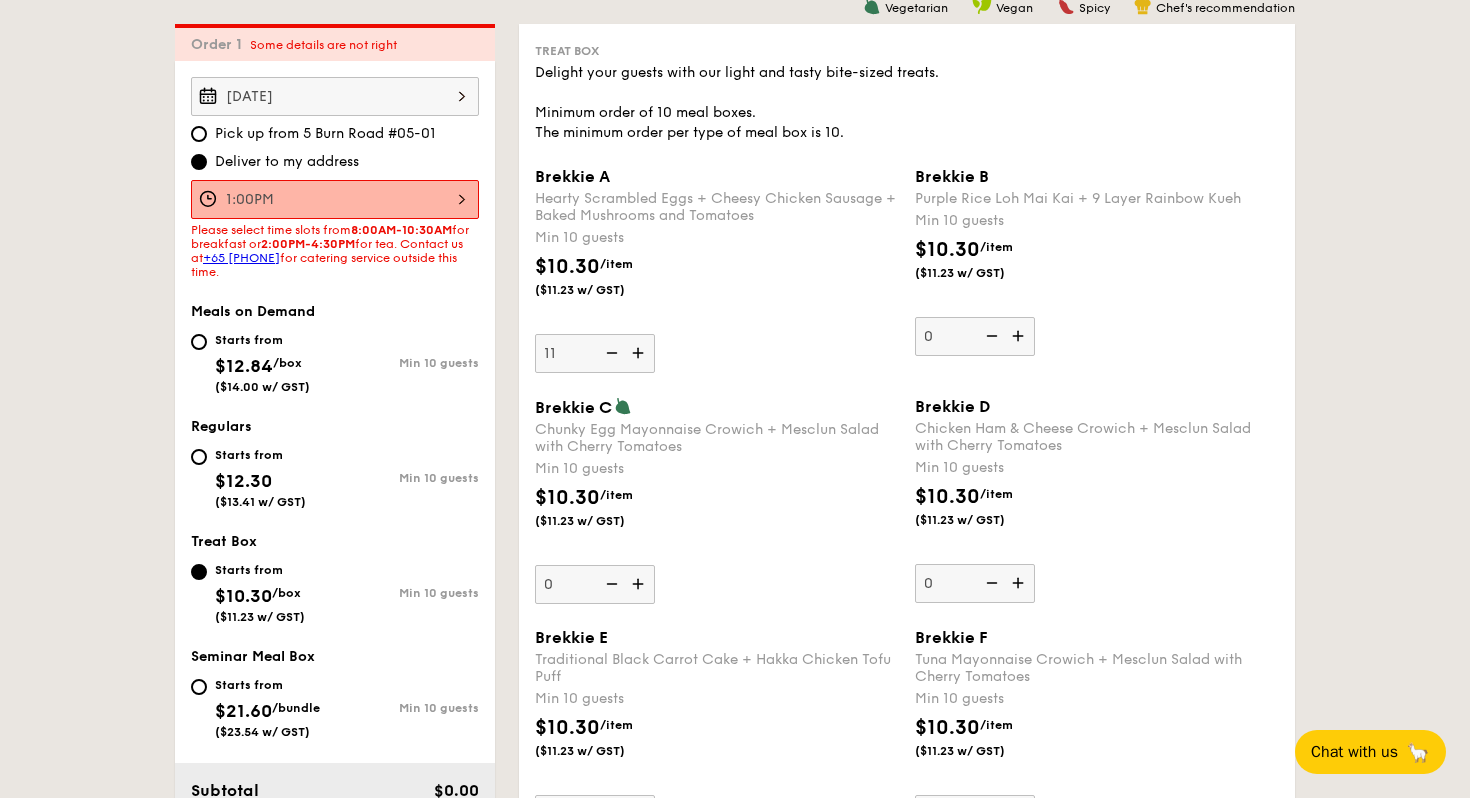 click at bounding box center (640, 353) 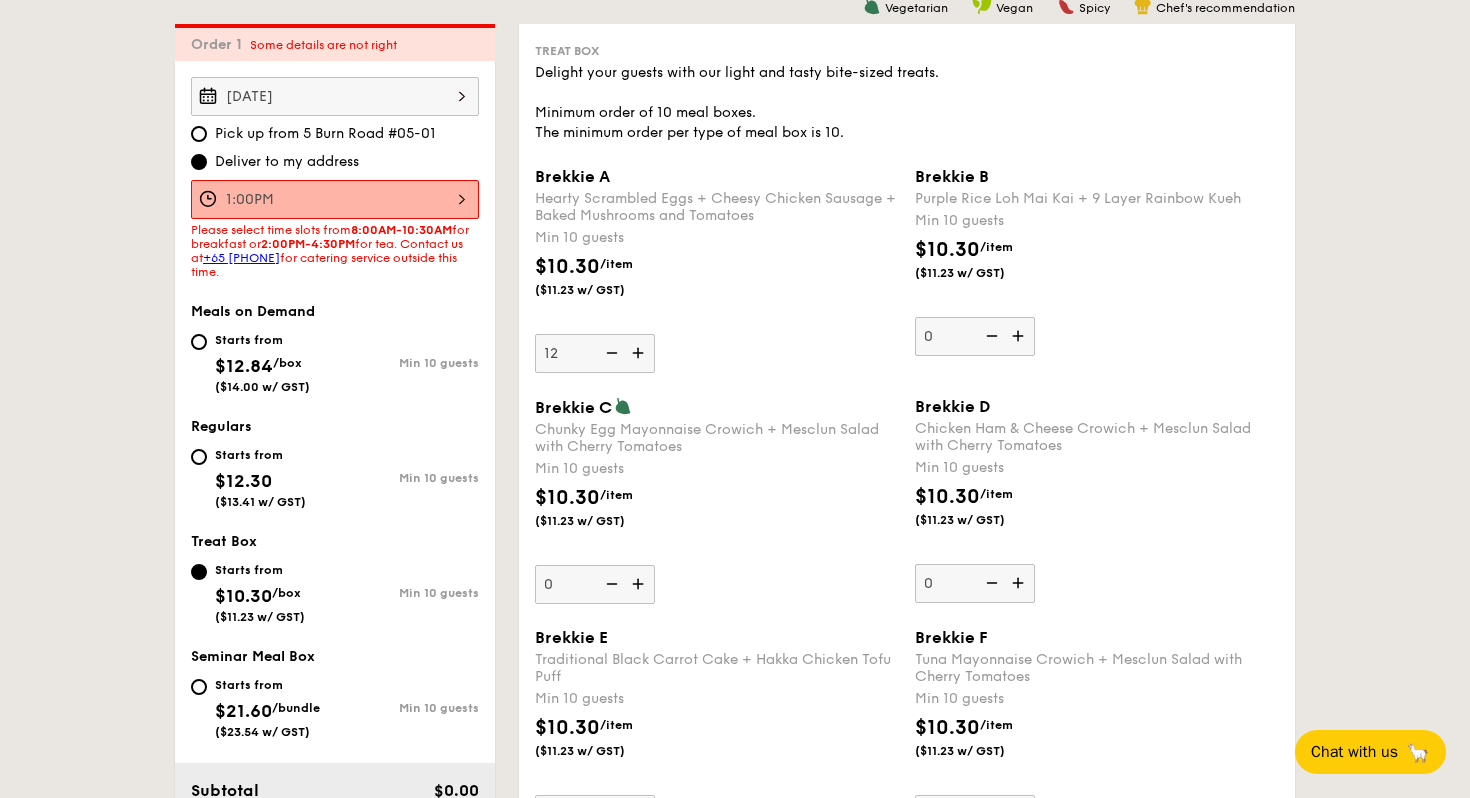 click at bounding box center (640, 353) 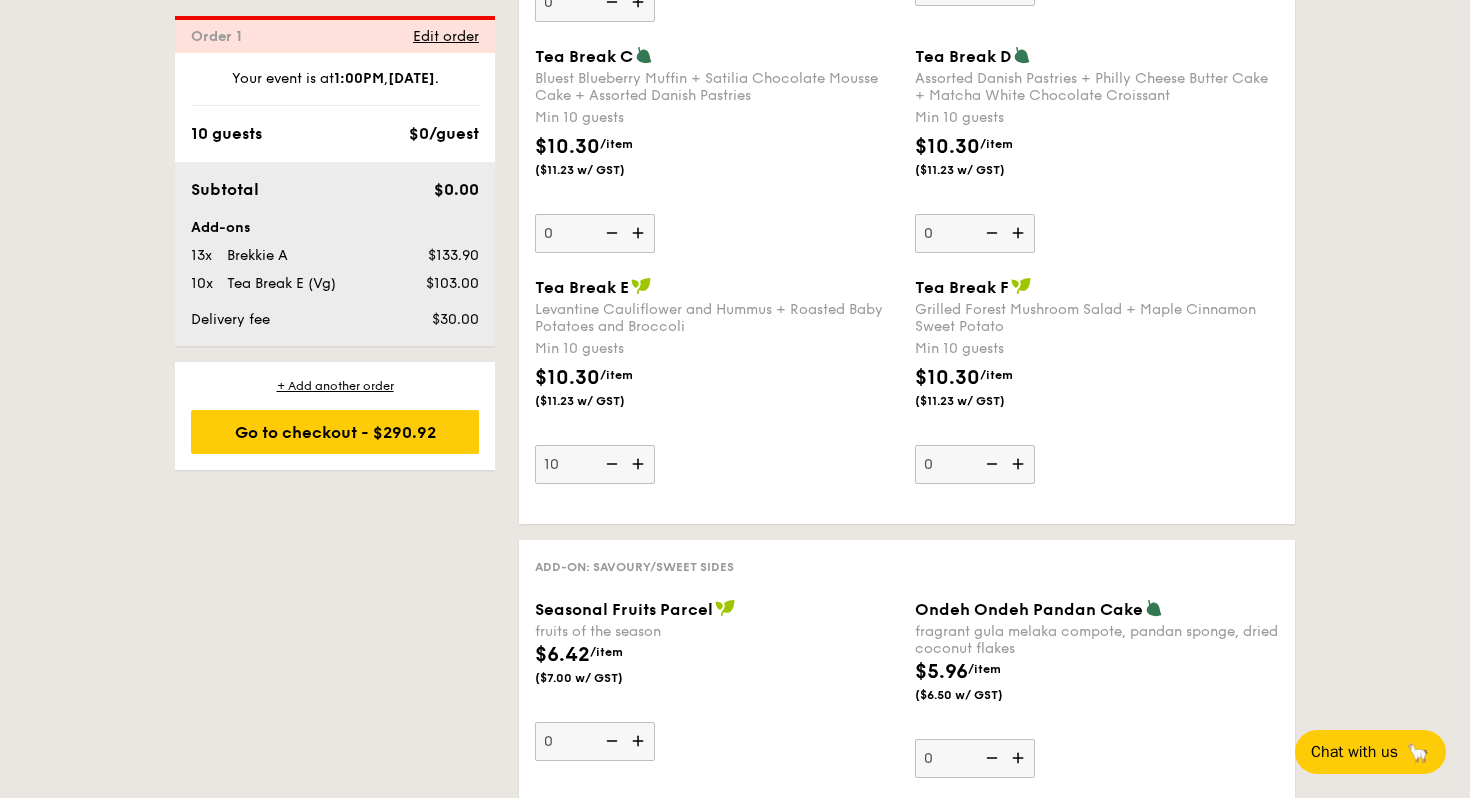 scroll, scrollTop: 1820, scrollLeft: 0, axis: vertical 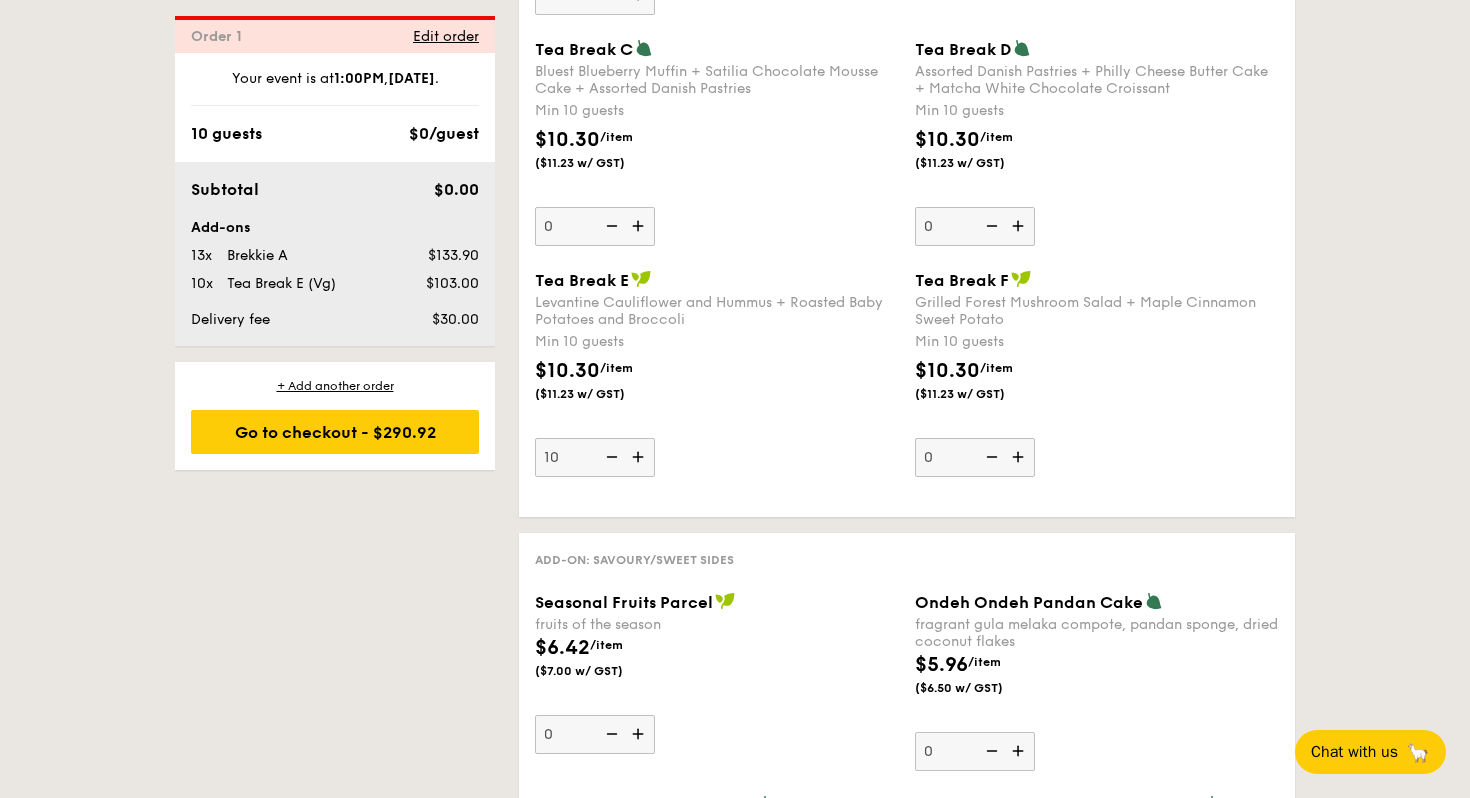 type on "45" 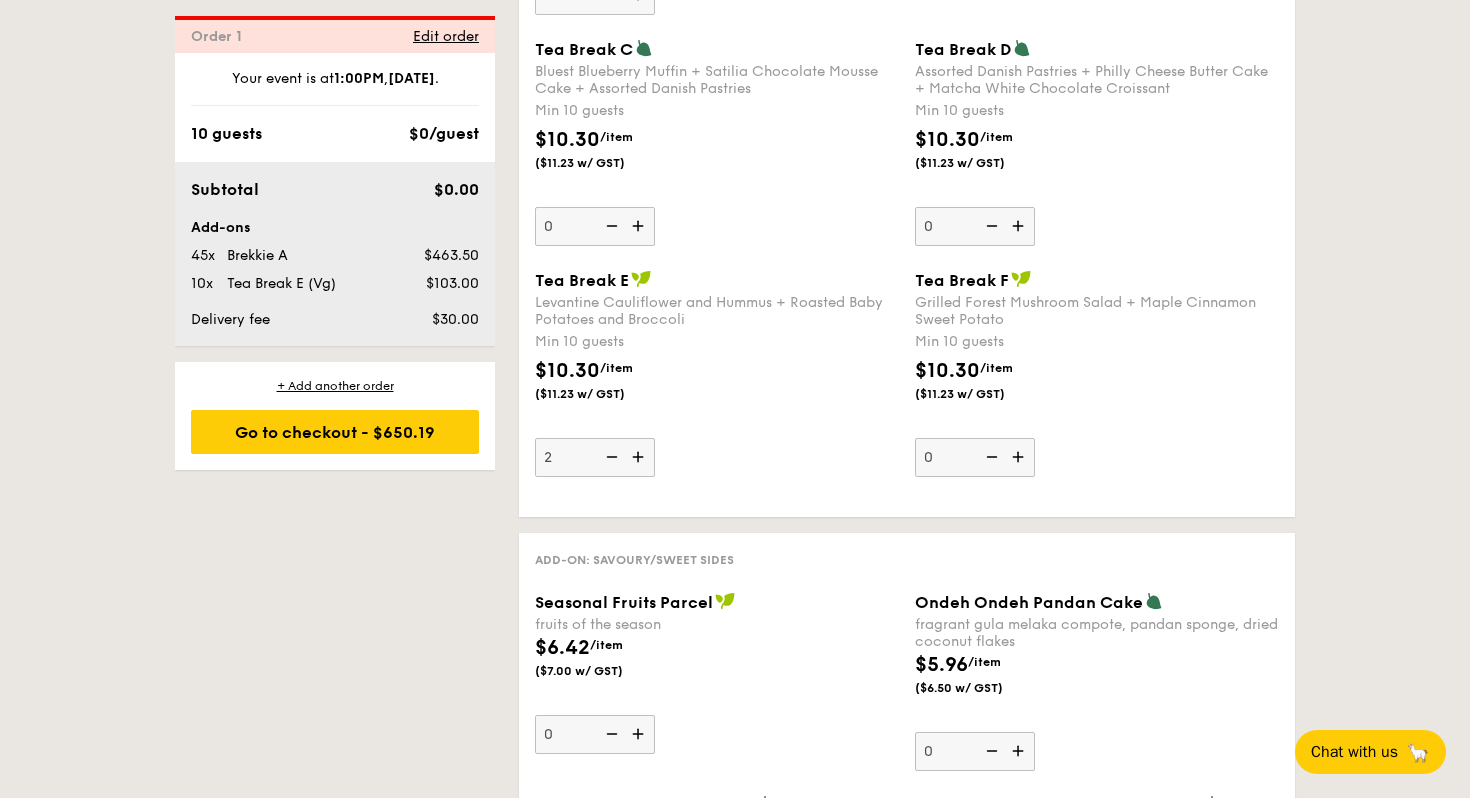 type on "10" 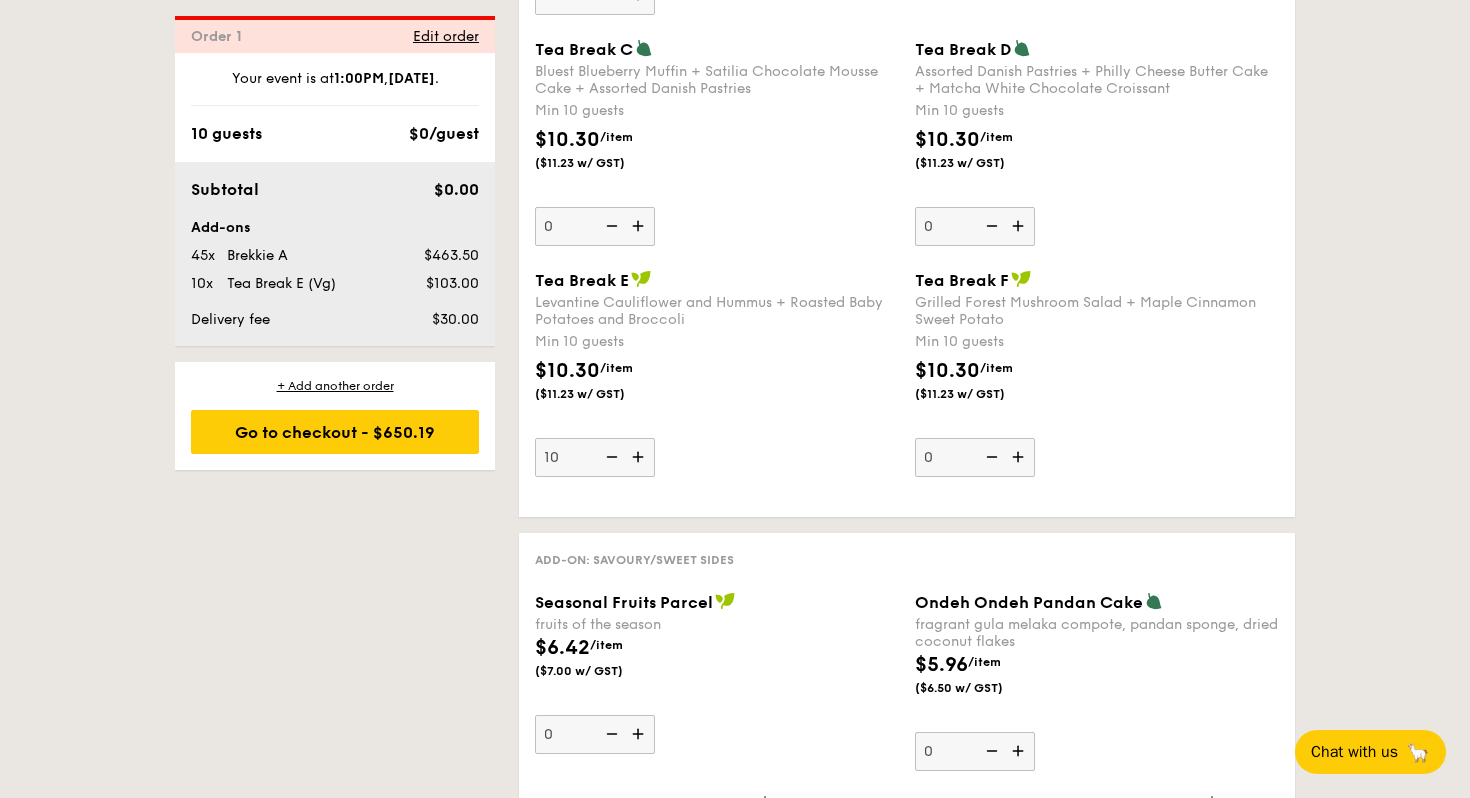 click on "Tea Break E Levantine Cauliflower and Hummus + Roasted Baby Potatoes and Broccoli
Min 10 guests
$10.30
/item
($11.23 w/ GST)
10" at bounding box center [717, 373] 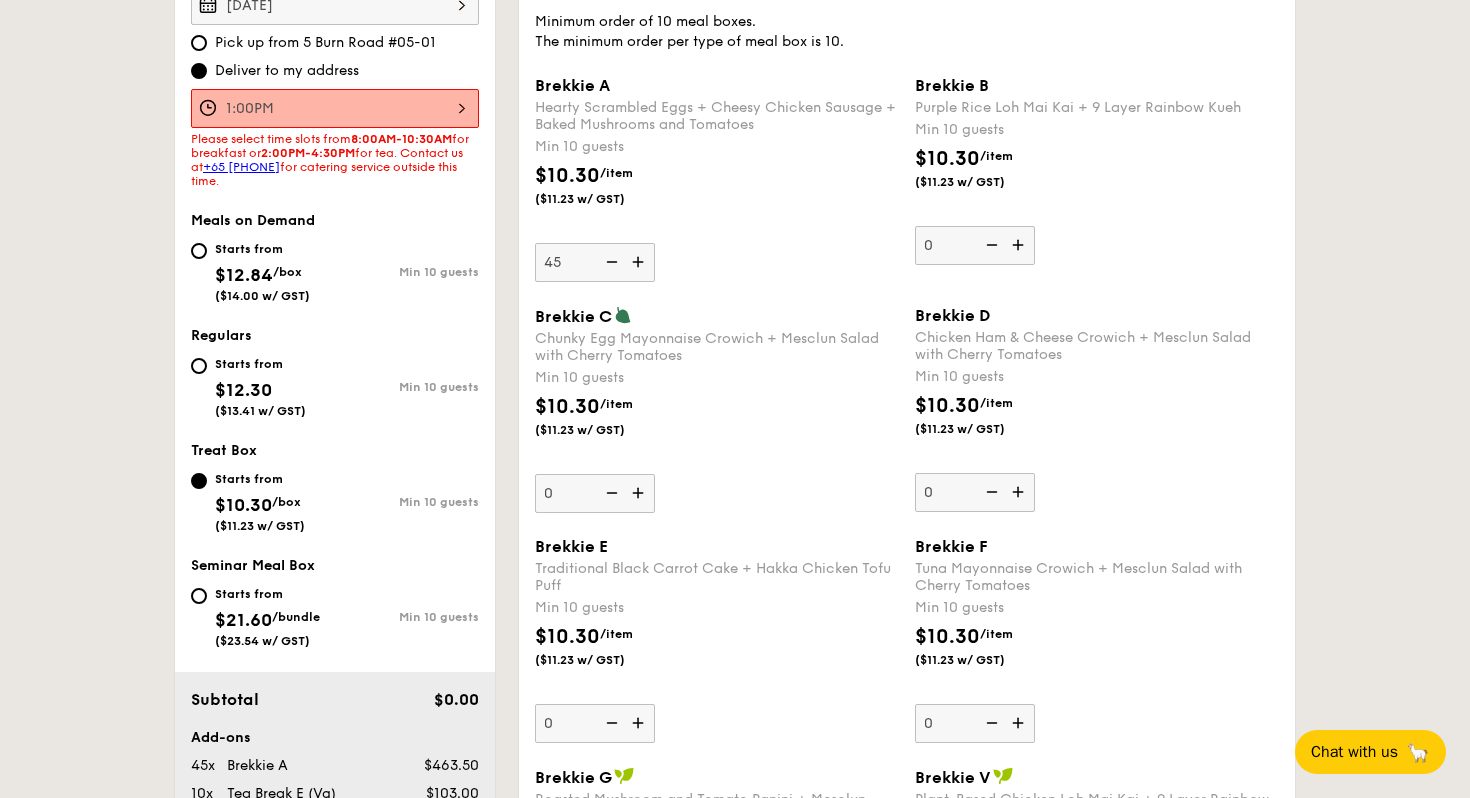 scroll, scrollTop: 630, scrollLeft: 0, axis: vertical 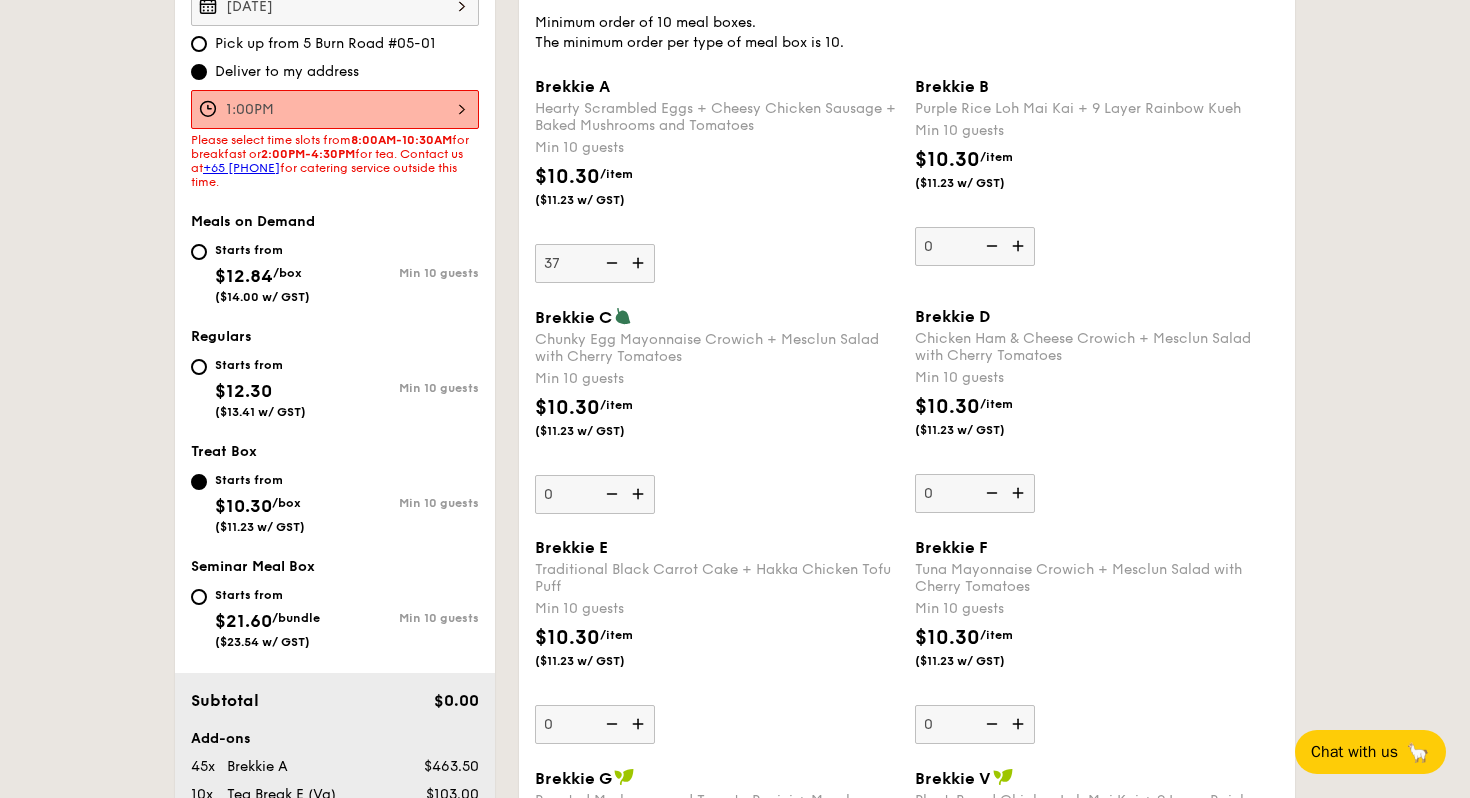 type on "37" 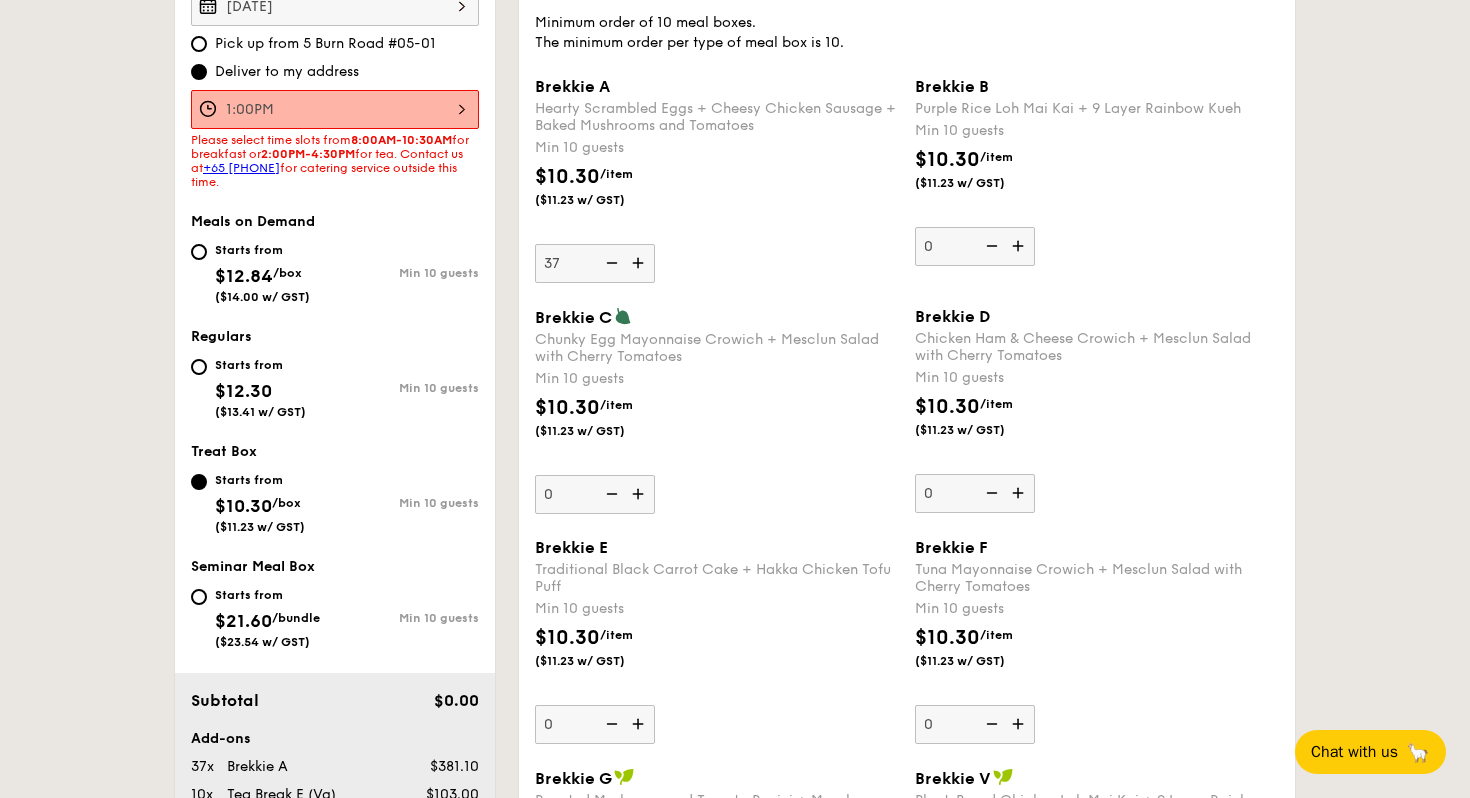 click on "$10.30
/item
($11.23 w/ GST)" at bounding box center [717, 197] 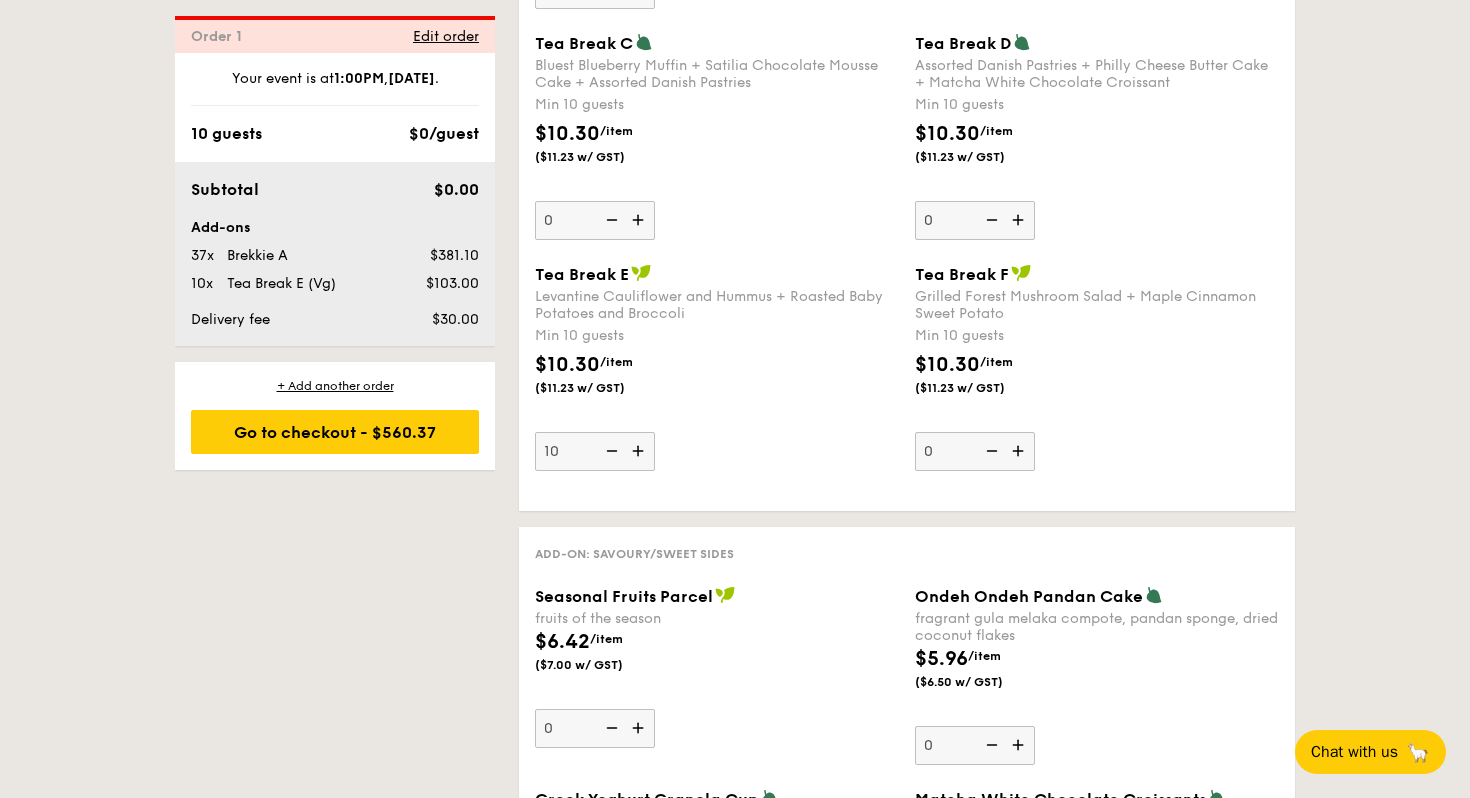 scroll, scrollTop: 1825, scrollLeft: 0, axis: vertical 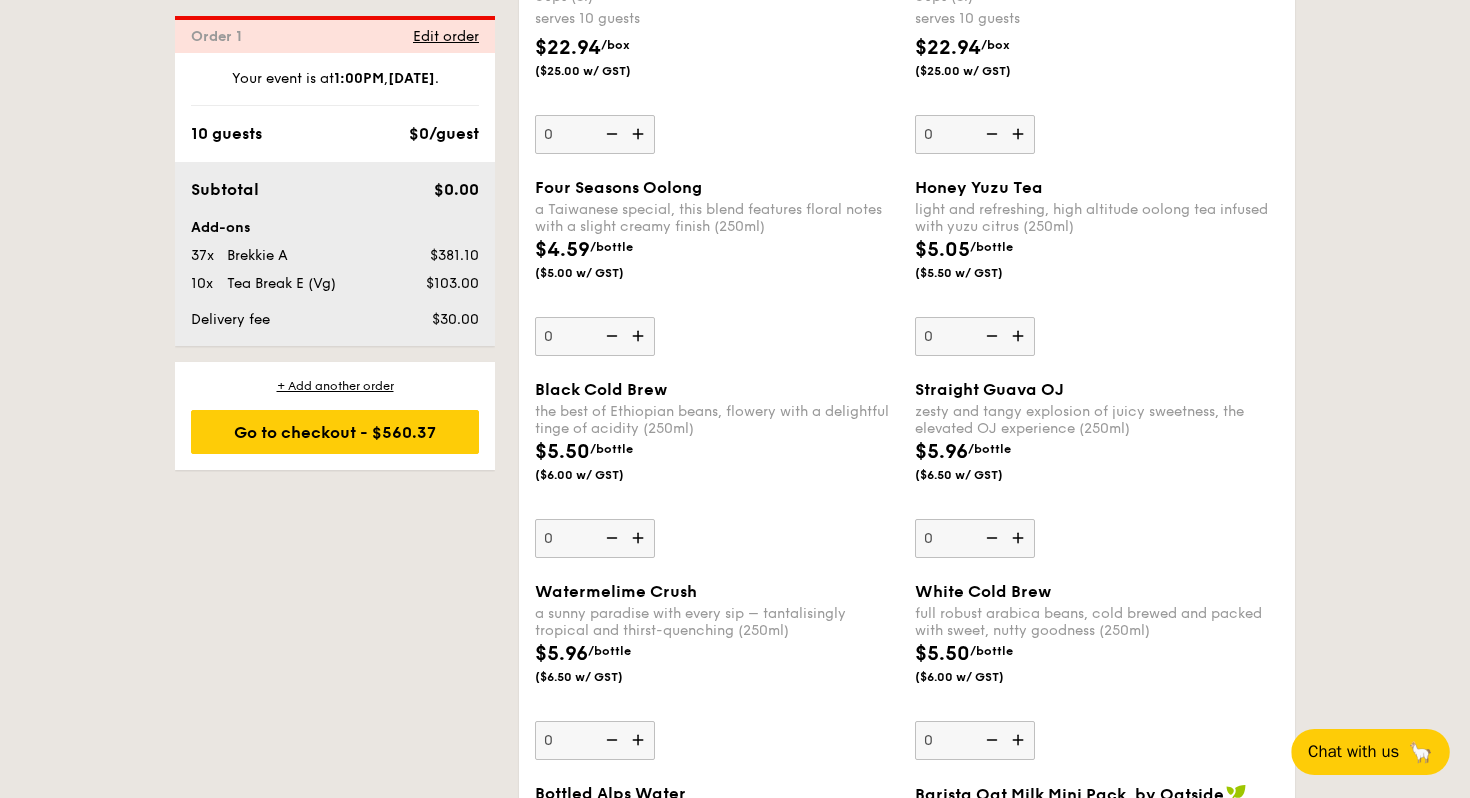 click on "Chat with us" at bounding box center (1353, 752) 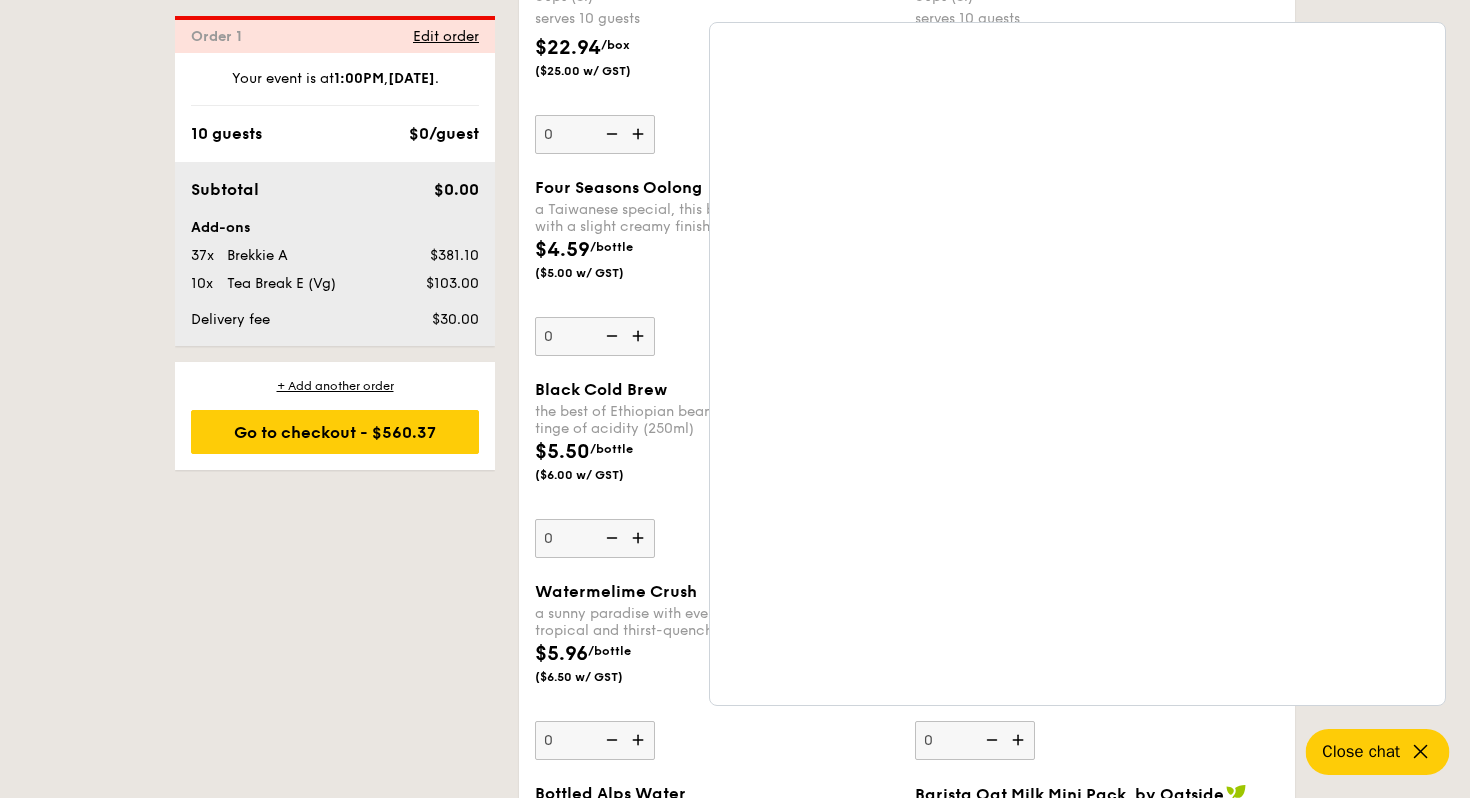 click on "1 - Select menu
2 - Select items
3 - Check out
Order 1
Some details are not right
[DATE]
Pick up from [NUMBER] [STREET] #[NUMBER]
Deliver to my address
[TIME]      Please select time slots from  [TIME]  for breakfast or  [TIME]  for tea. Contact us at  [PHONE]  for catering service outside this time.
Meals on Demand
Starts from
$12.84
/box
($14.00 w/ GST)
Min 10 guests
Regulars
Starts from
$12.30
($13.41 w/ GST)
Min 10 guests
Treat Box
Starts from
$10.30
/box
($11.23 w/ GST)
Min 10 guests
Seminar Meal Box
/bundle  [TIME] ," at bounding box center (735, -746) 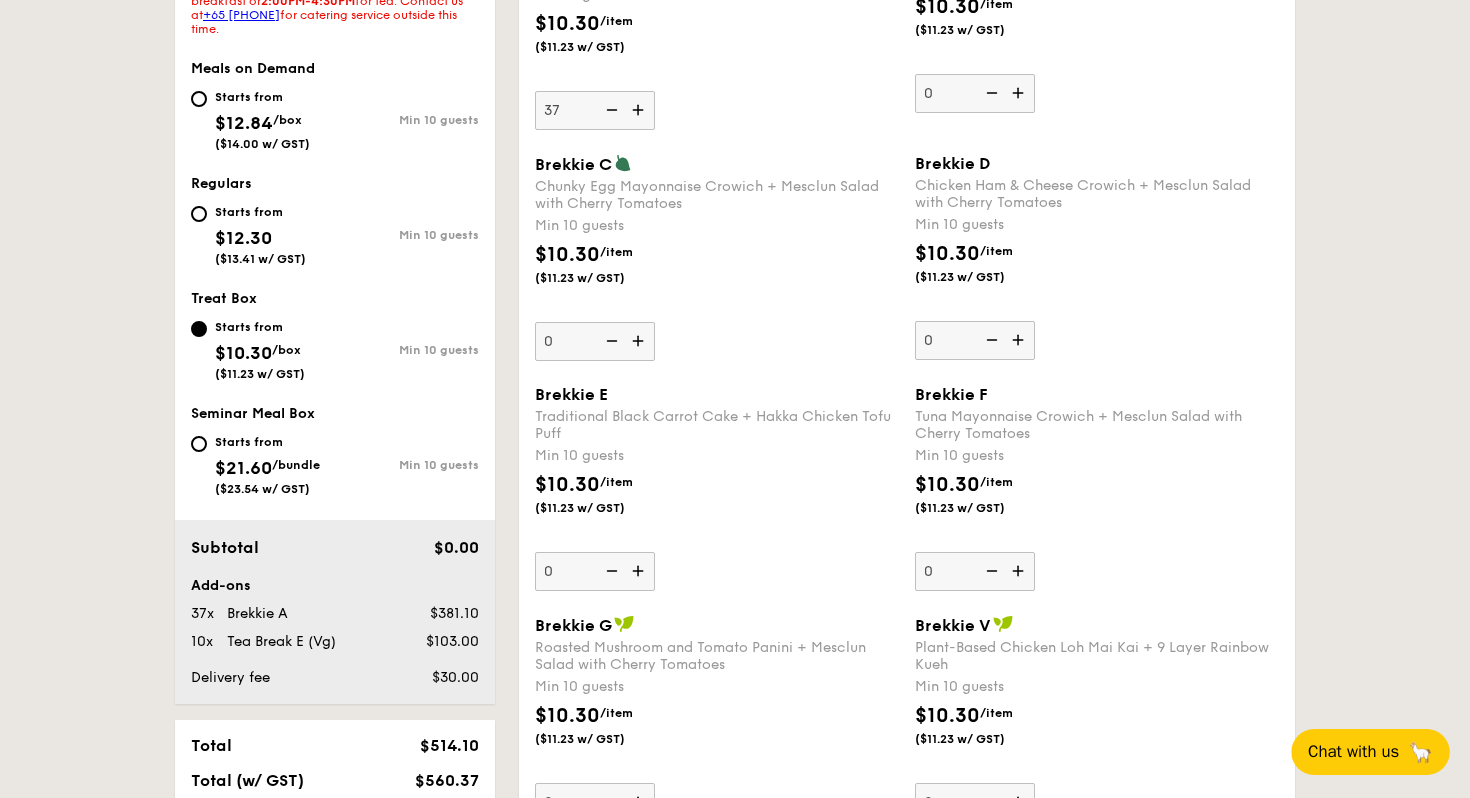 scroll, scrollTop: 768, scrollLeft: 0, axis: vertical 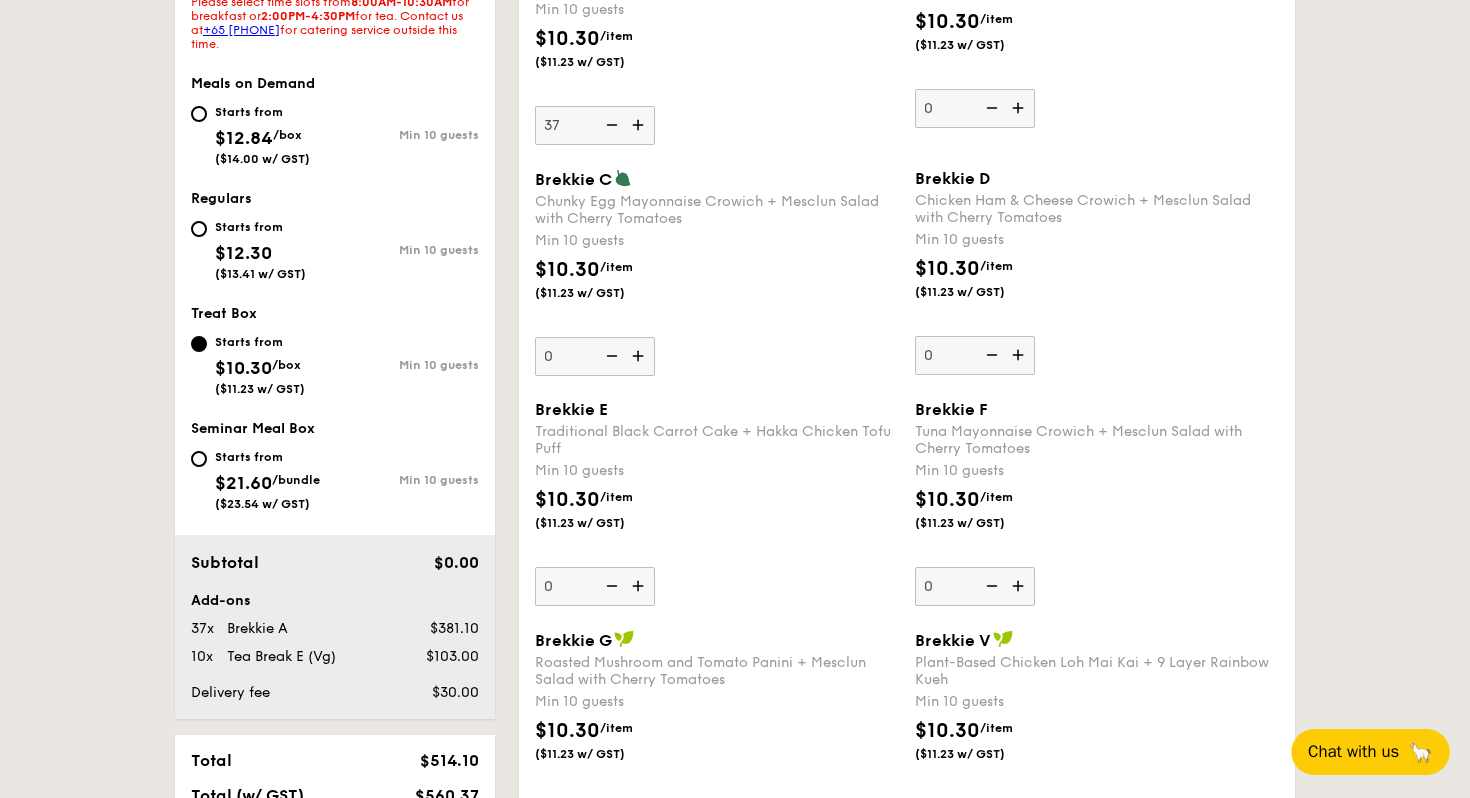 click on "Starts from
$21.60
/bundle
($23.54 w/ GST)" at bounding box center [263, 478] 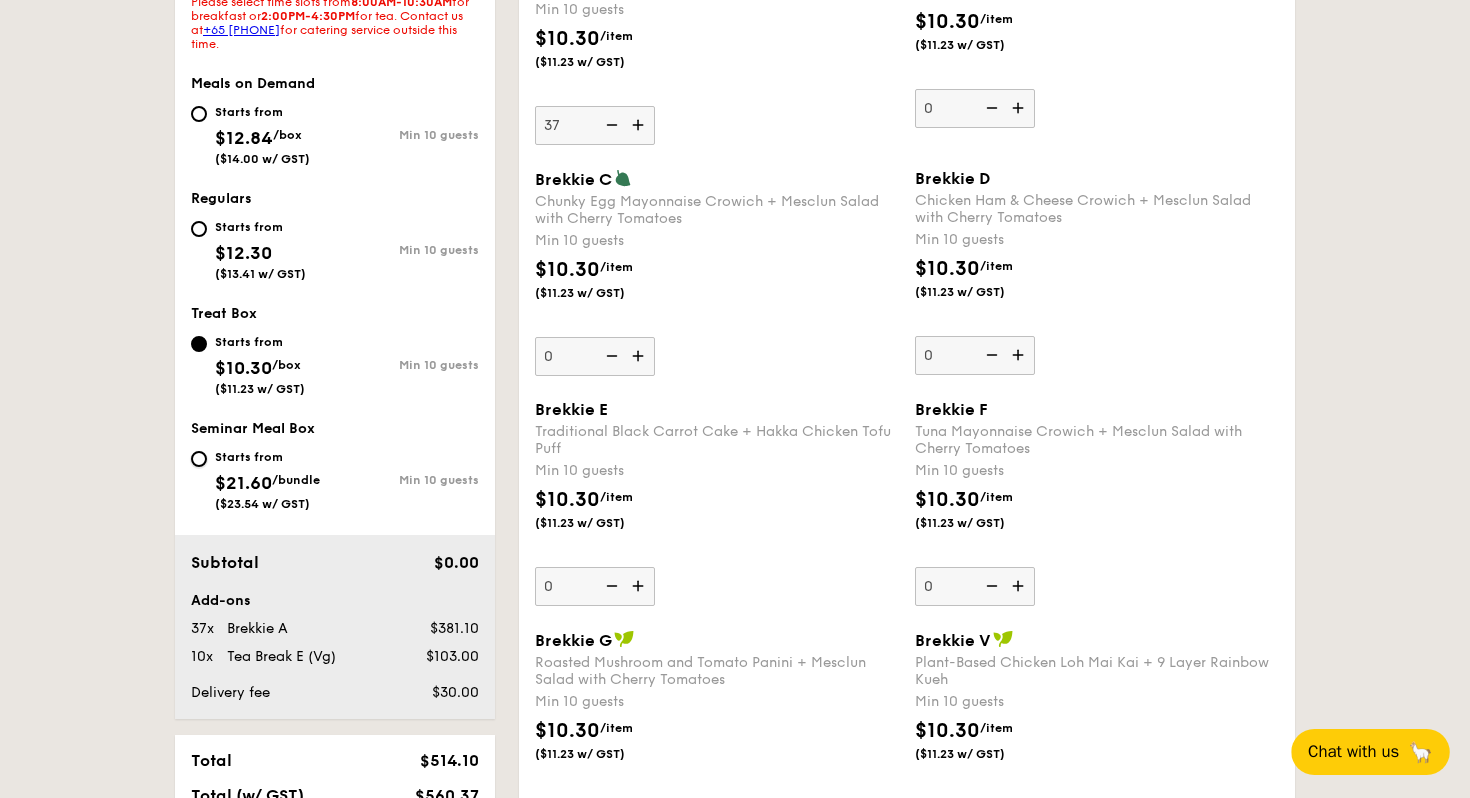 radio on "true" 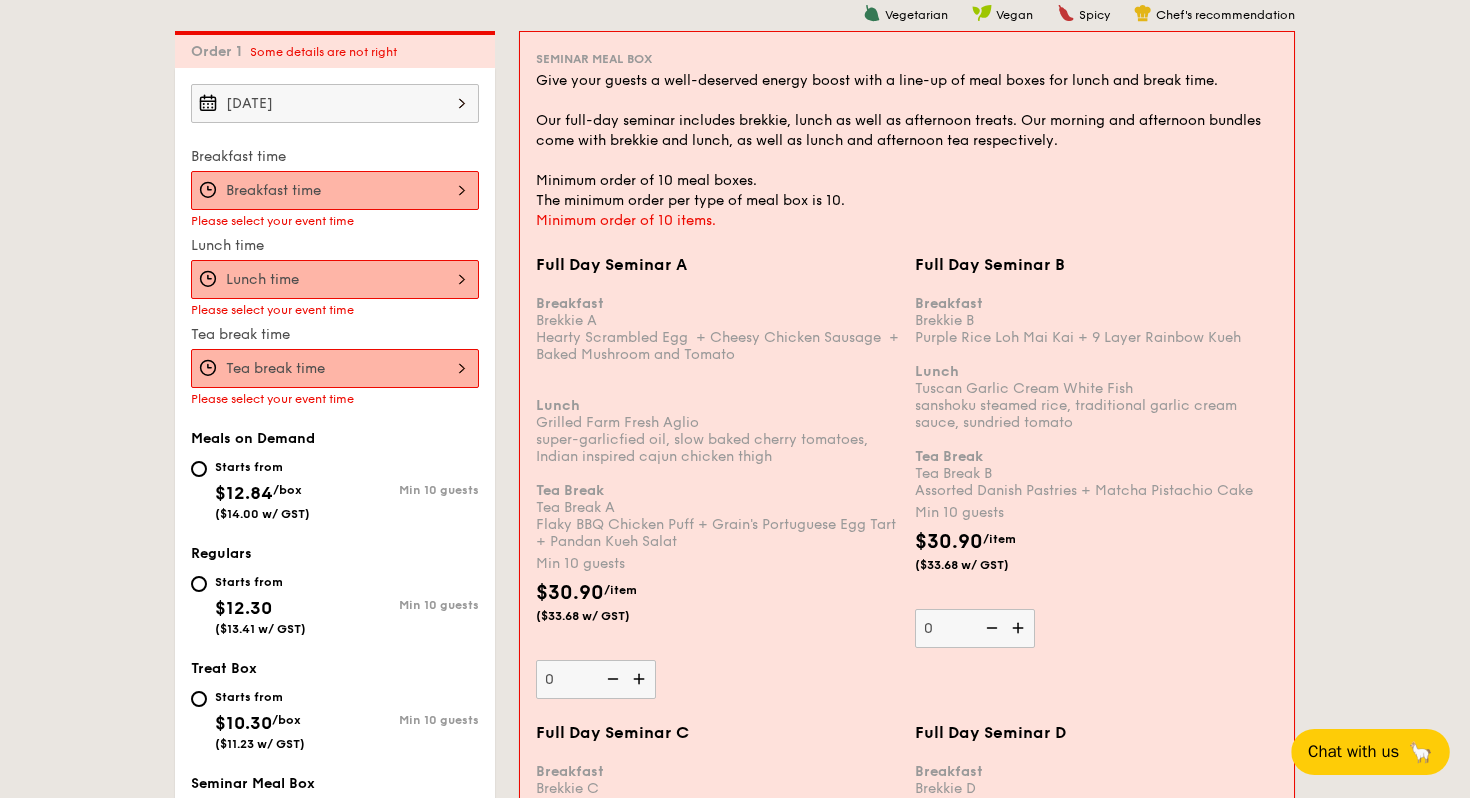 scroll, scrollTop: 523, scrollLeft: 0, axis: vertical 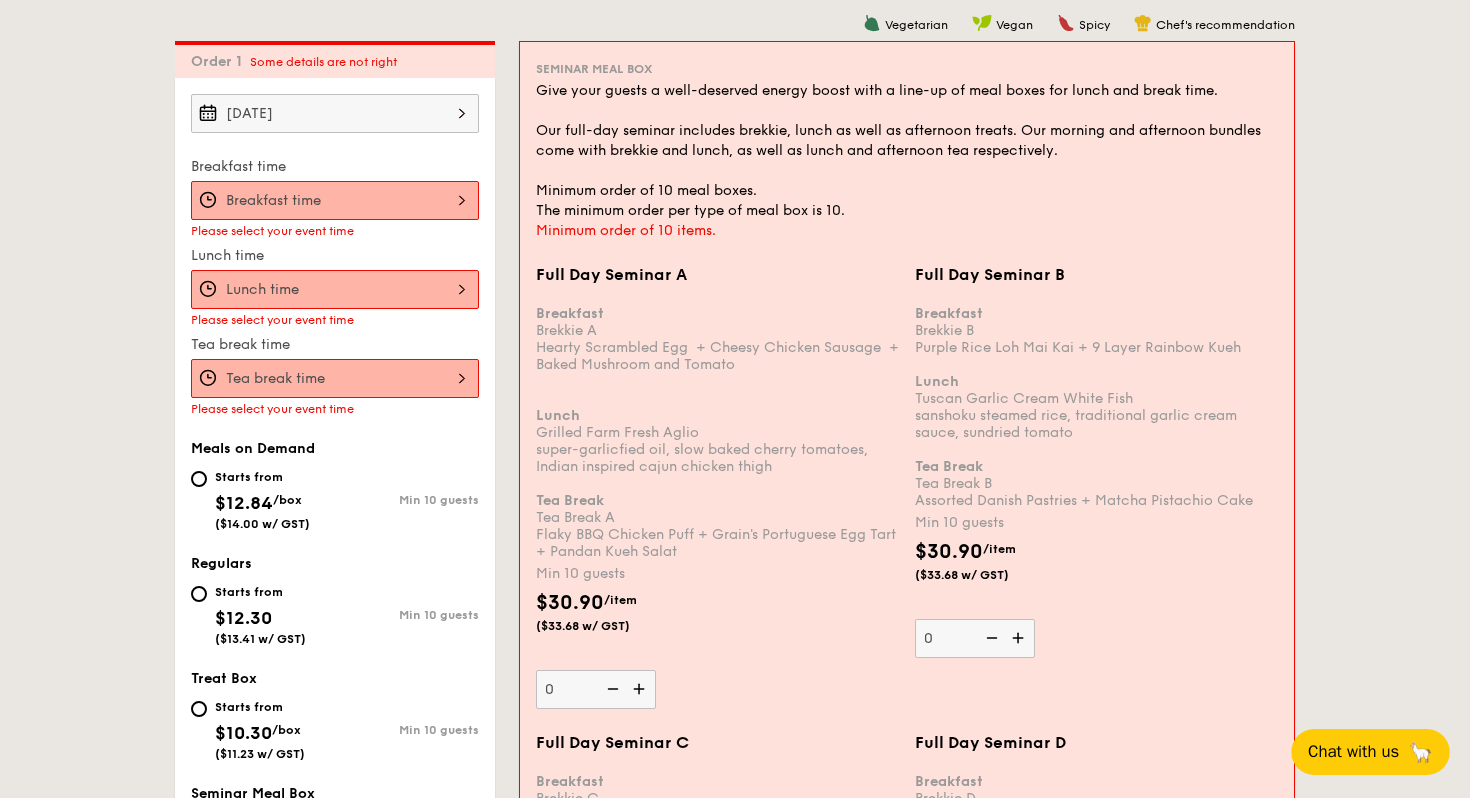 click on "12 1 2 3 4 5 6 7 8 9 10 11   00 15 30 45   am   pm   Cancel   OK" at bounding box center [335, 200] 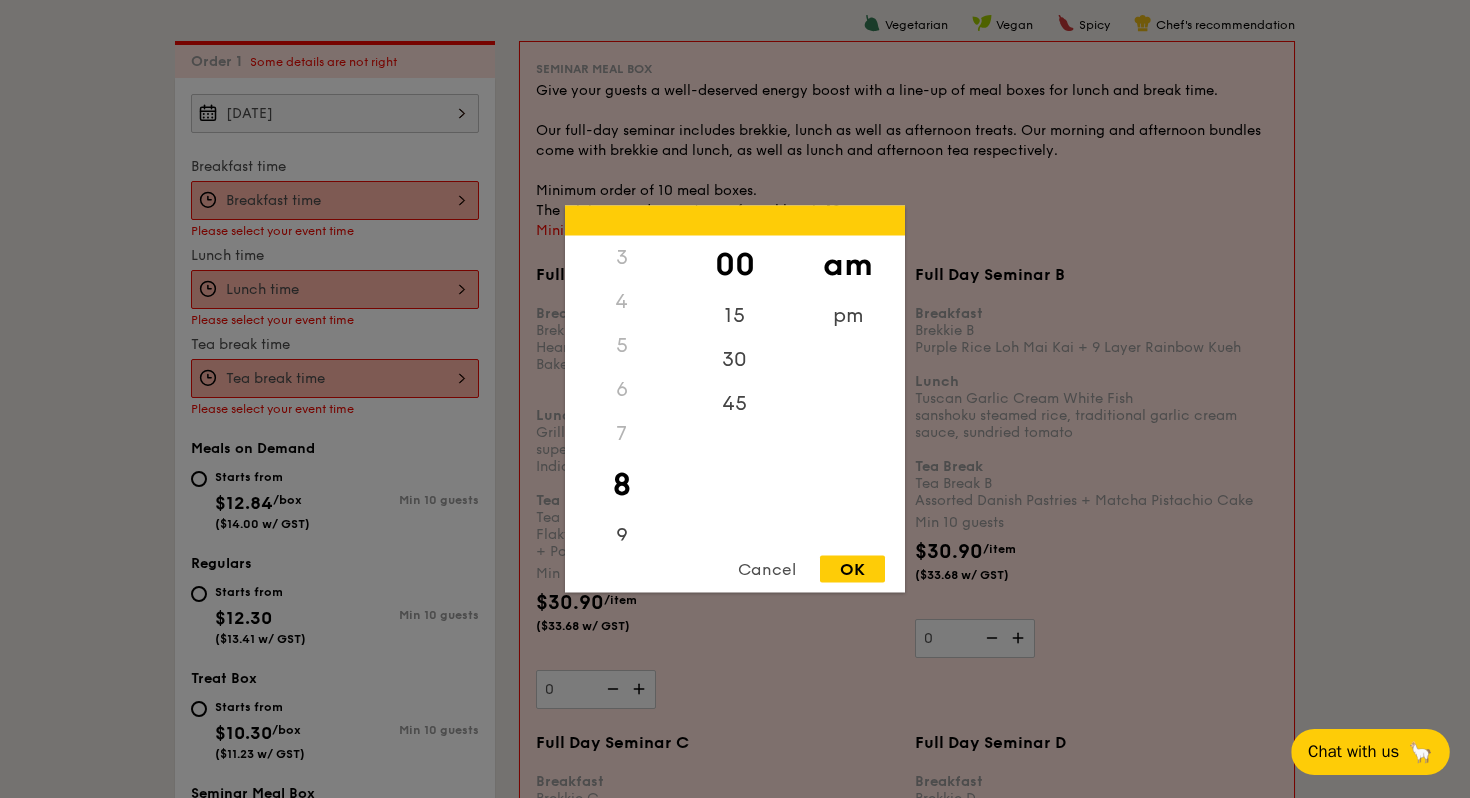 click on "Cancel" at bounding box center [767, 569] 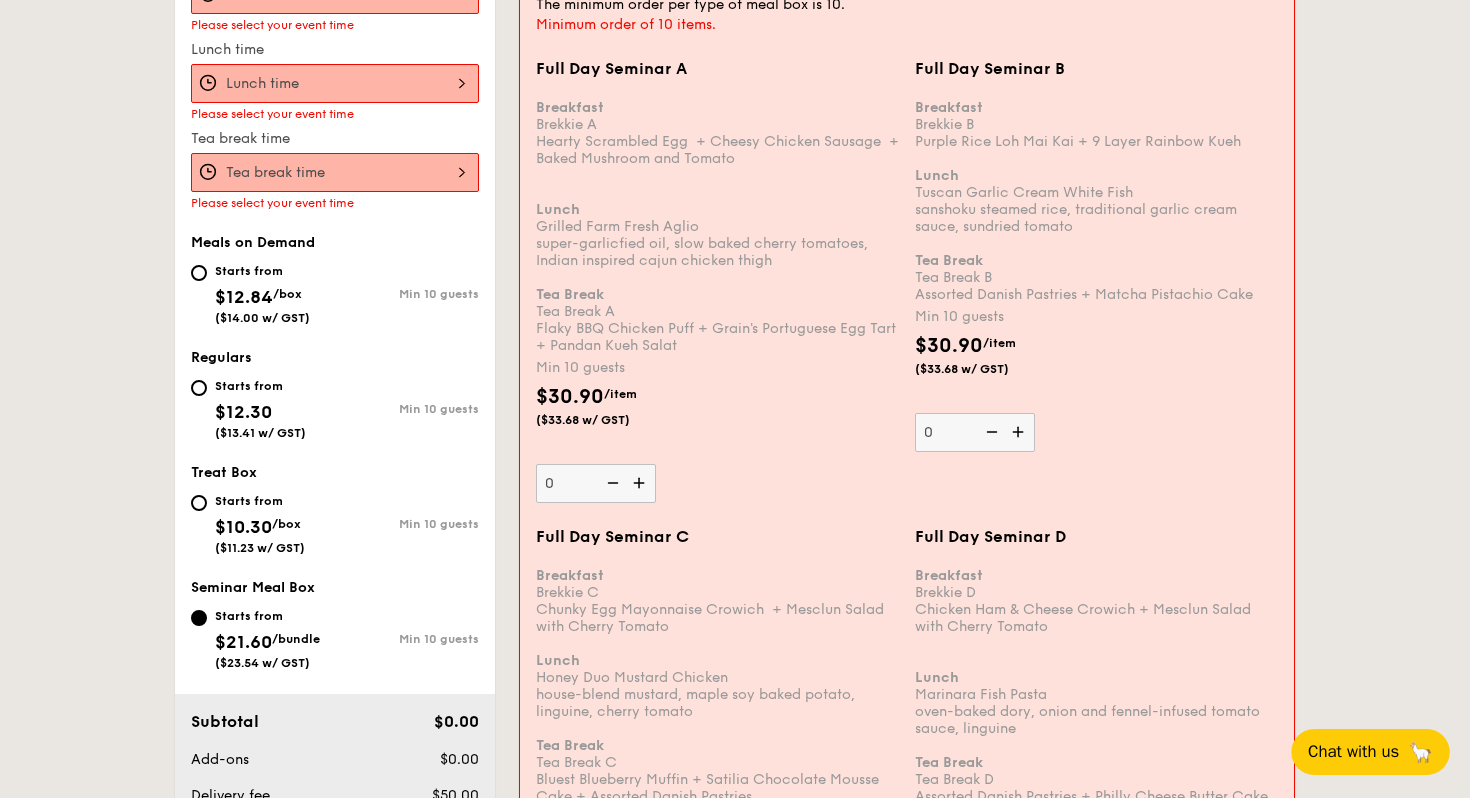 scroll, scrollTop: 726, scrollLeft: 0, axis: vertical 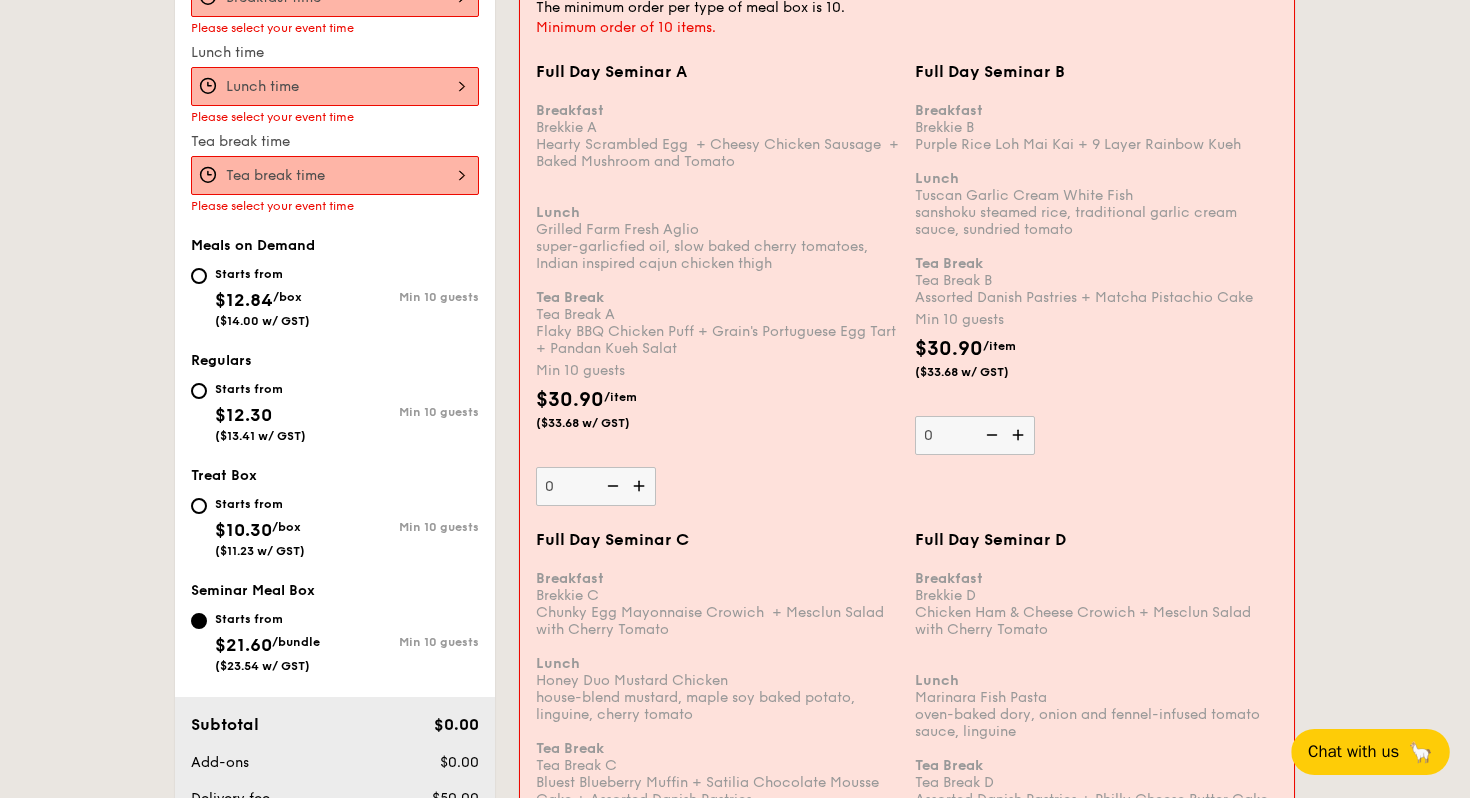 click on "Starts from
$12.84
/box
($14.00 w/ GST)" at bounding box center [262, 295] 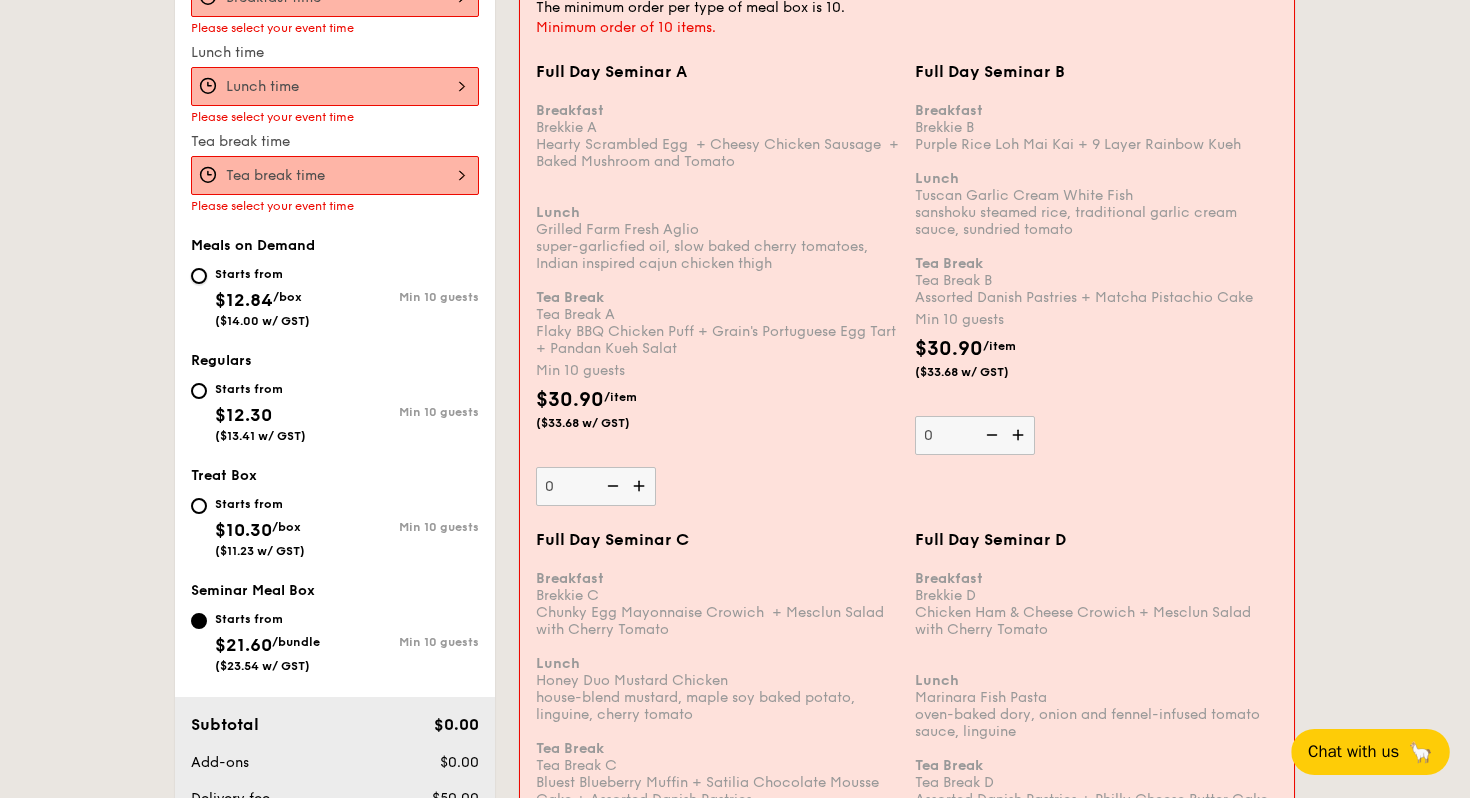 click on "Starts from
$12.84
/box
($14.00 w/ GST)
Min 10 guests" at bounding box center [199, 276] 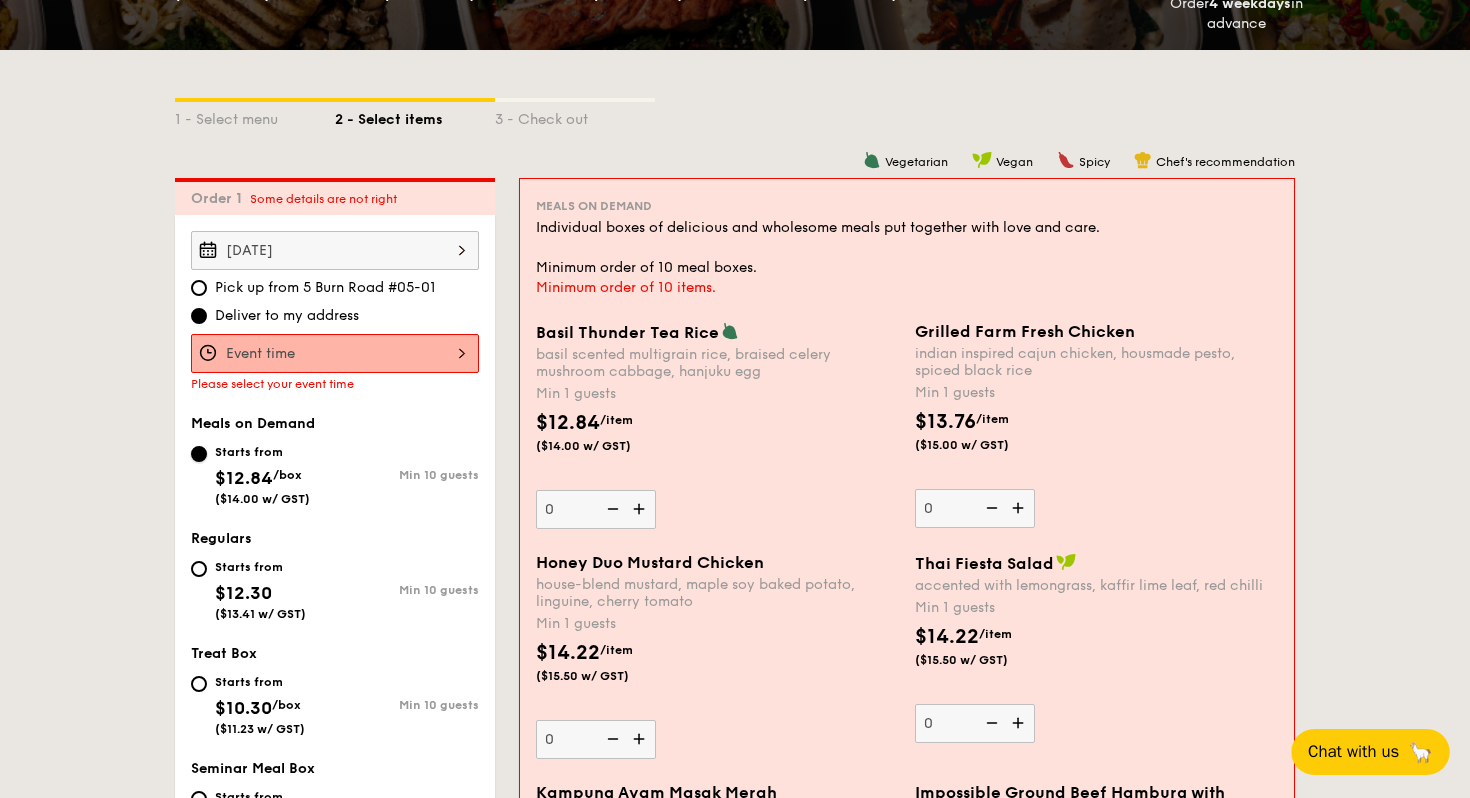 scroll, scrollTop: 558, scrollLeft: 0, axis: vertical 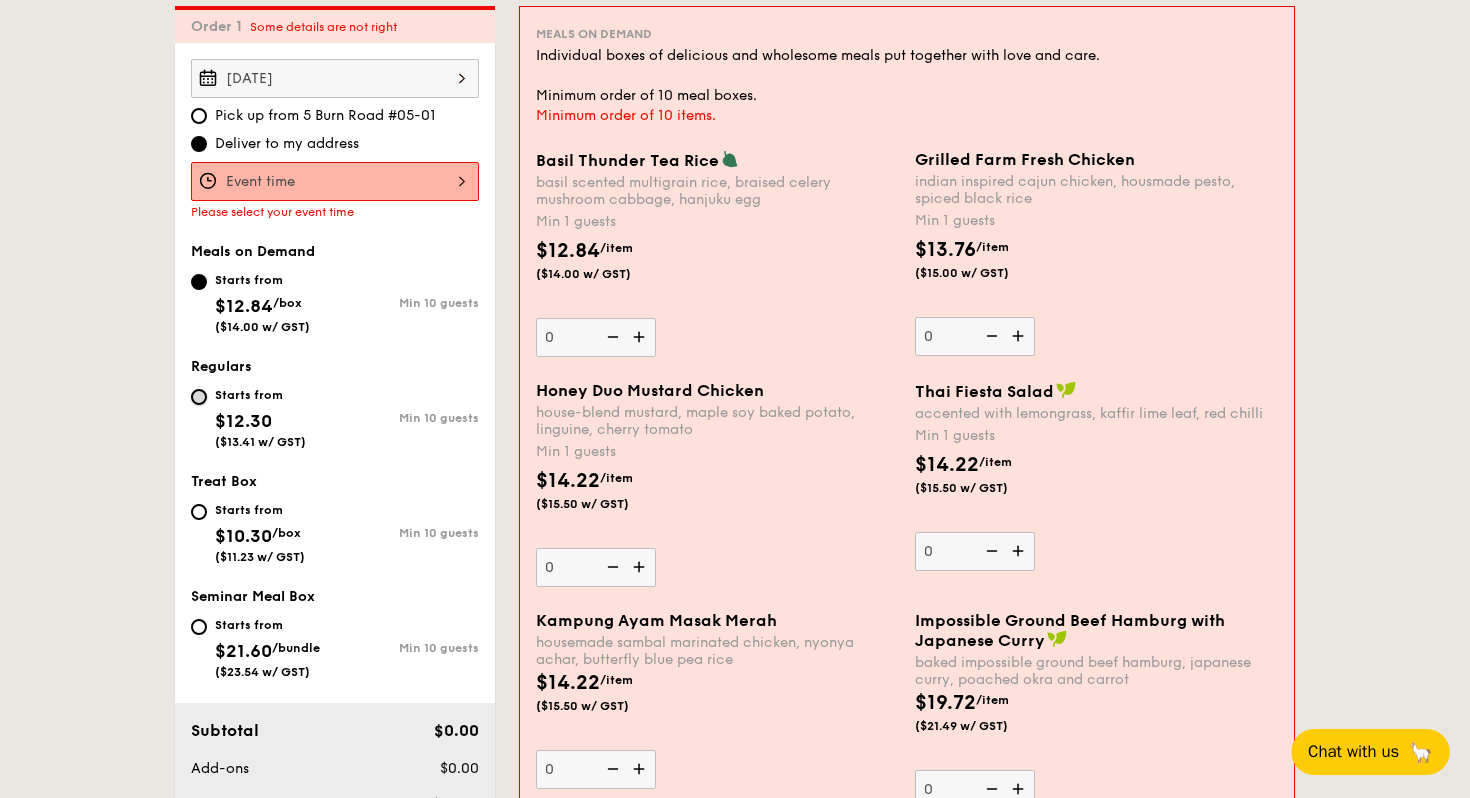 click on "Starts from
$12.30
($13.41 w/ GST)
Min 10 guests" at bounding box center (199, 397) 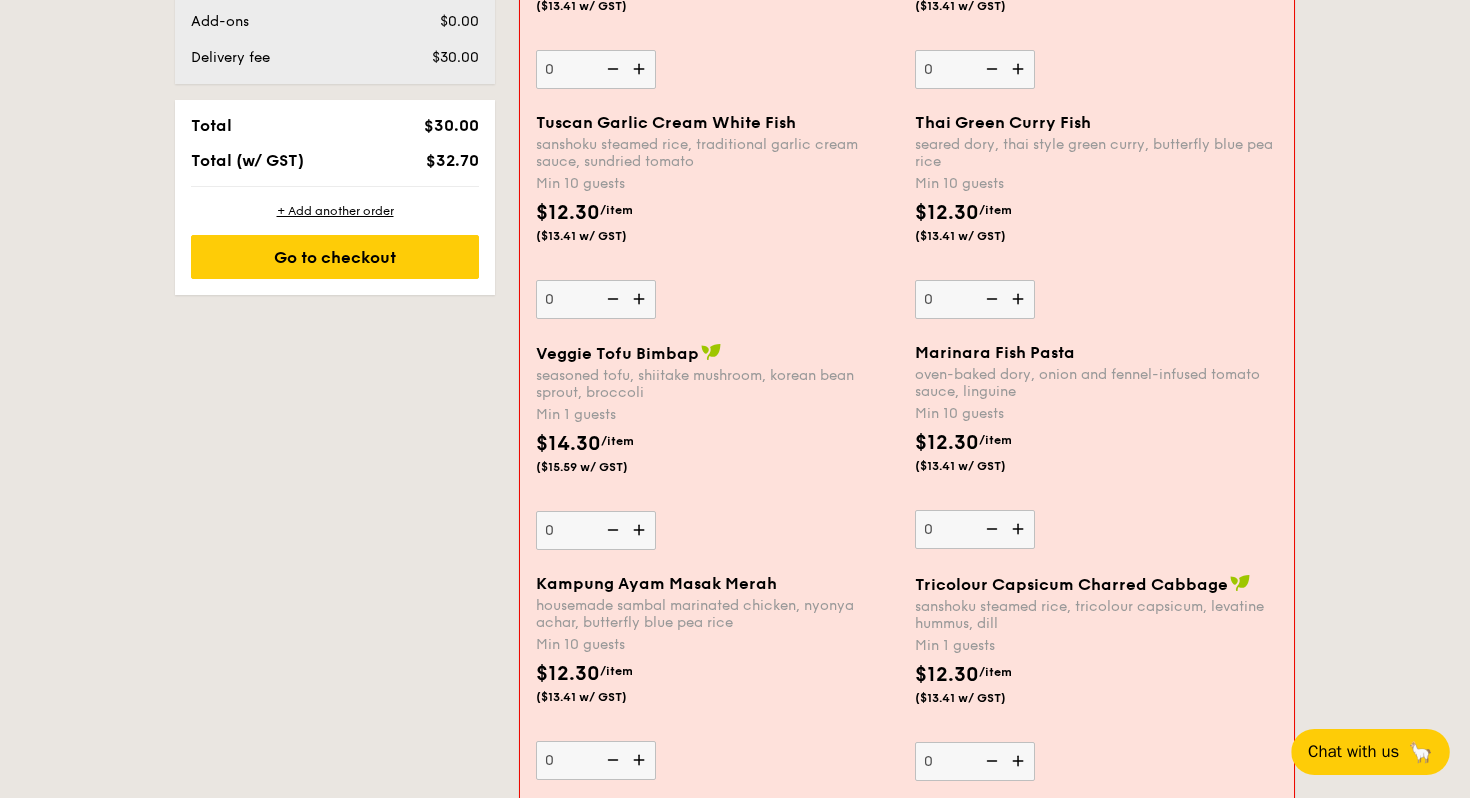 scroll, scrollTop: 782, scrollLeft: 0, axis: vertical 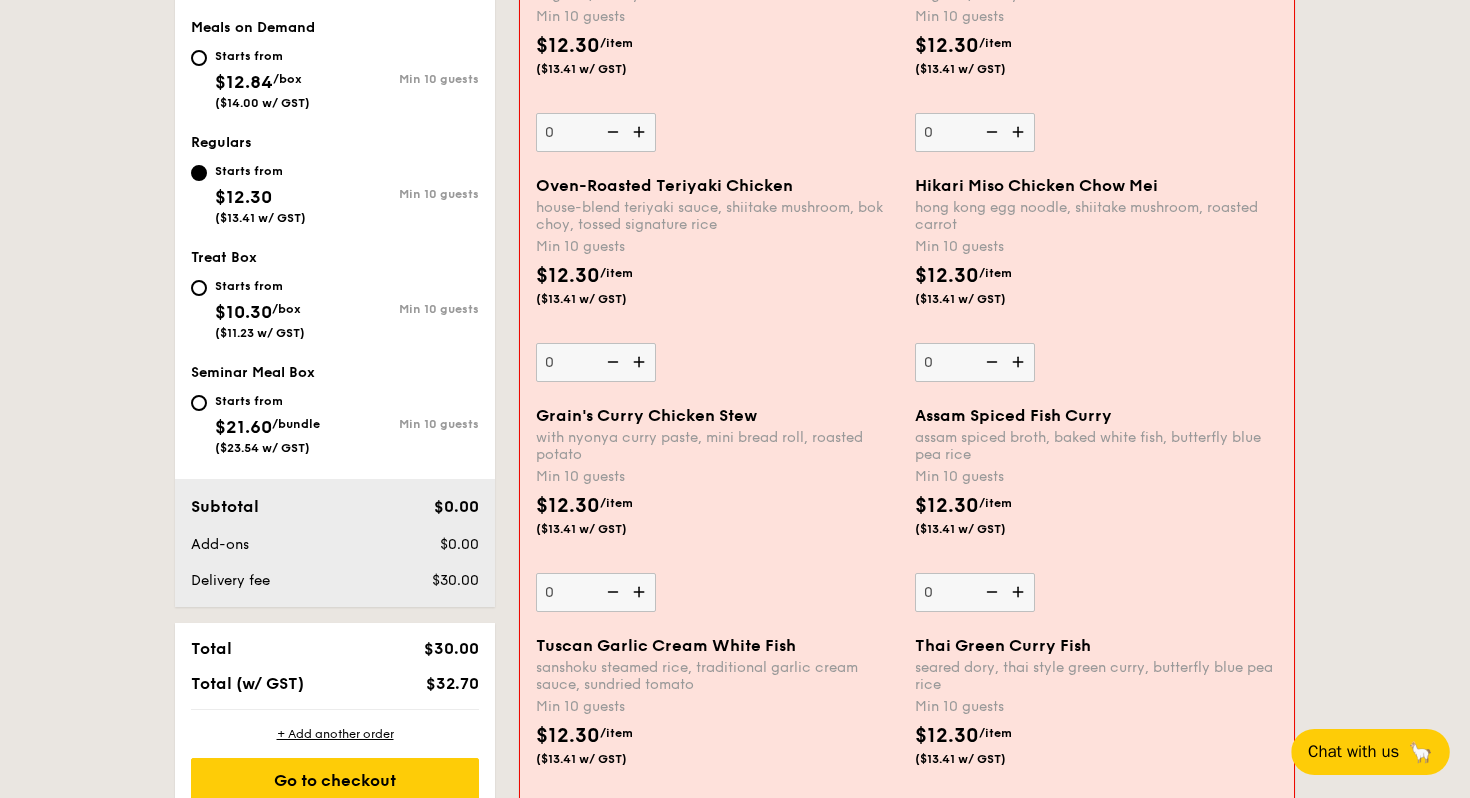 click on "Starts from
$21.60
/bundle
($23.54 w/ GST)" at bounding box center [263, 422] 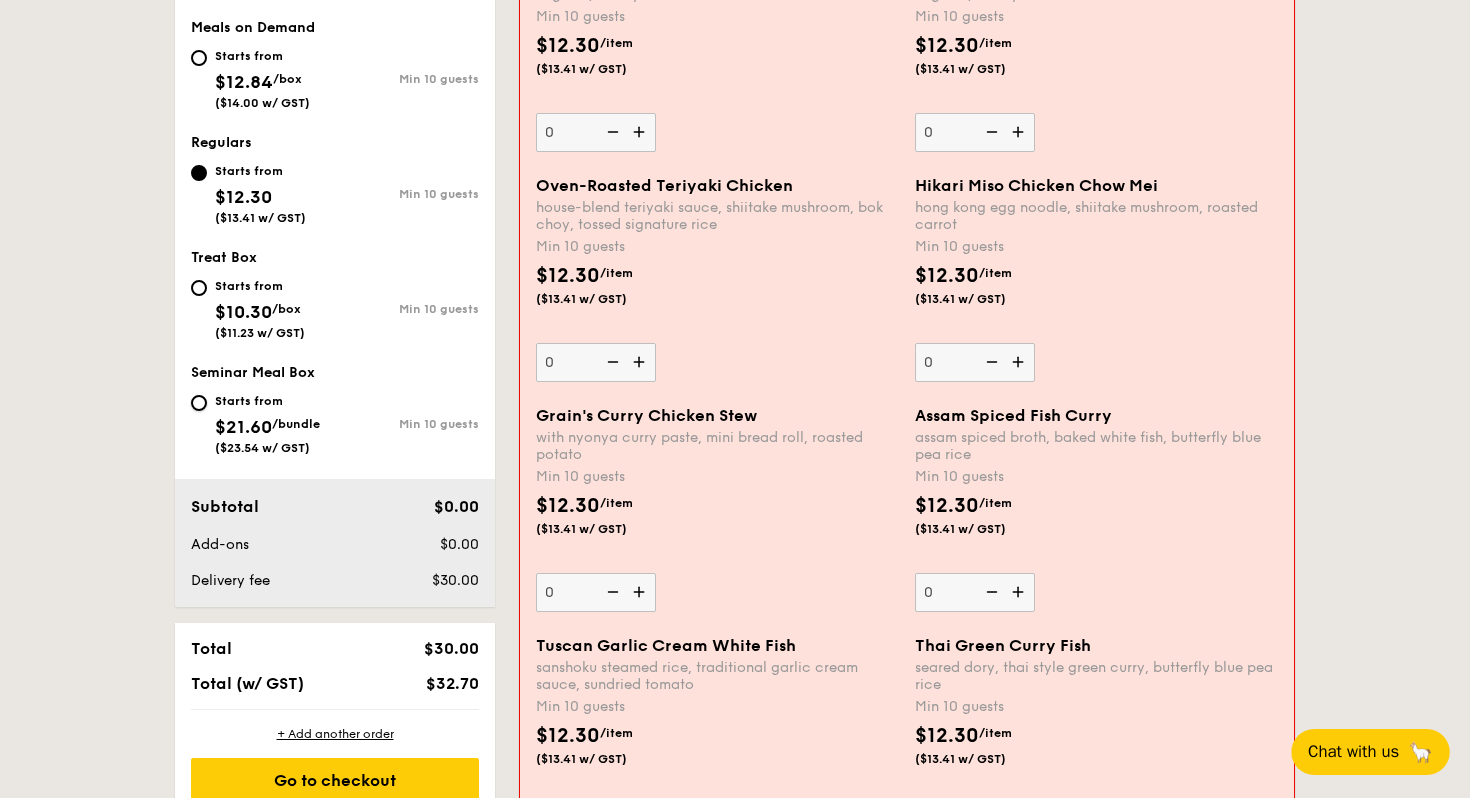 click on "Starts from
$21.60
/bundle
($23.54 w/ GST)
Min 10 guests" at bounding box center [199, 403] 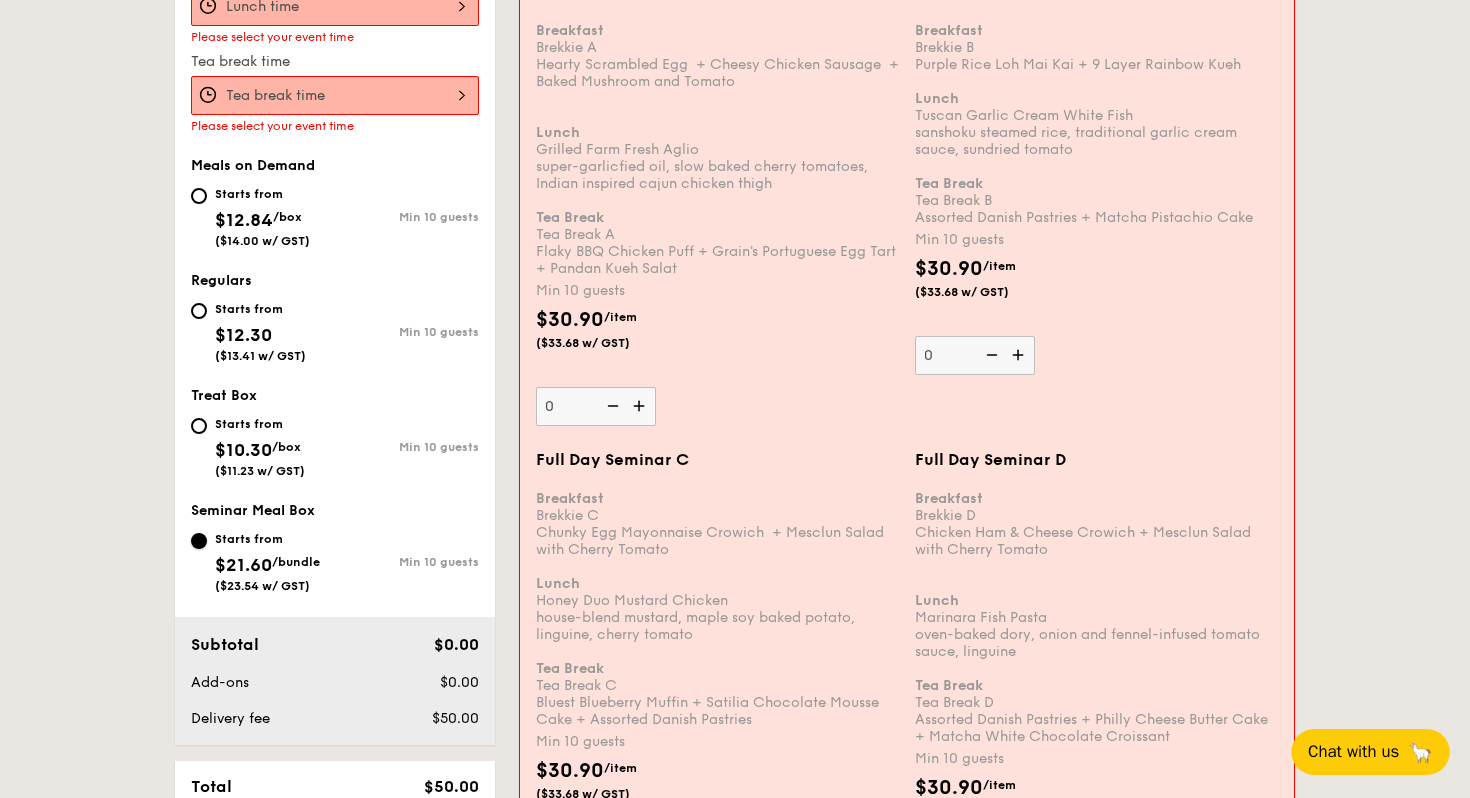 scroll, scrollTop: 735, scrollLeft: 0, axis: vertical 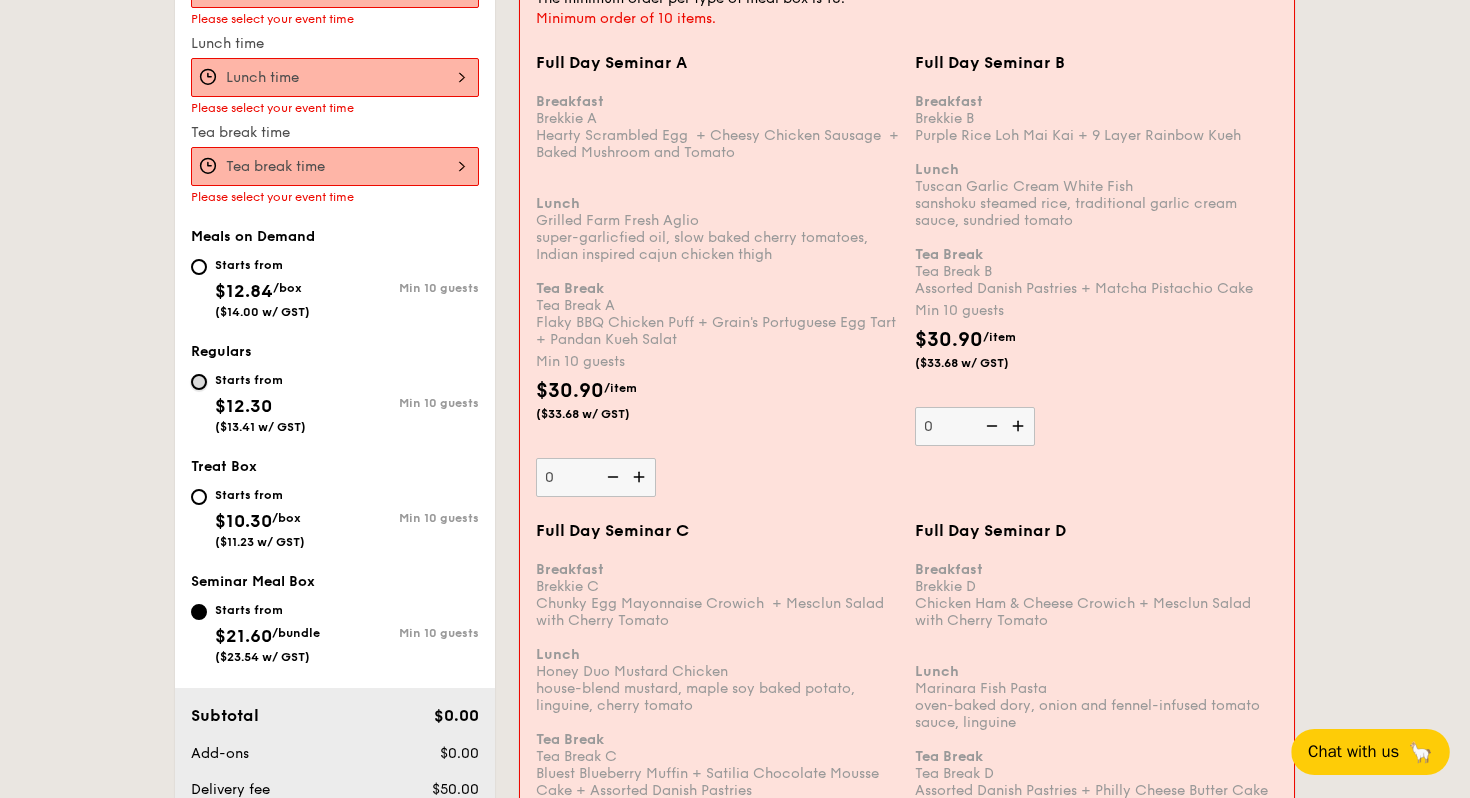 click on "Starts from
$12.30
($13.41 w/ GST)
Min 10 guests" at bounding box center [199, 382] 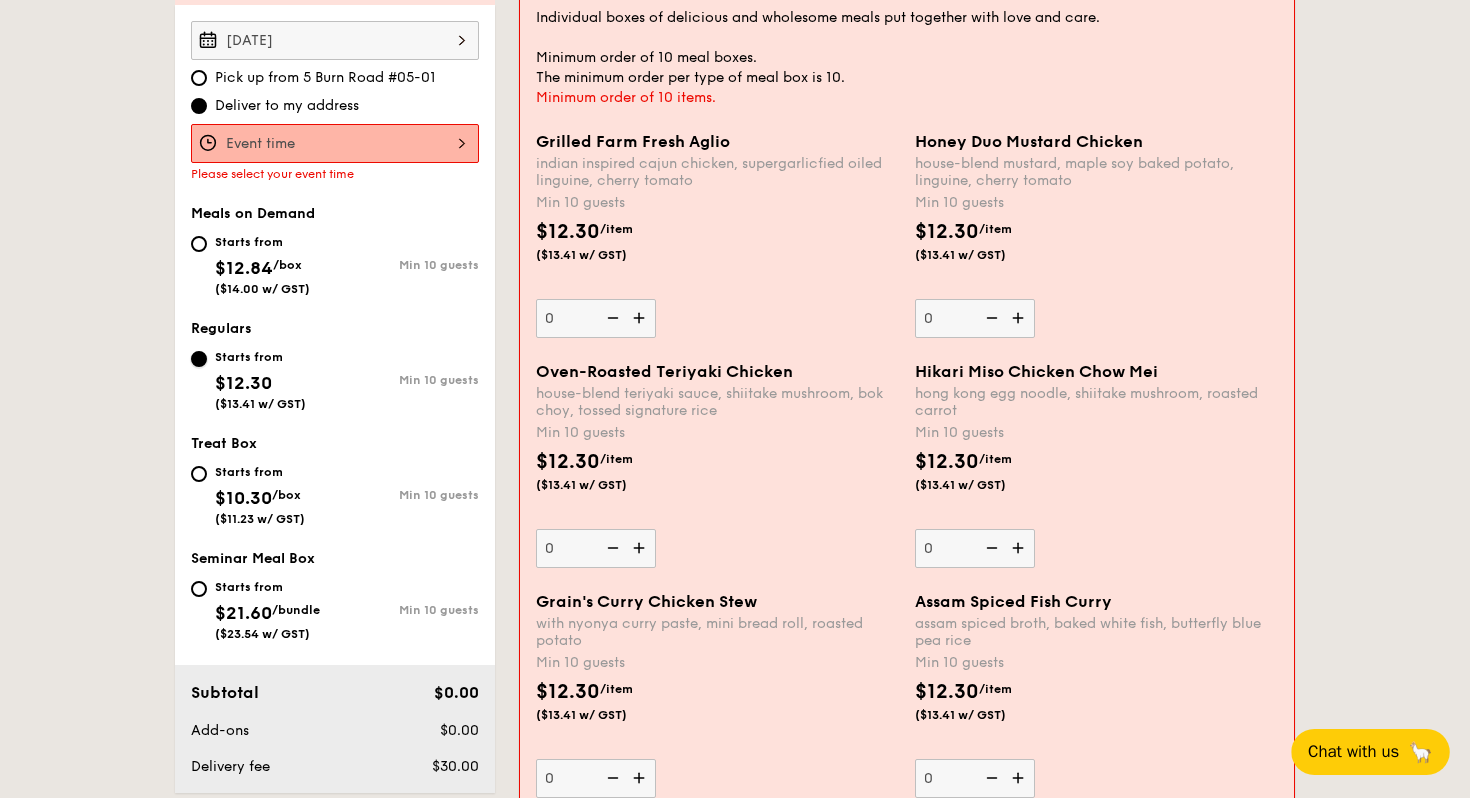 scroll, scrollTop: 607, scrollLeft: 0, axis: vertical 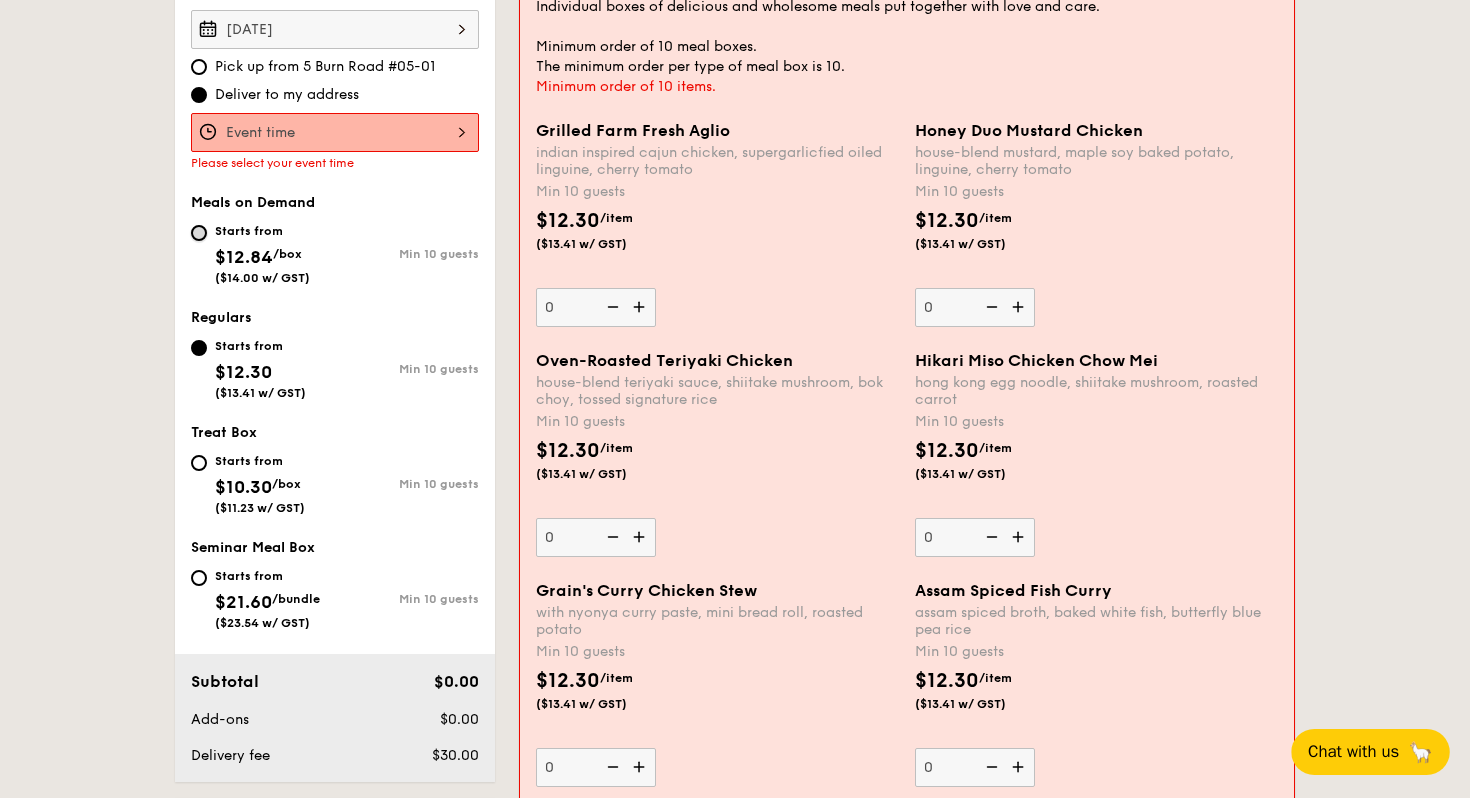 click on "Starts from
$12.84
/box
($14.00 w/ GST)
Min 10 guests" at bounding box center (199, 233) 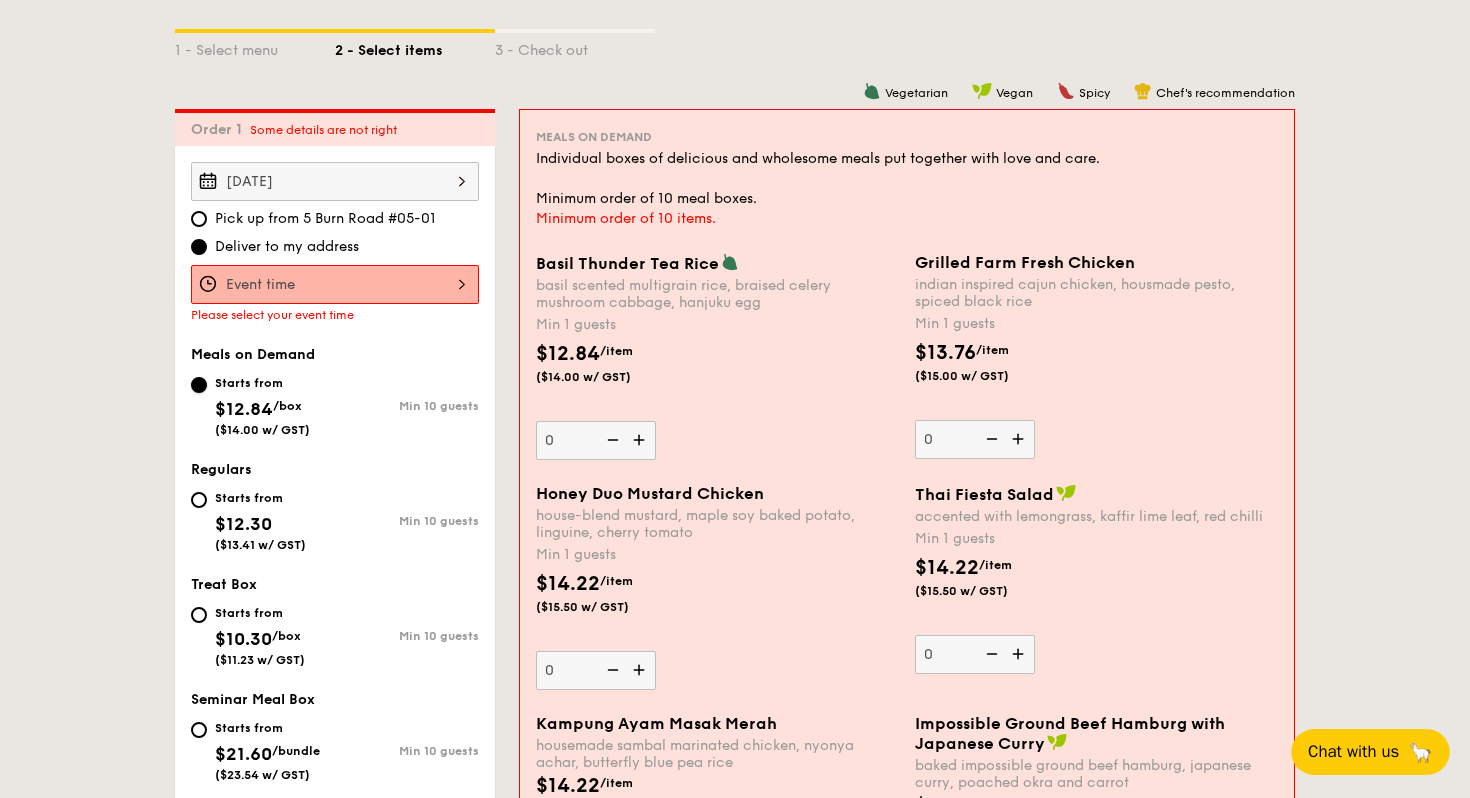 scroll, scrollTop: 461, scrollLeft: 0, axis: vertical 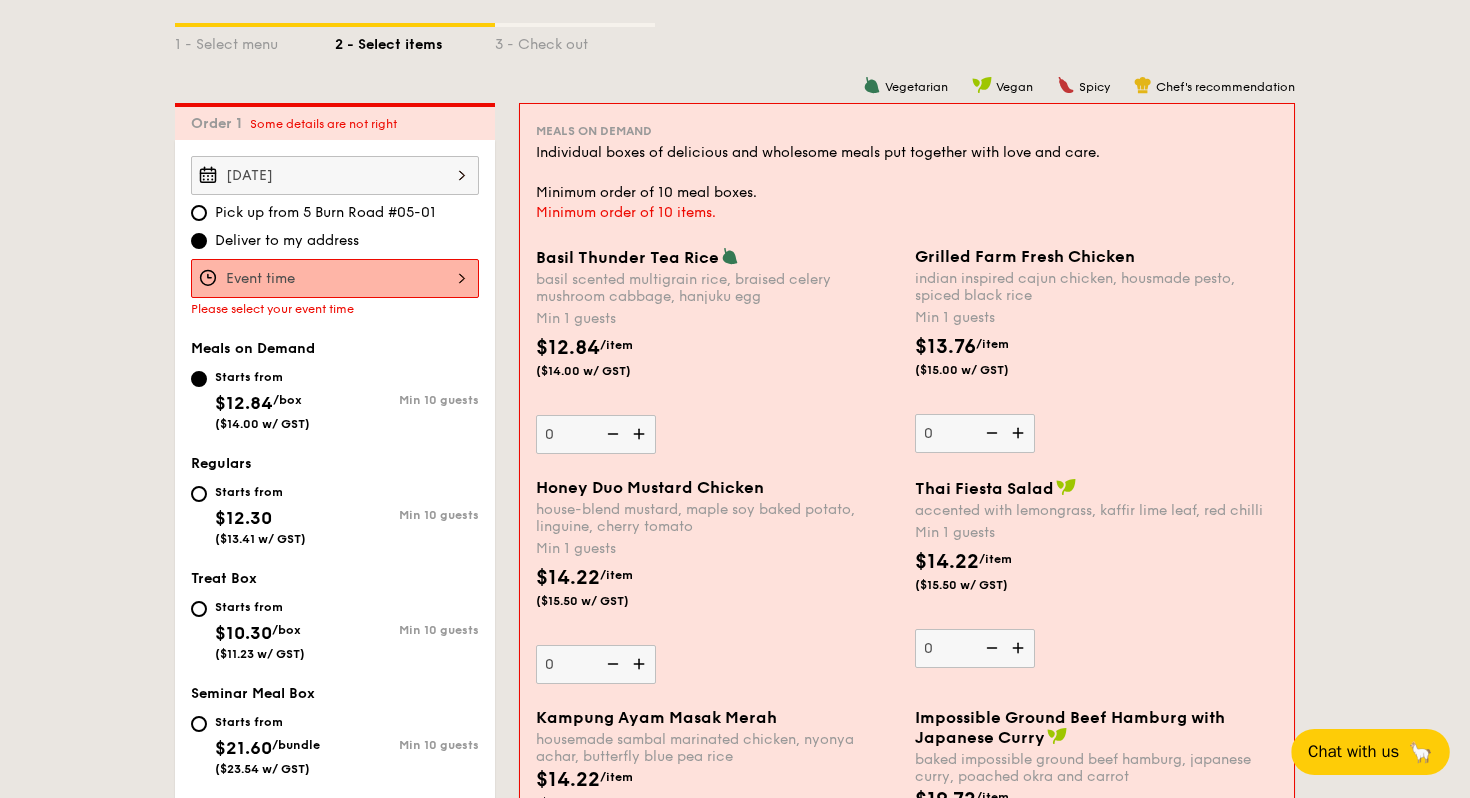 click on "Starts from" at bounding box center [260, 492] 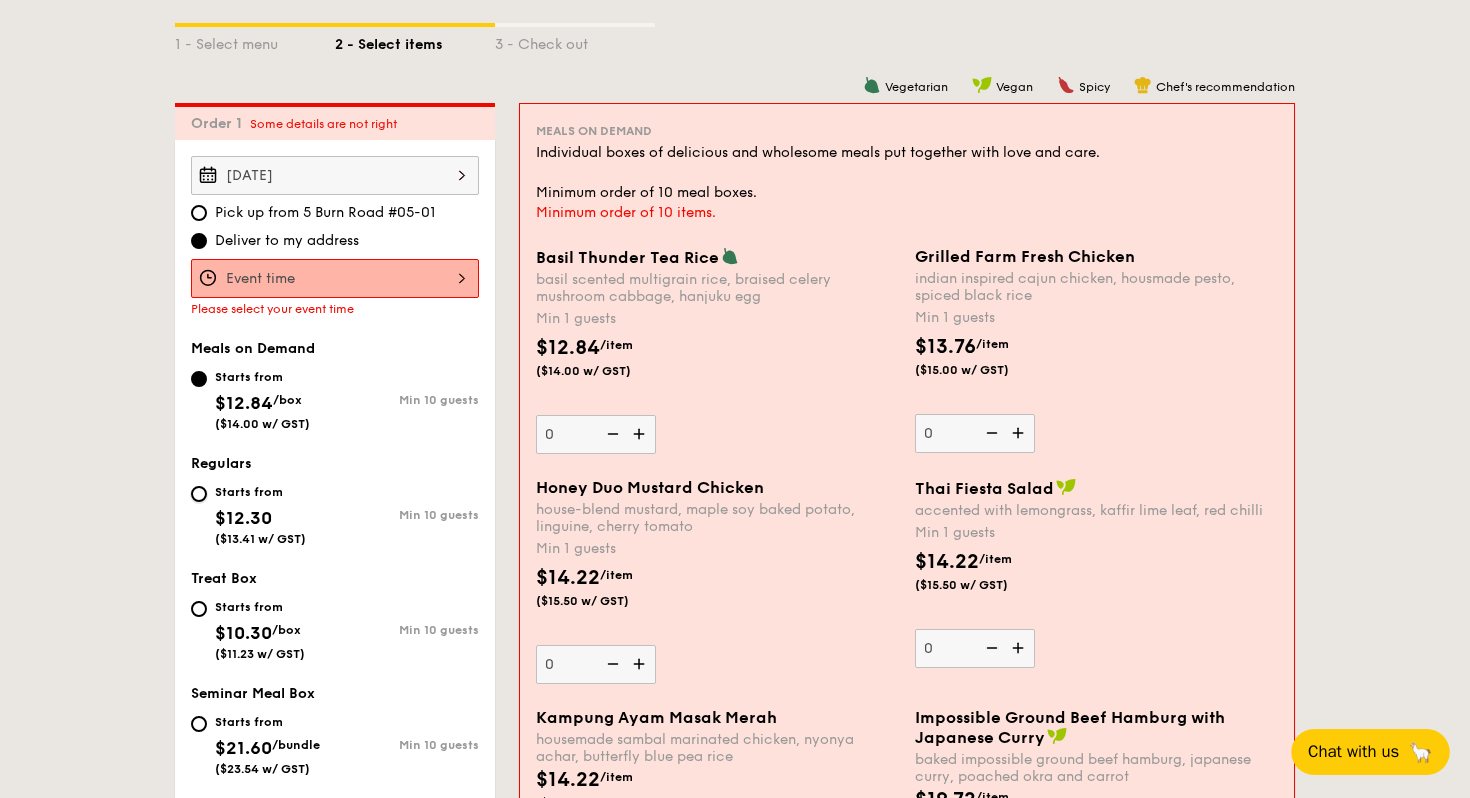 click on "Starts from
$12.30
($13.41 w/ GST)
Min 10 guests" at bounding box center [199, 494] 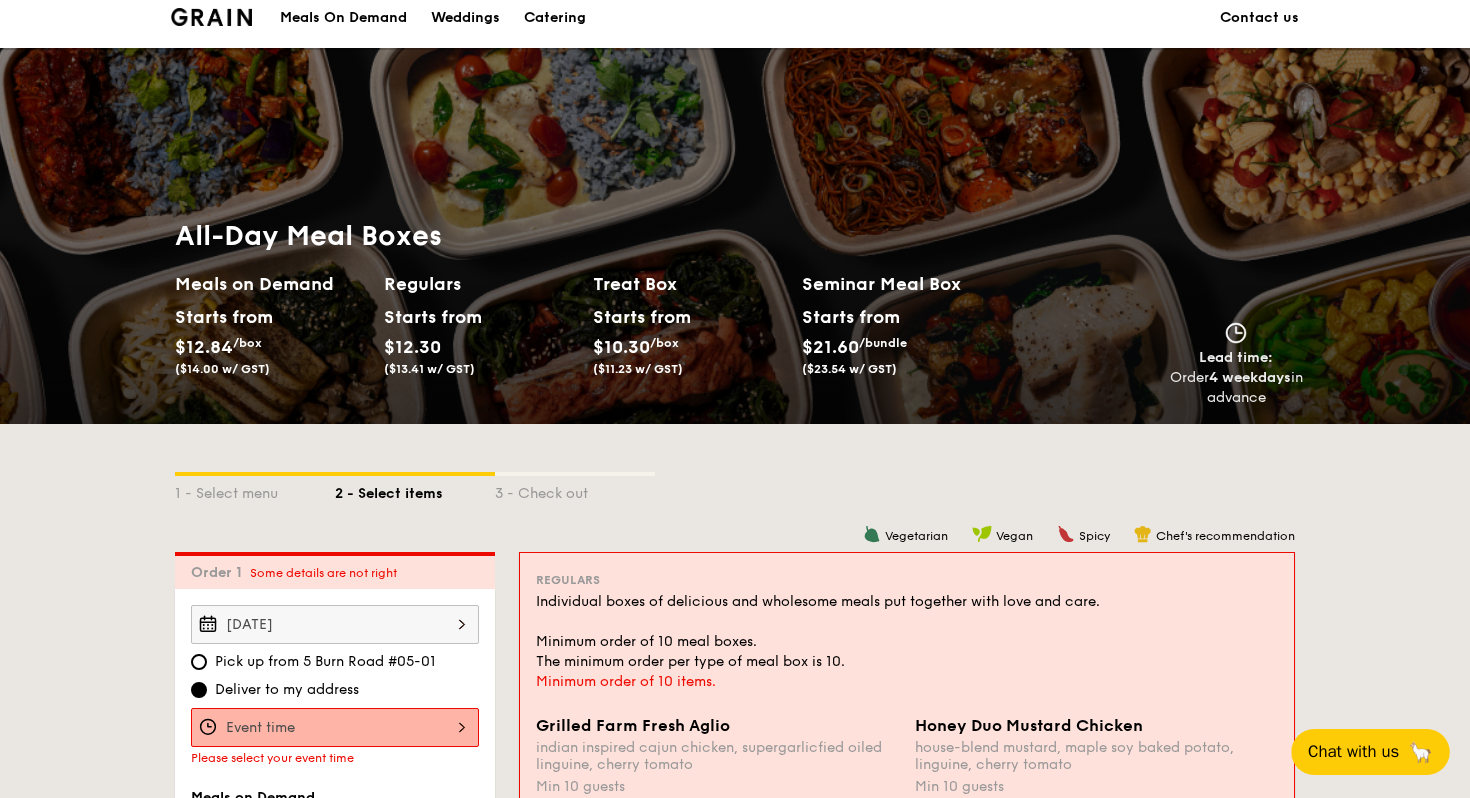 scroll, scrollTop: 0, scrollLeft: 0, axis: both 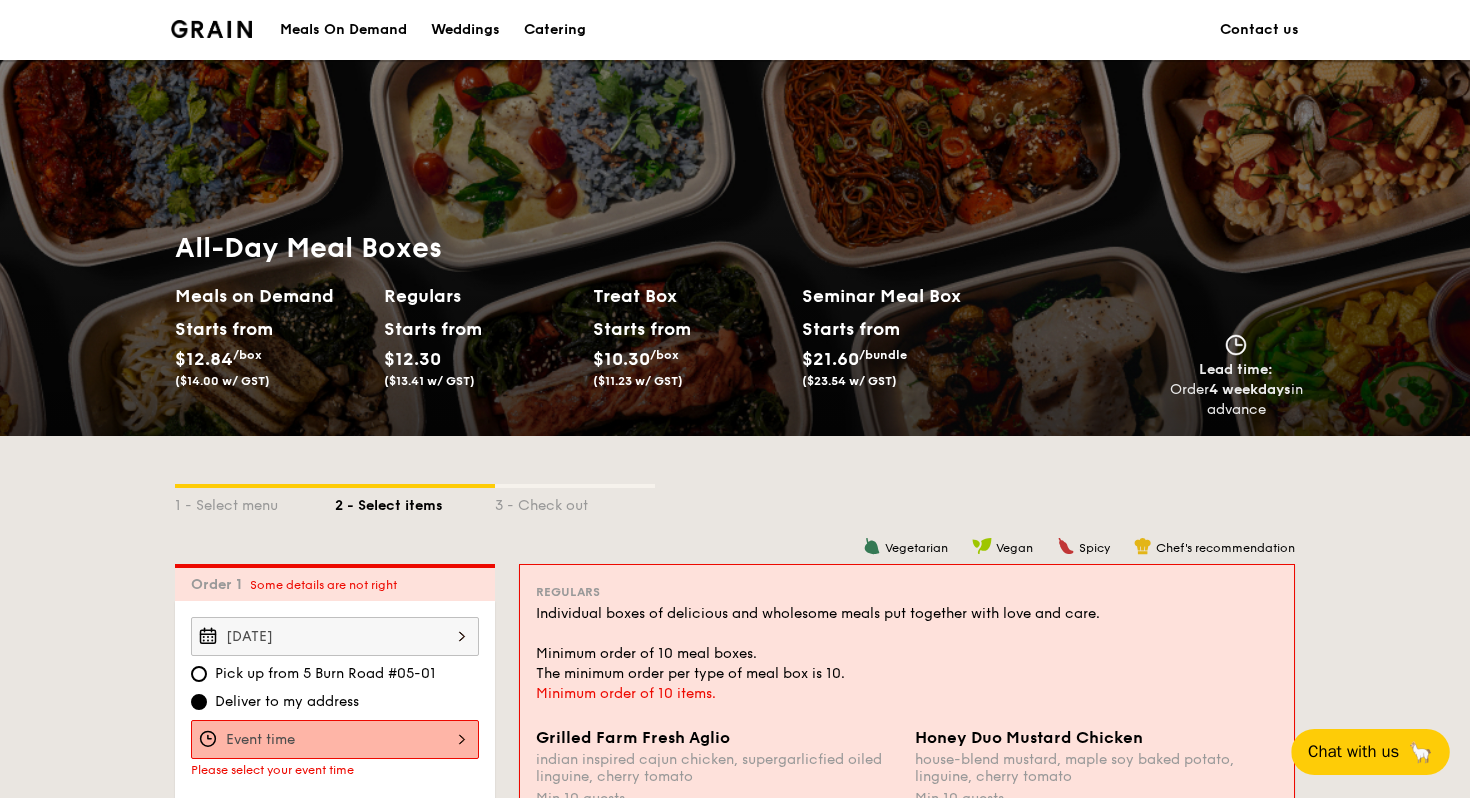 click on "Catering" at bounding box center (555, 30) 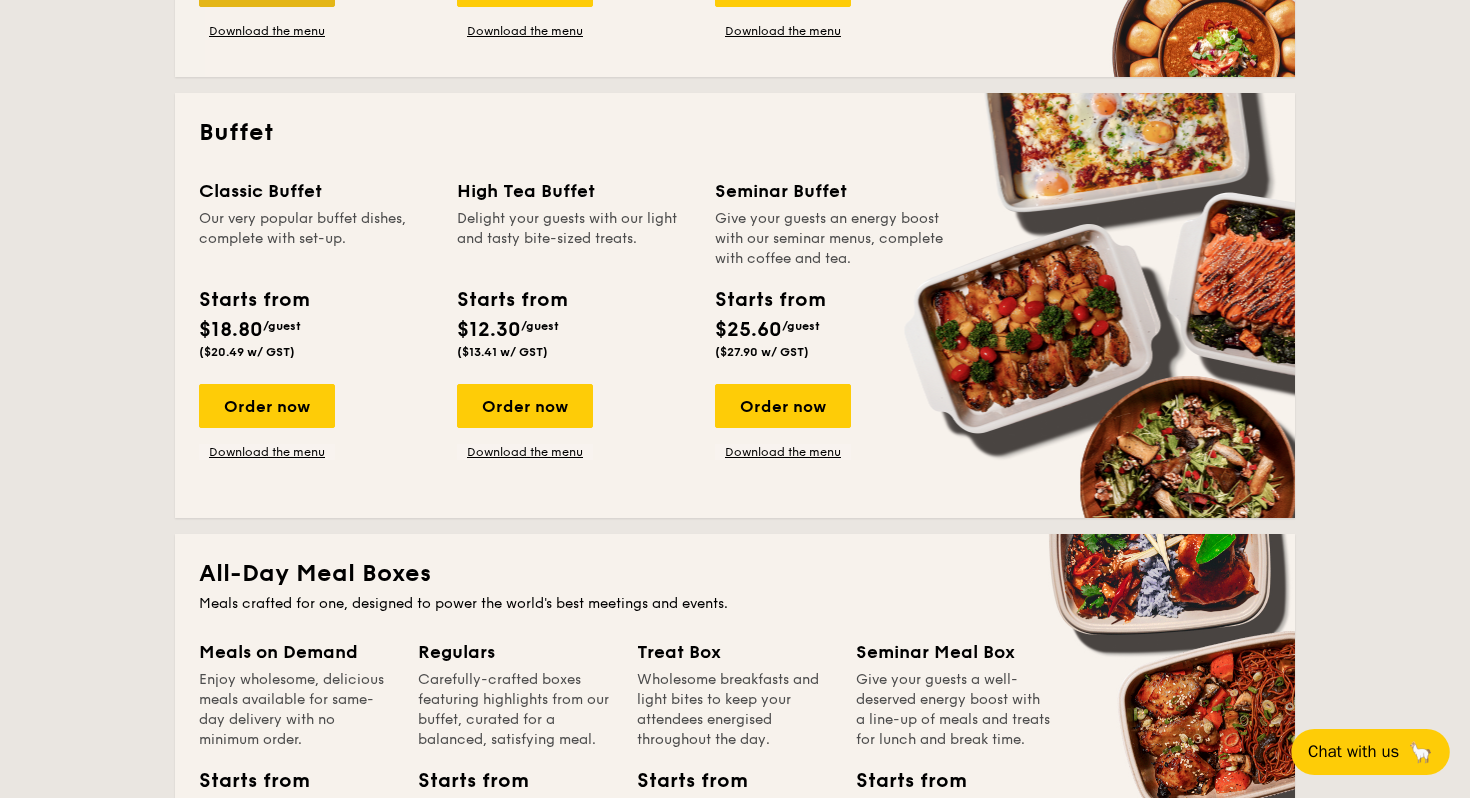 scroll, scrollTop: 881, scrollLeft: 0, axis: vertical 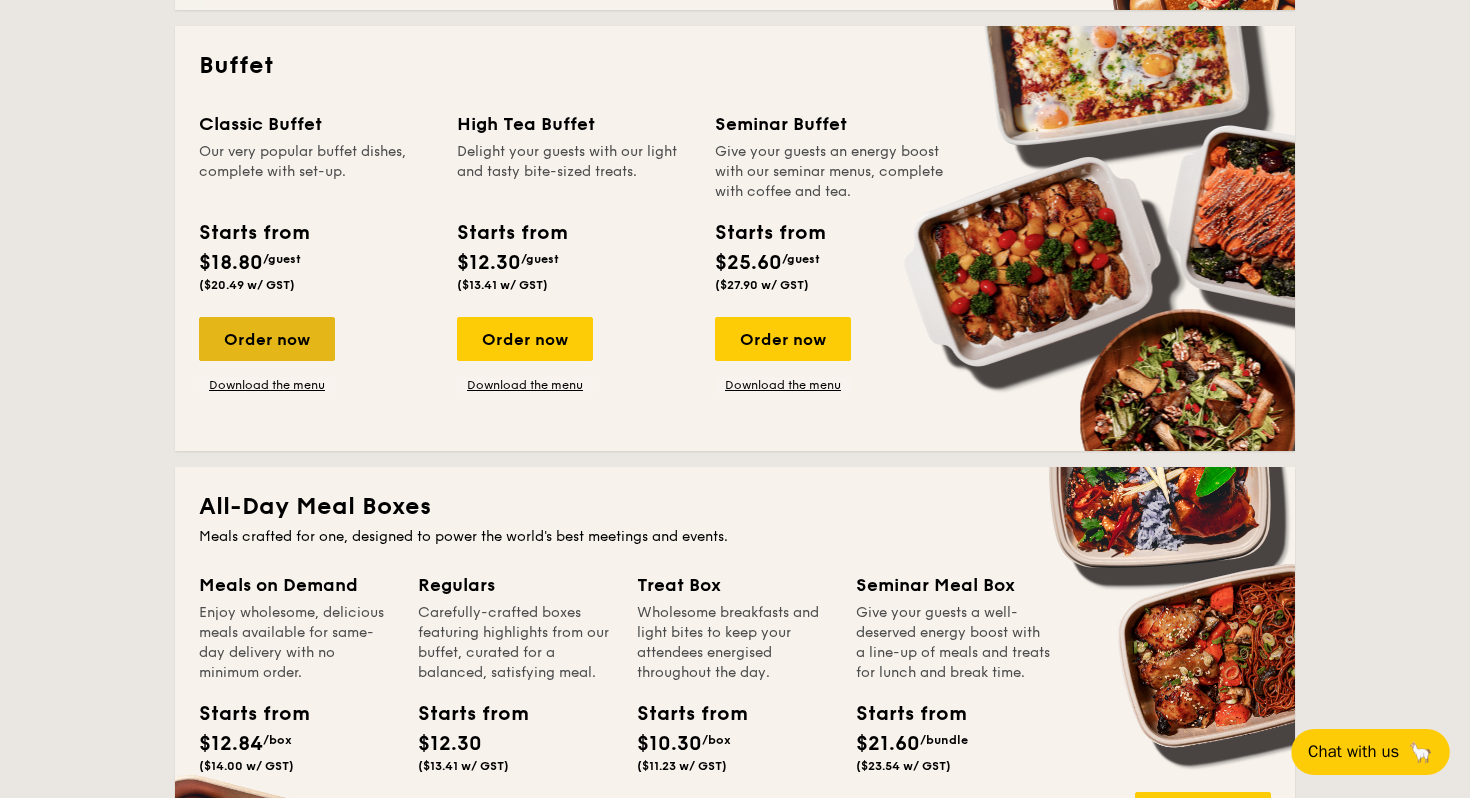 click on "Order now" at bounding box center (267, 339) 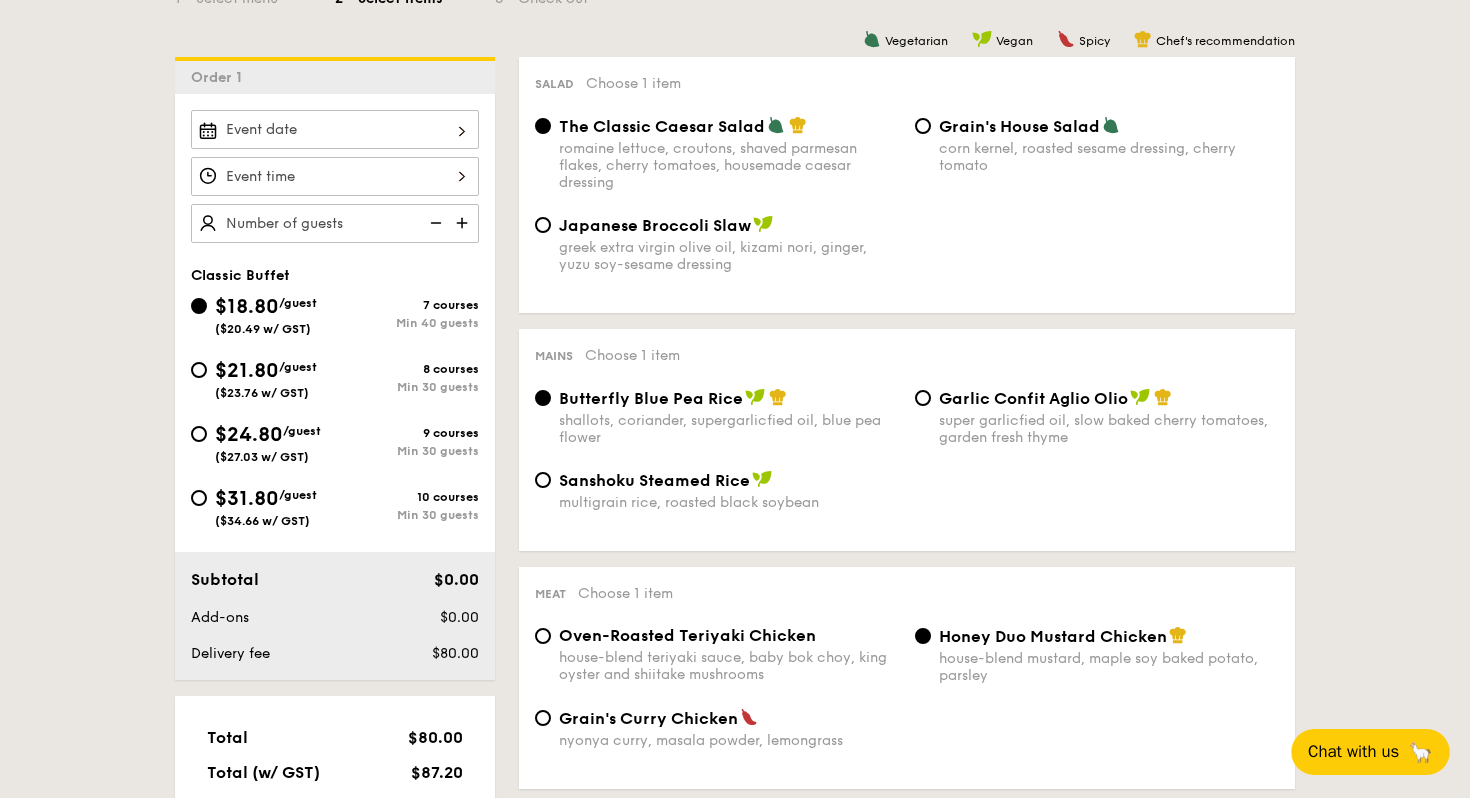 scroll, scrollTop: 519, scrollLeft: 0, axis: vertical 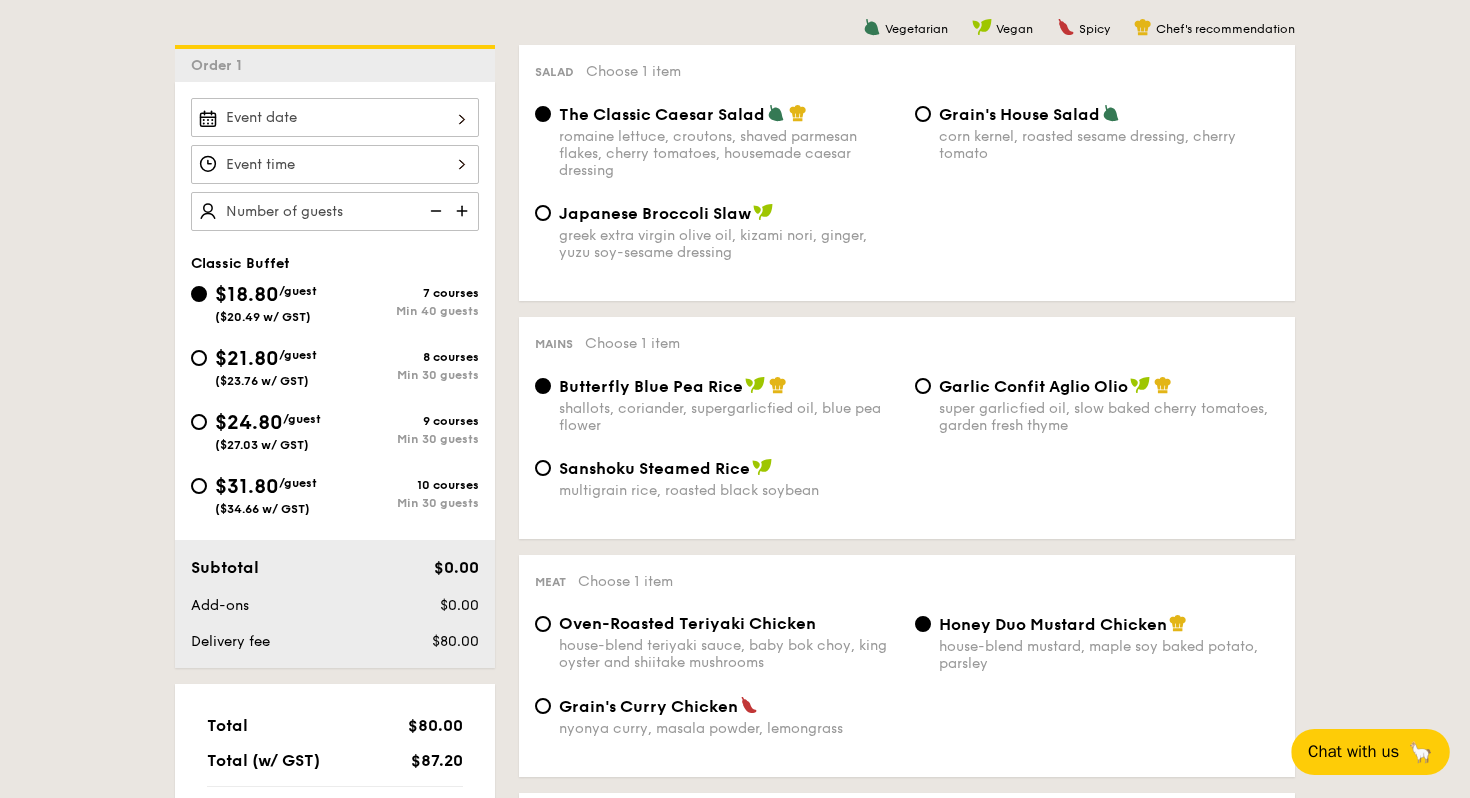 click at bounding box center (464, 211) 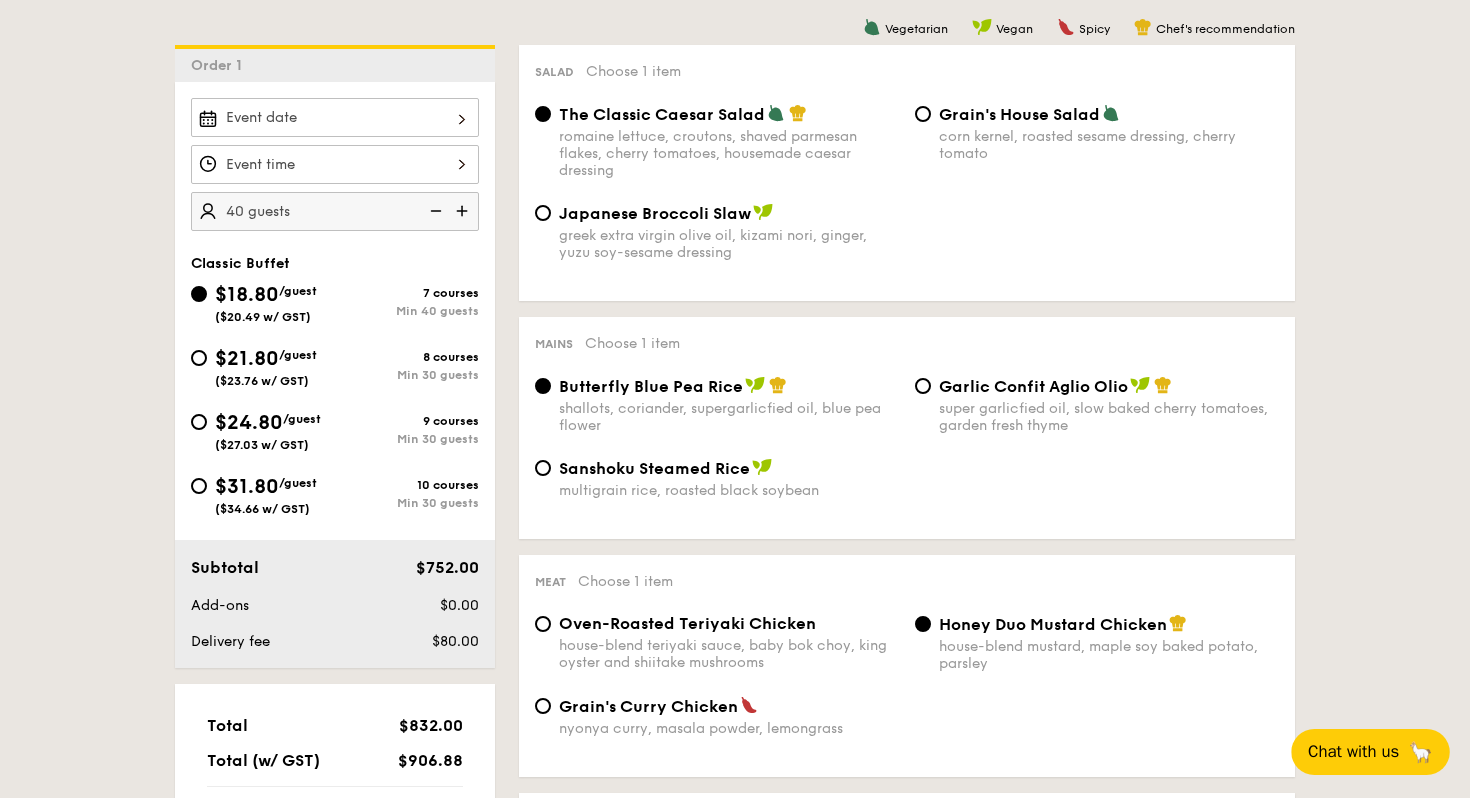 click at bounding box center (464, 211) 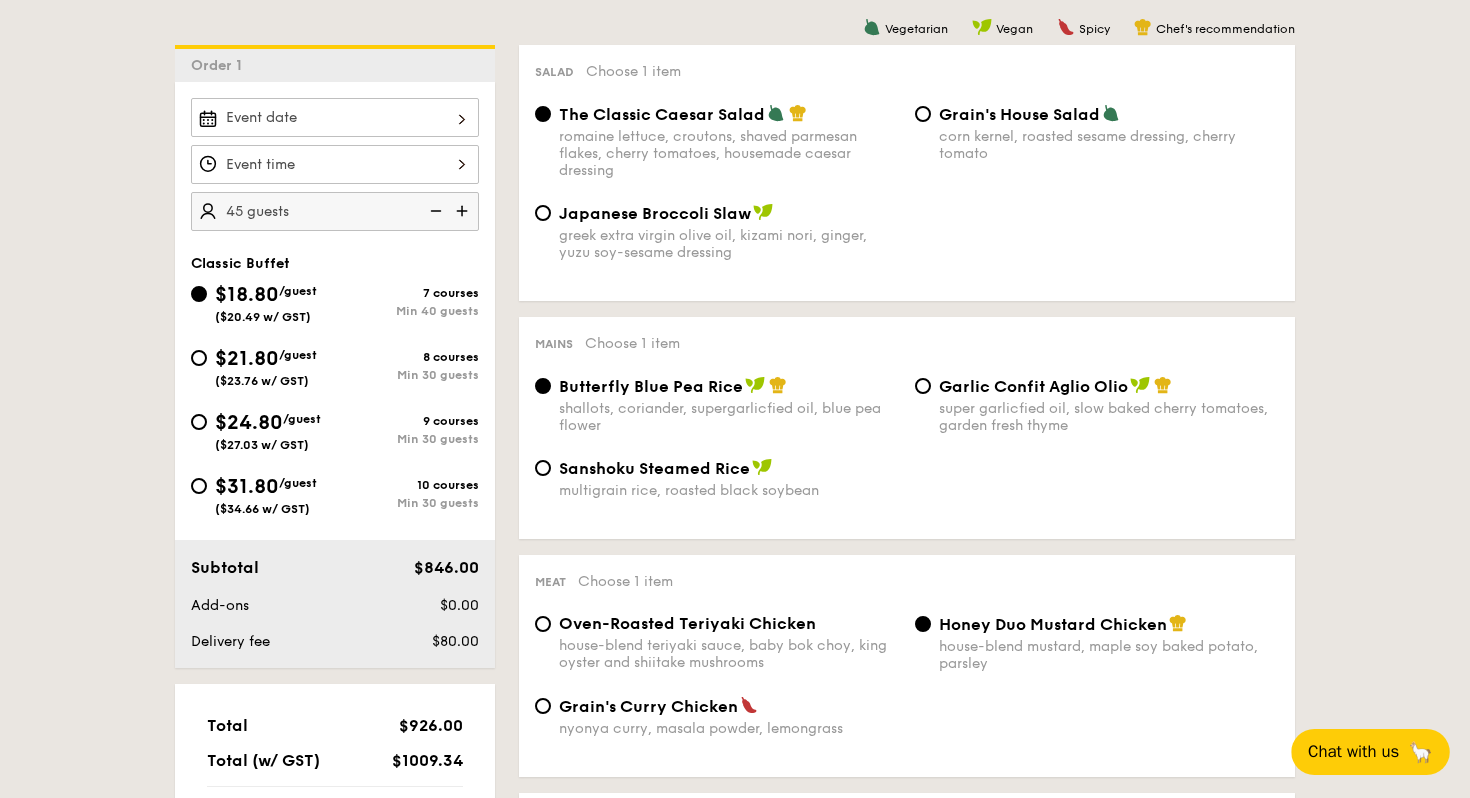 click at bounding box center [464, 211] 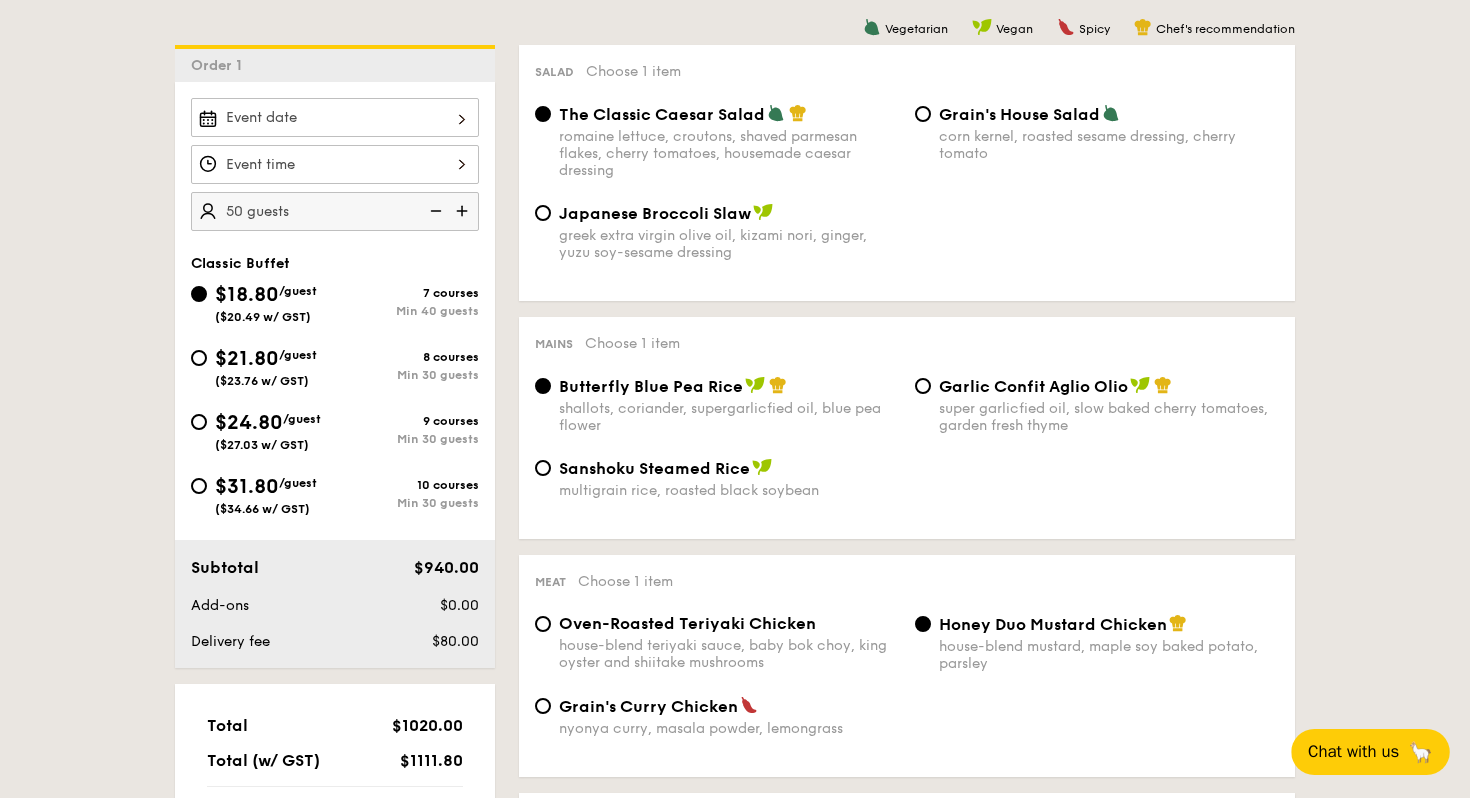 click at bounding box center (434, 211) 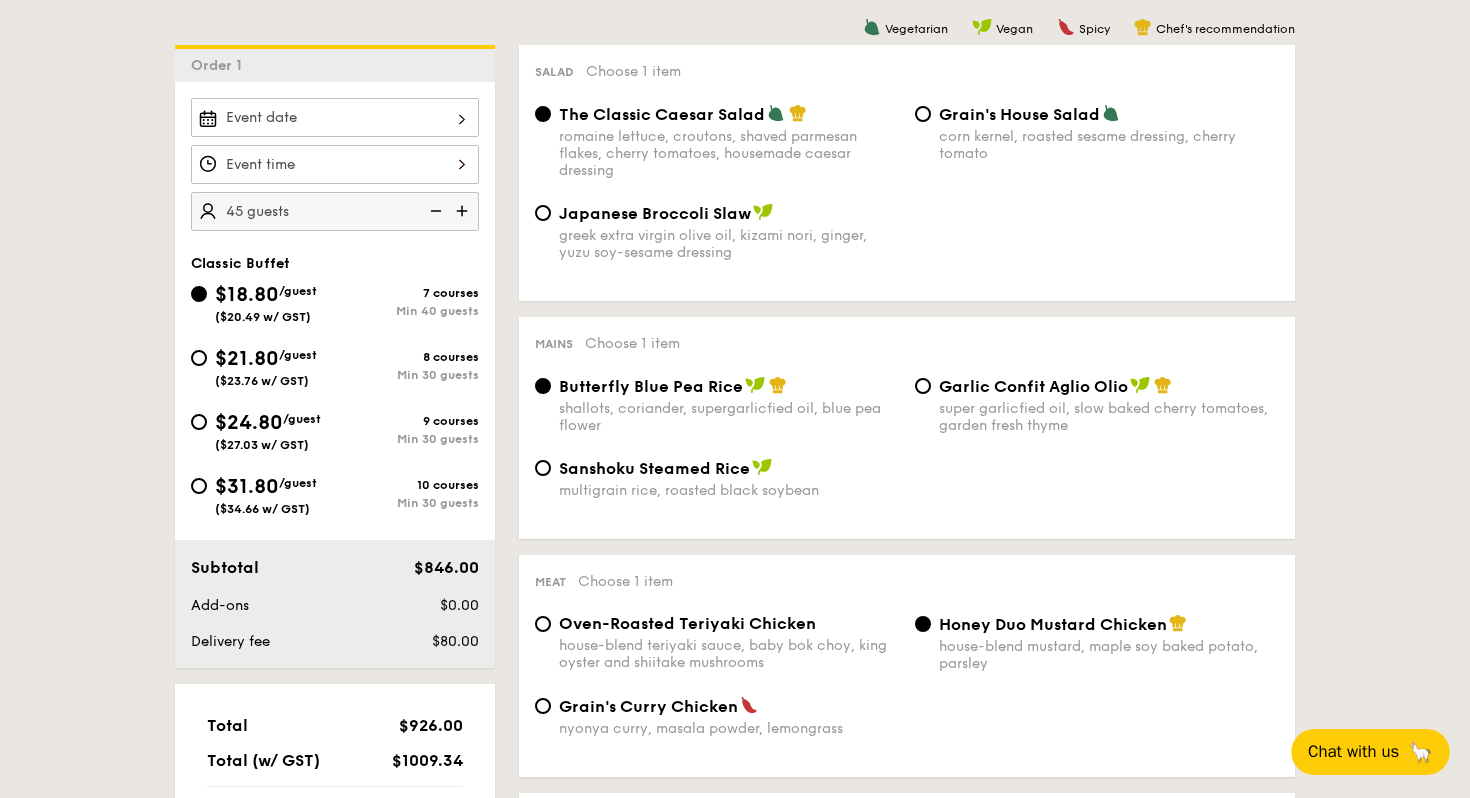 click at bounding box center [434, 211] 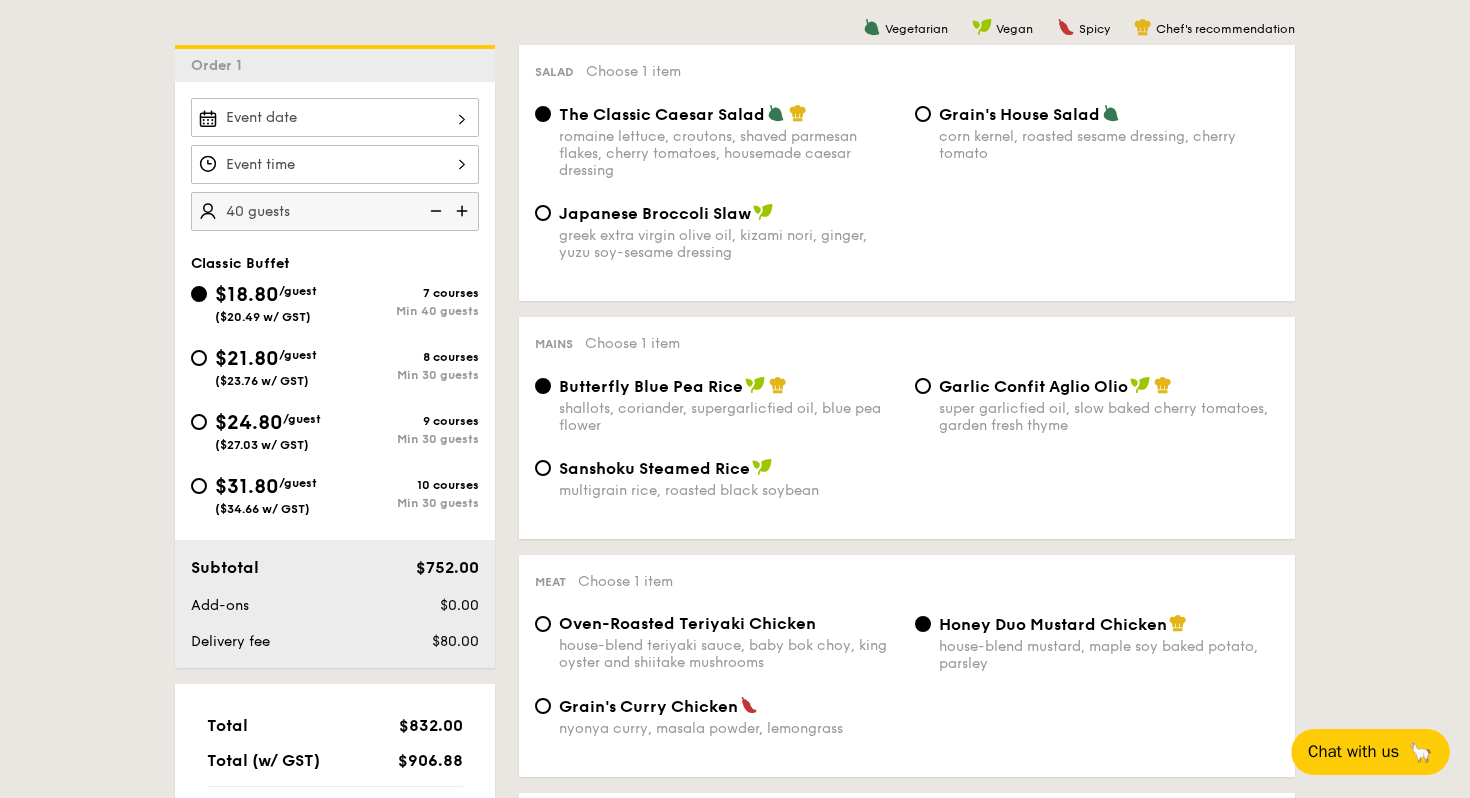 click at bounding box center (464, 211) 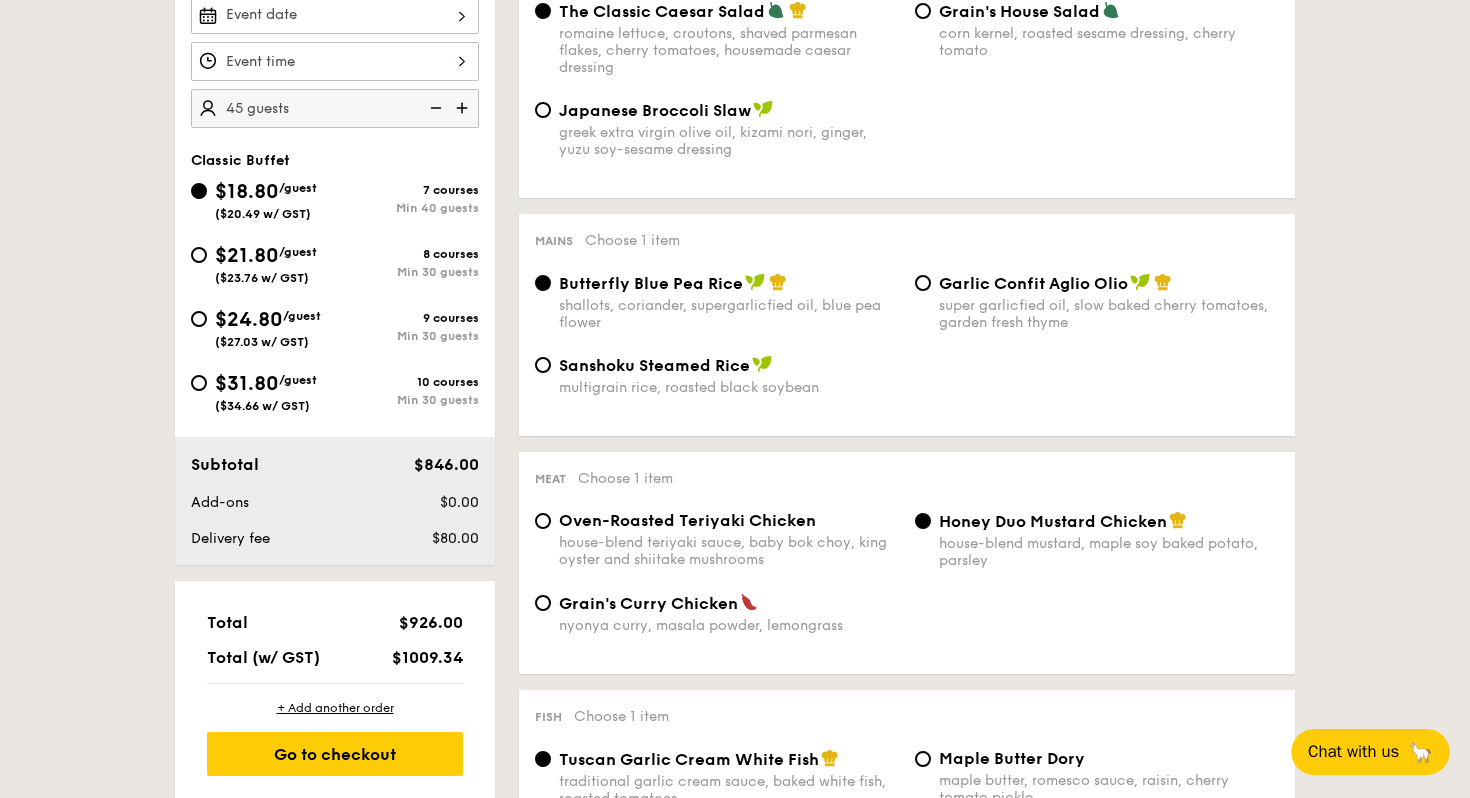 scroll, scrollTop: 626, scrollLeft: 0, axis: vertical 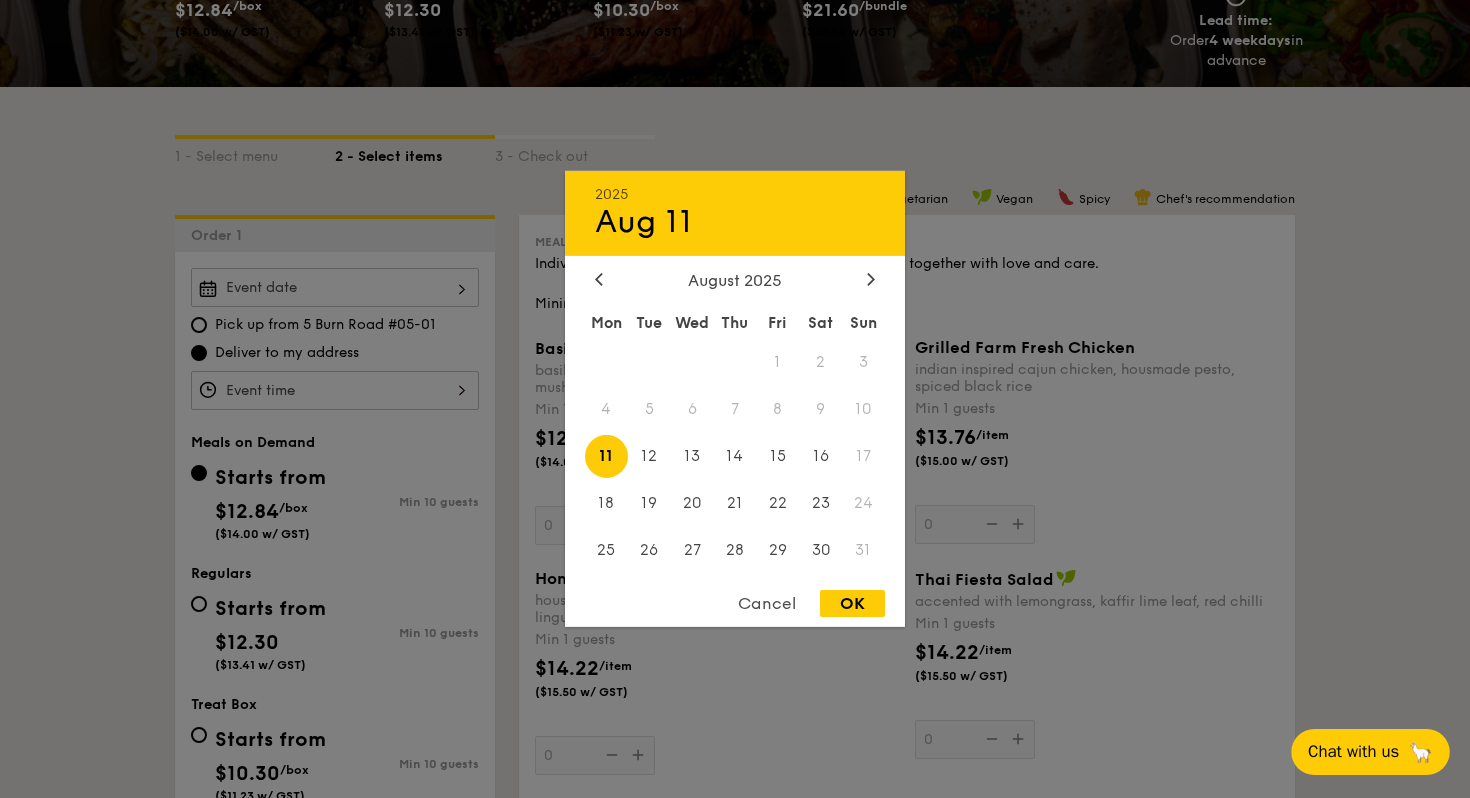 click on "2025   Aug 11       August 2025     Mon Tue Wed Thu Fri Sat Sun   1 2 3 4 5 6 7 8 9 10 11 12 13 14 15 16 17 18 19 20 21 22 23 24 25 26 27 28 29 30 31     Cancel   OK" at bounding box center (335, 287) 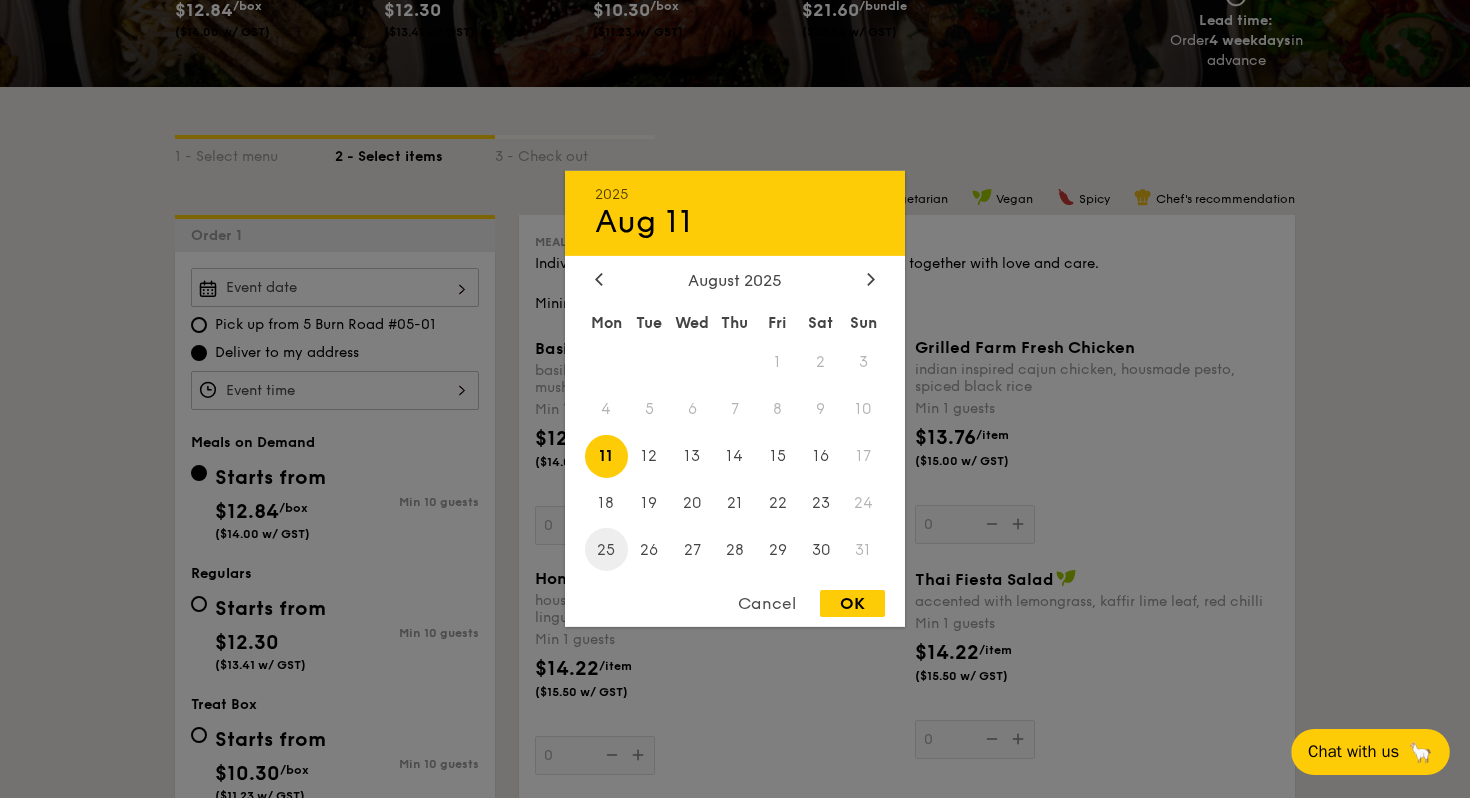 click on "25" at bounding box center [606, 549] 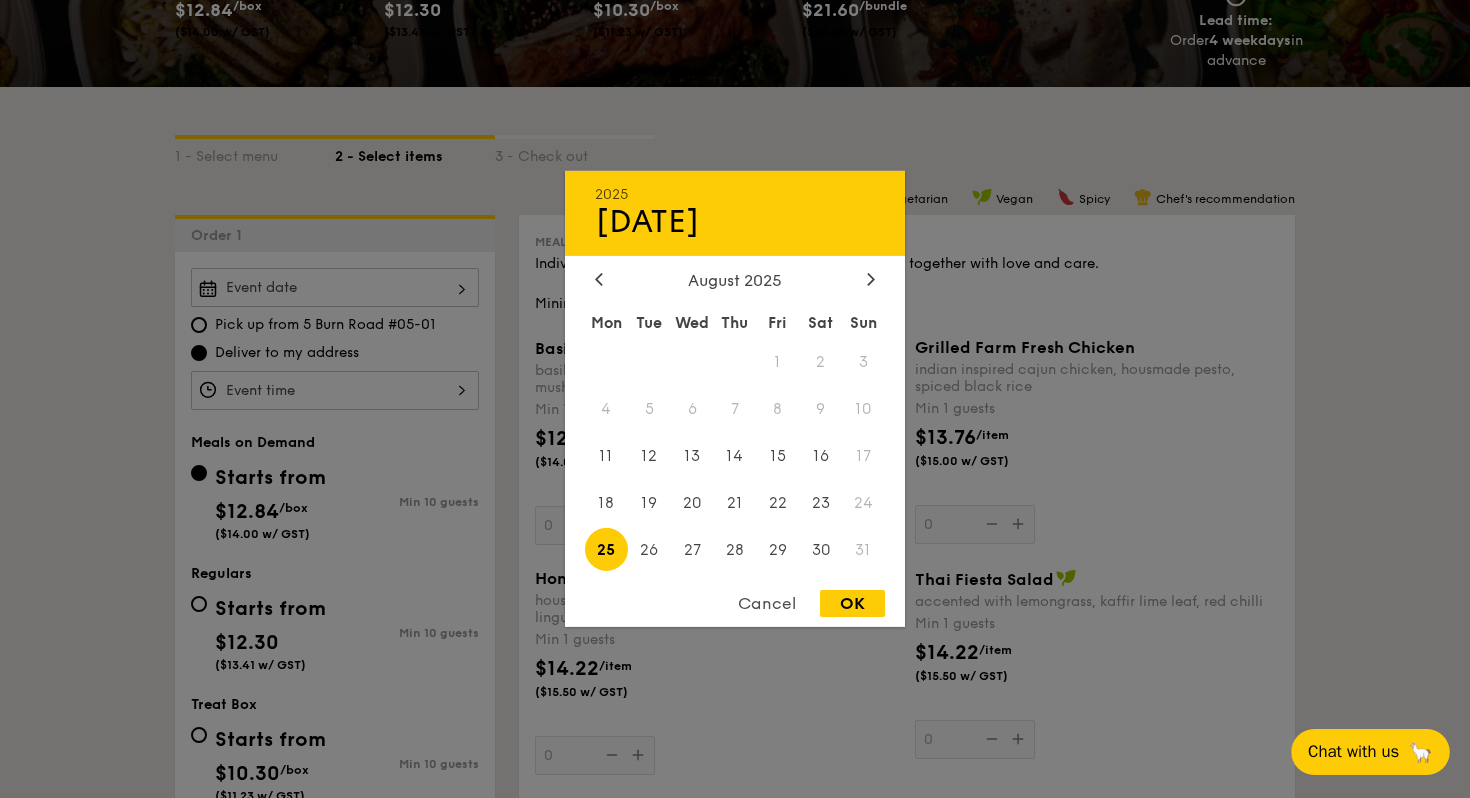 click on "OK" at bounding box center [852, 603] 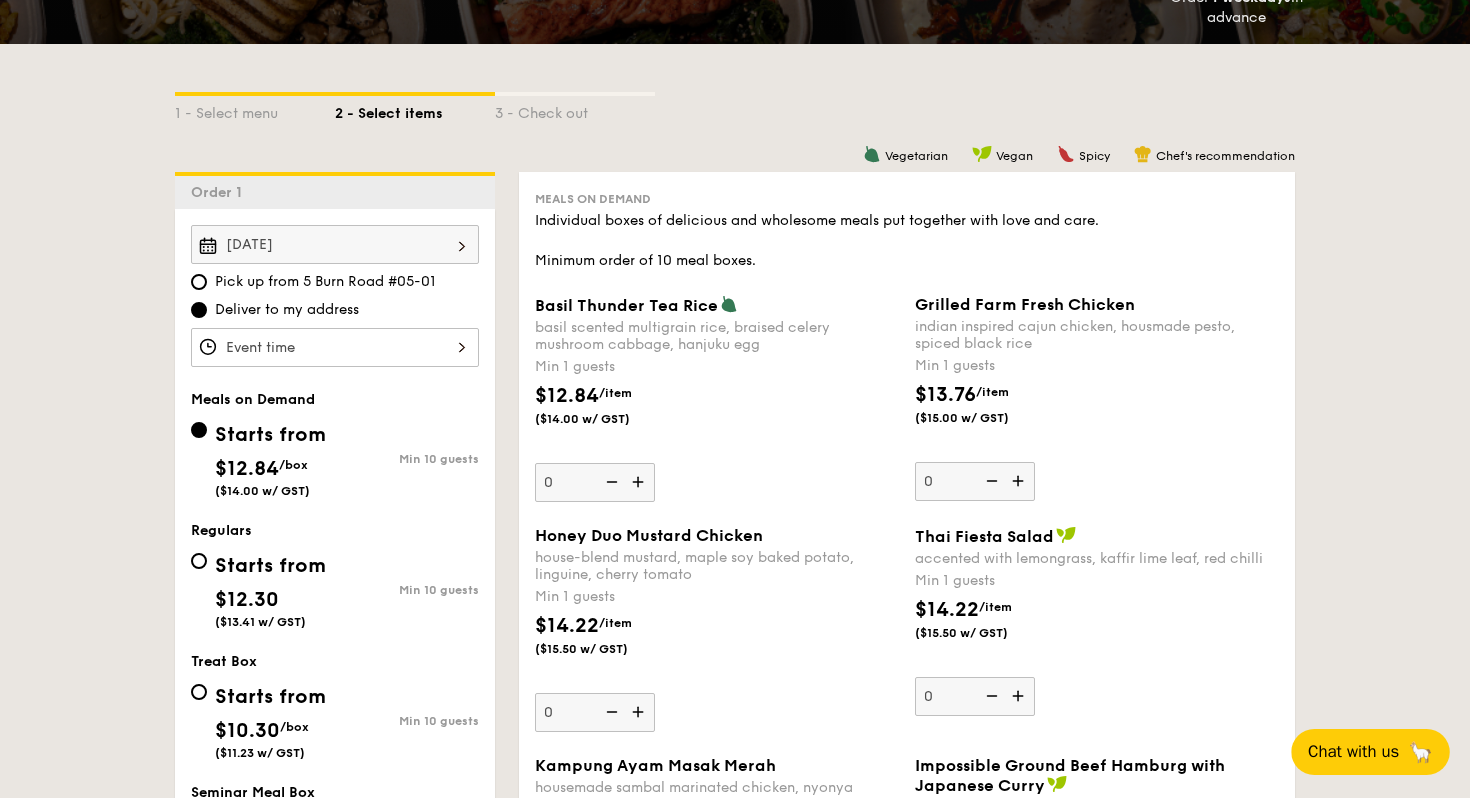 scroll, scrollTop: 388, scrollLeft: 0, axis: vertical 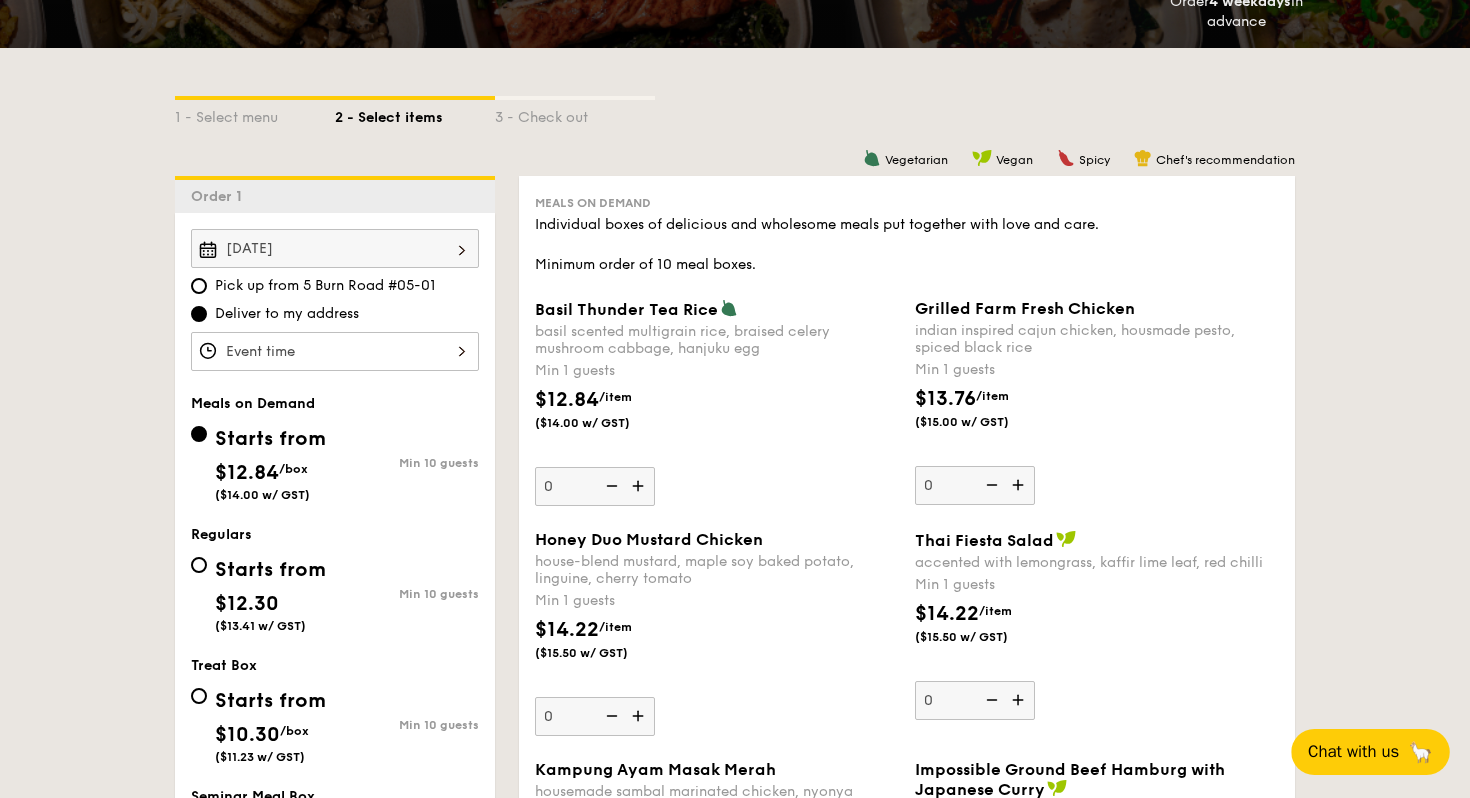 click at bounding box center (335, 351) 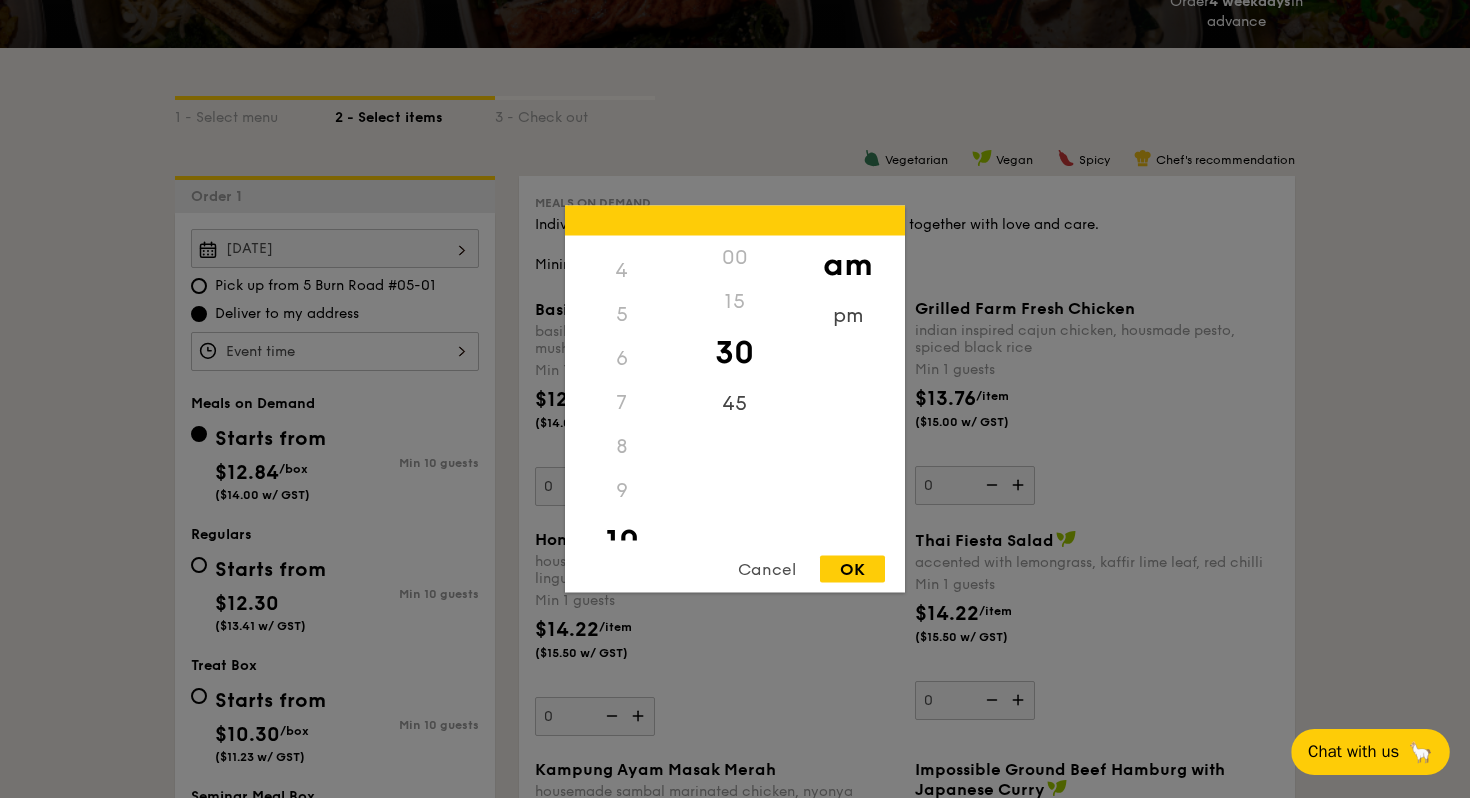 scroll, scrollTop: 0, scrollLeft: 0, axis: both 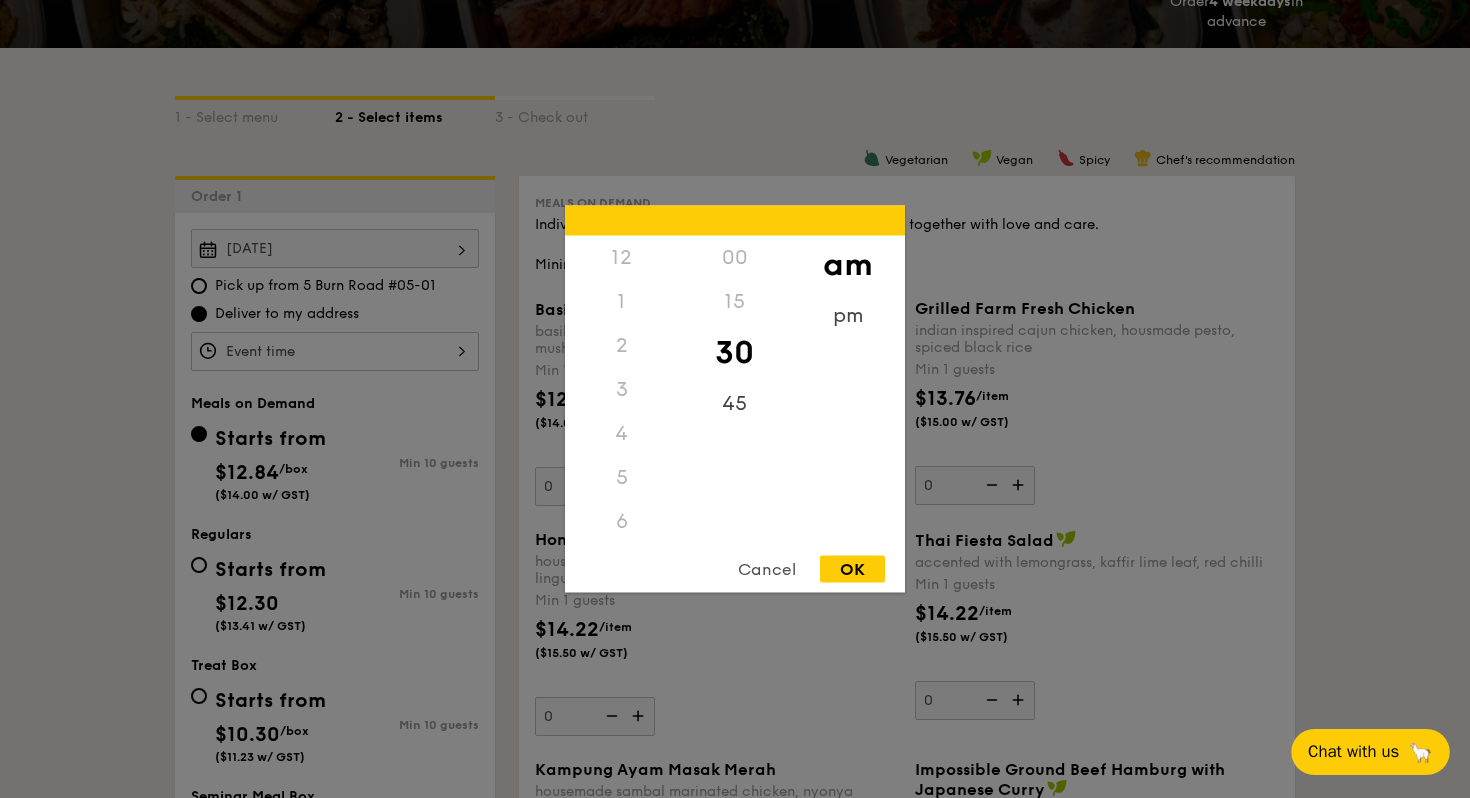 click on "1" at bounding box center [621, 302] 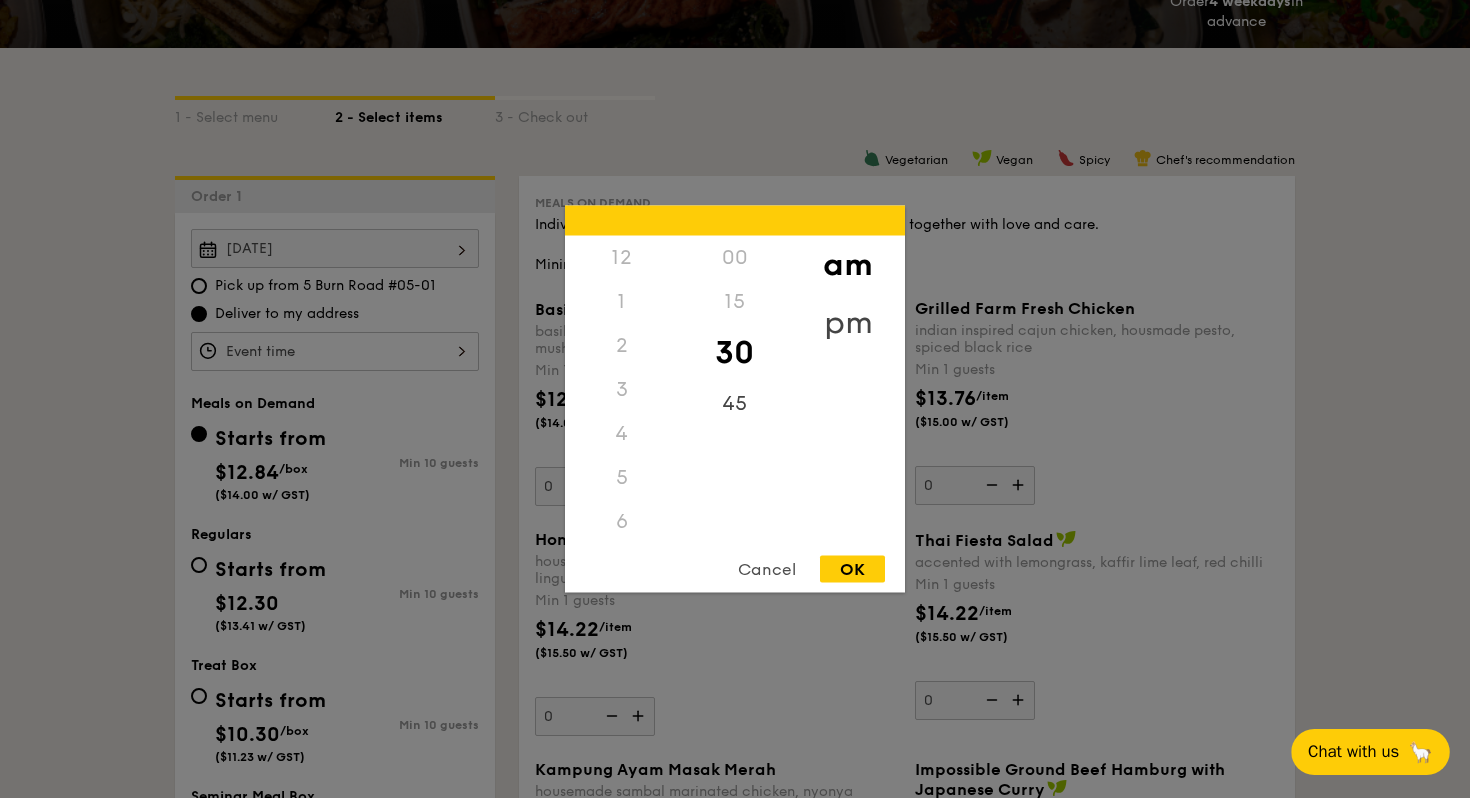 click on "pm" at bounding box center [847, 323] 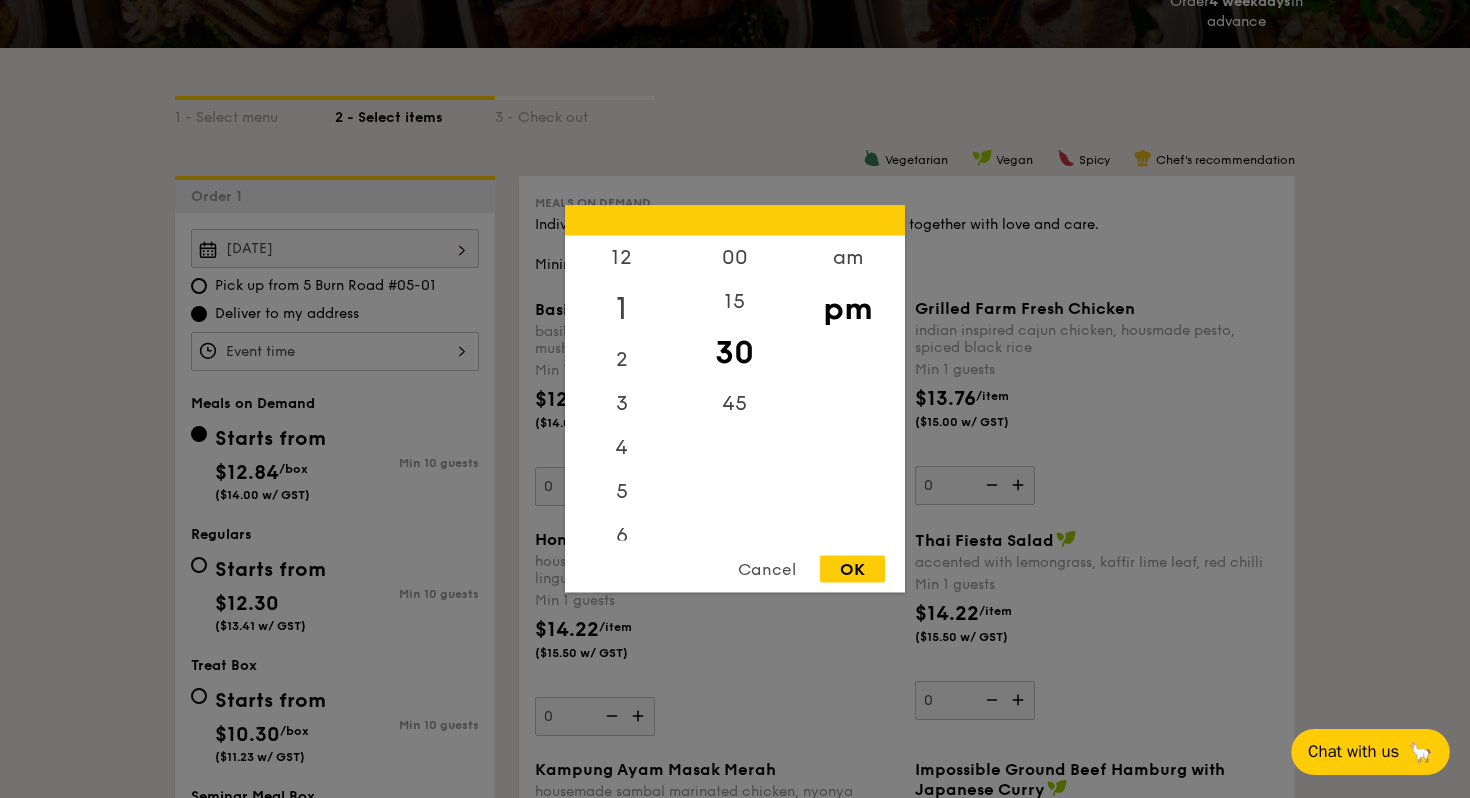 click on "1" at bounding box center (621, 309) 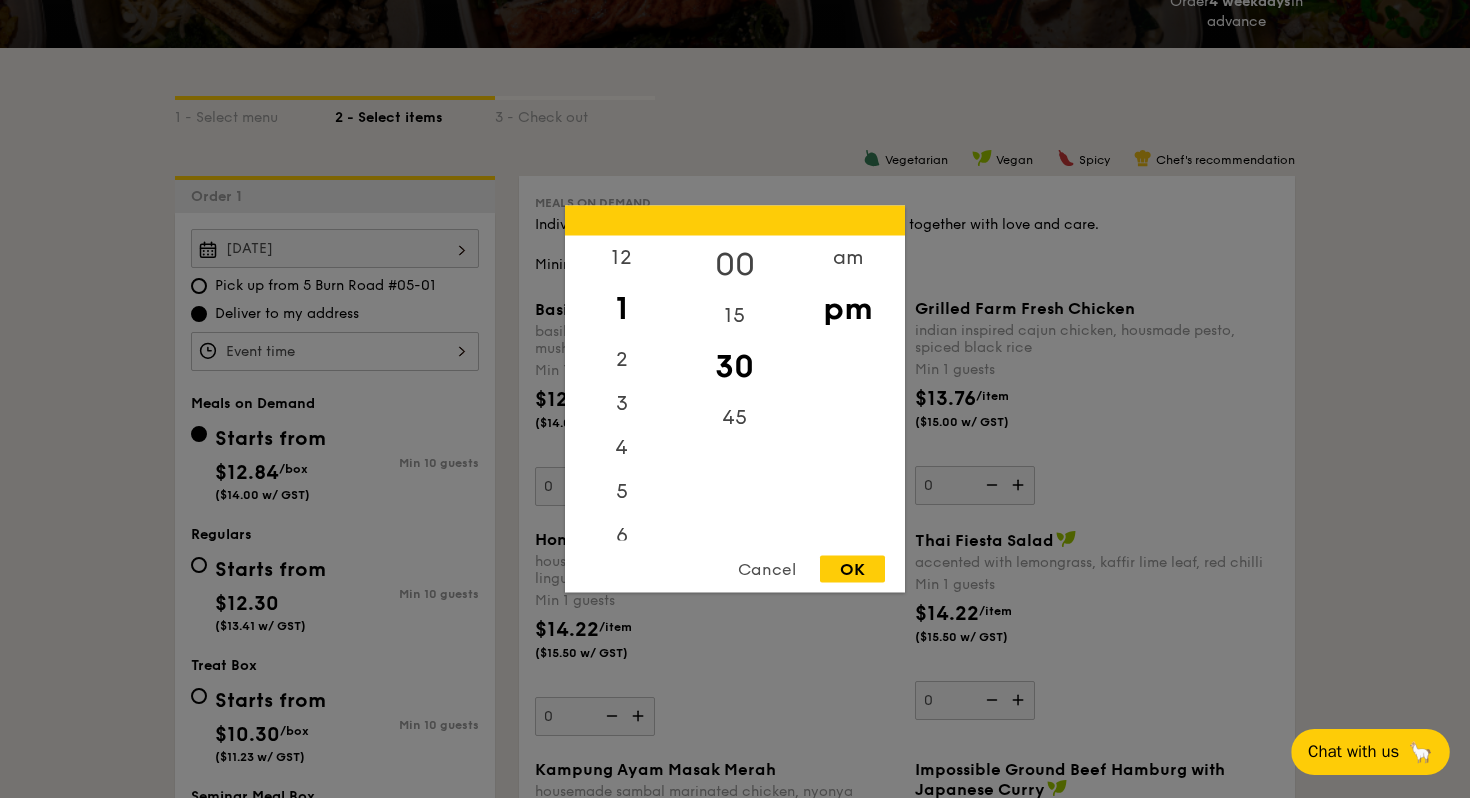 click on "00" at bounding box center (734, 265) 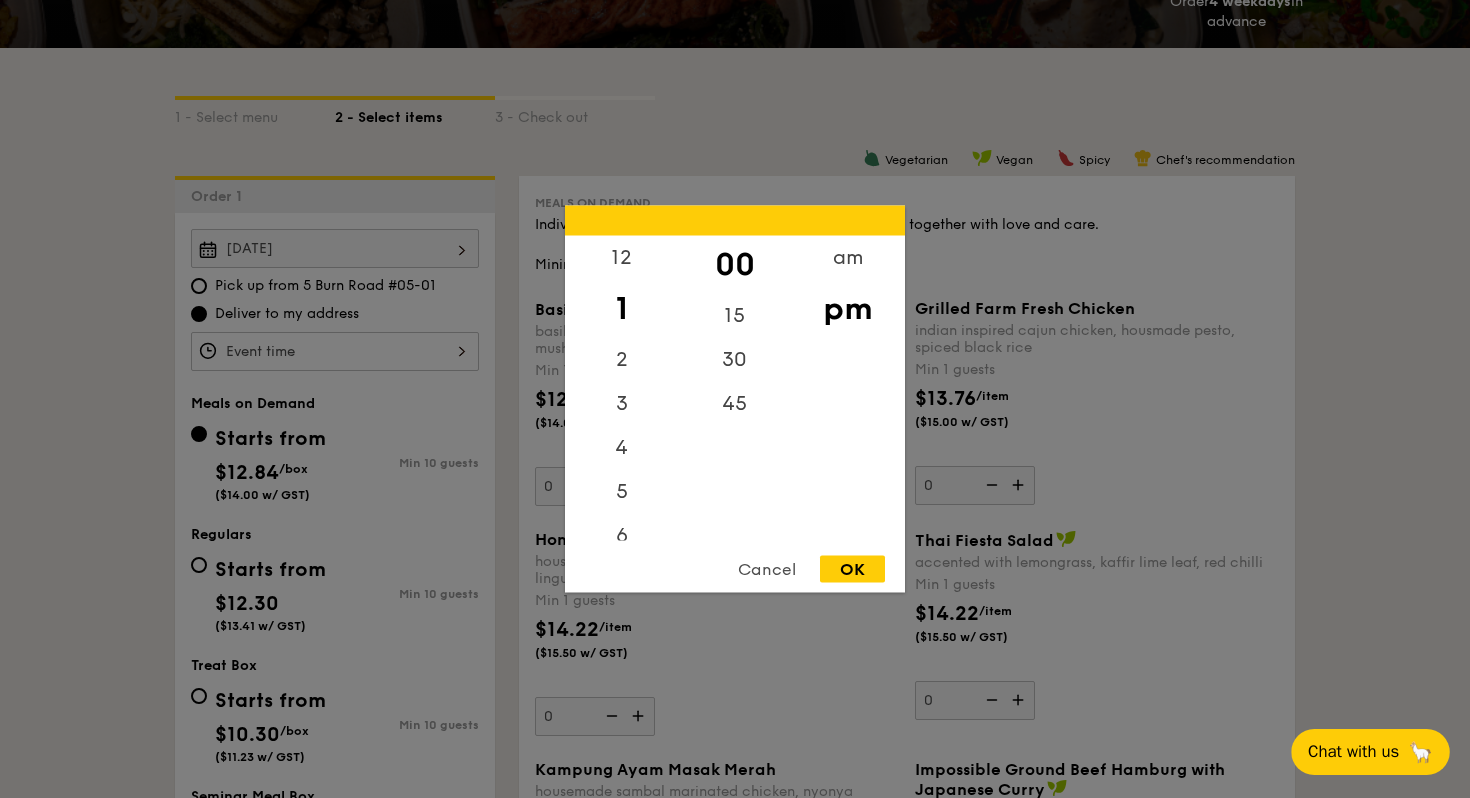 click on "OK" at bounding box center (852, 569) 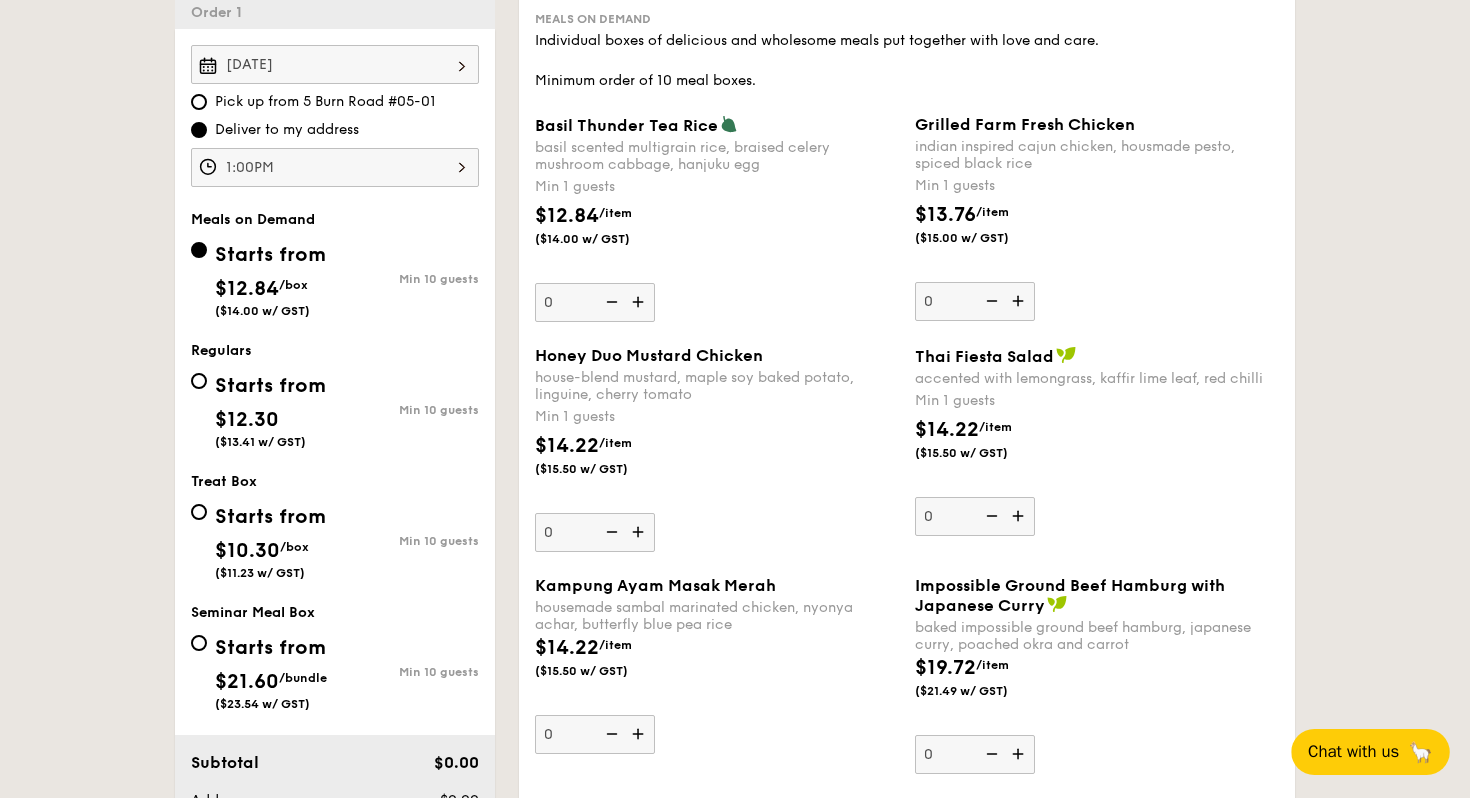 scroll, scrollTop: 575, scrollLeft: 0, axis: vertical 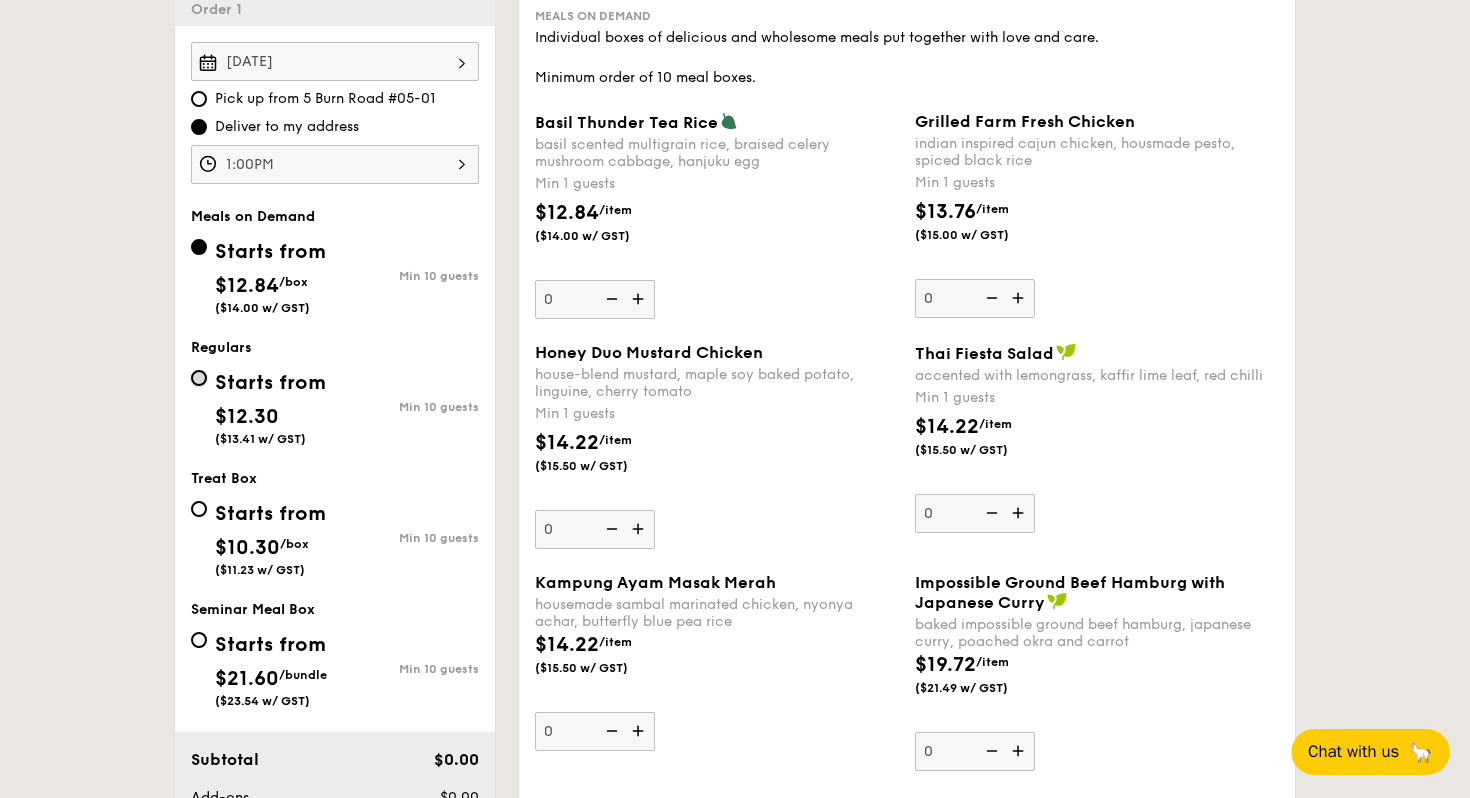 click on "Starts from
$12.30
($13.41 w/ GST)
Min 10 guests" at bounding box center [199, 378] 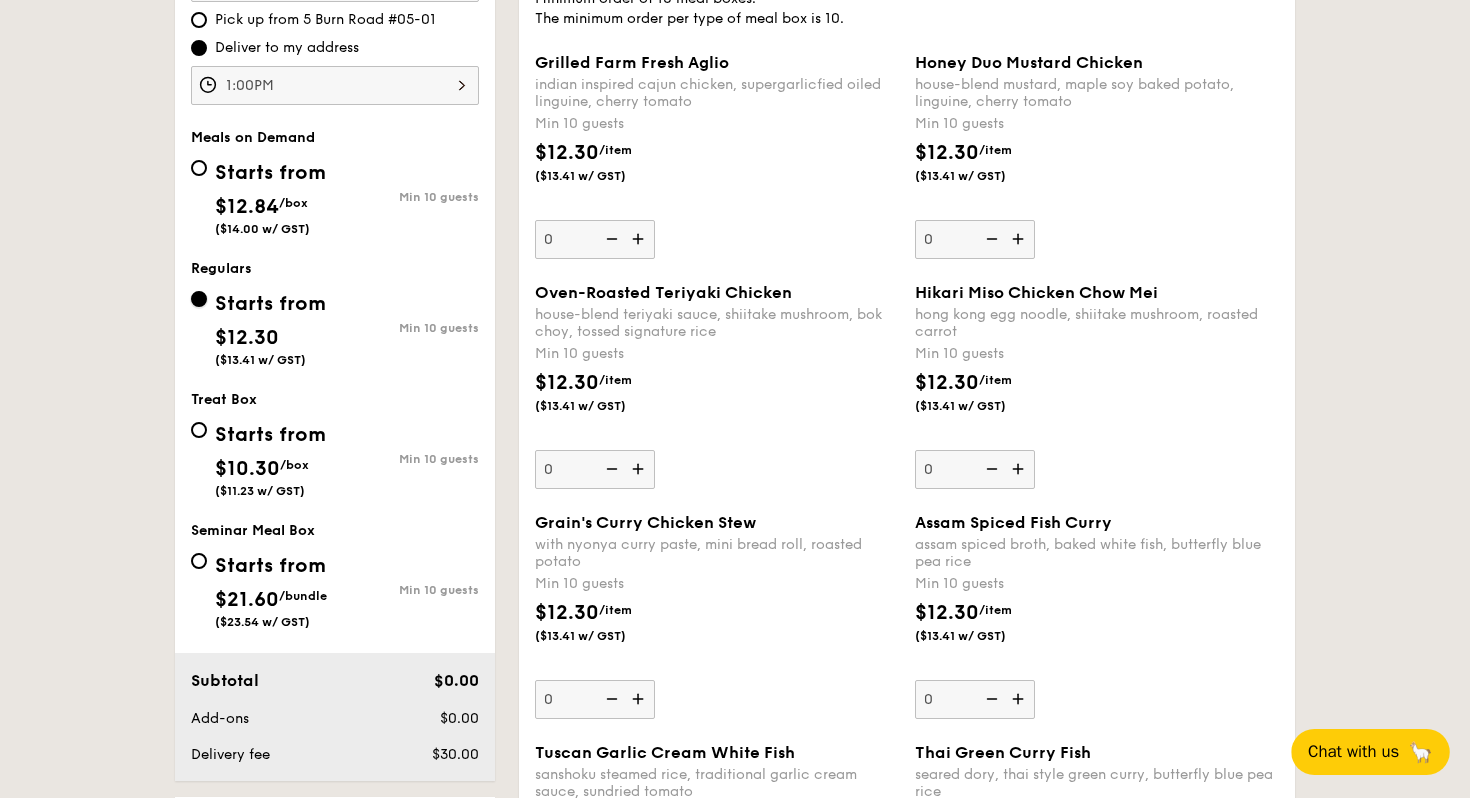 scroll, scrollTop: 652, scrollLeft: 0, axis: vertical 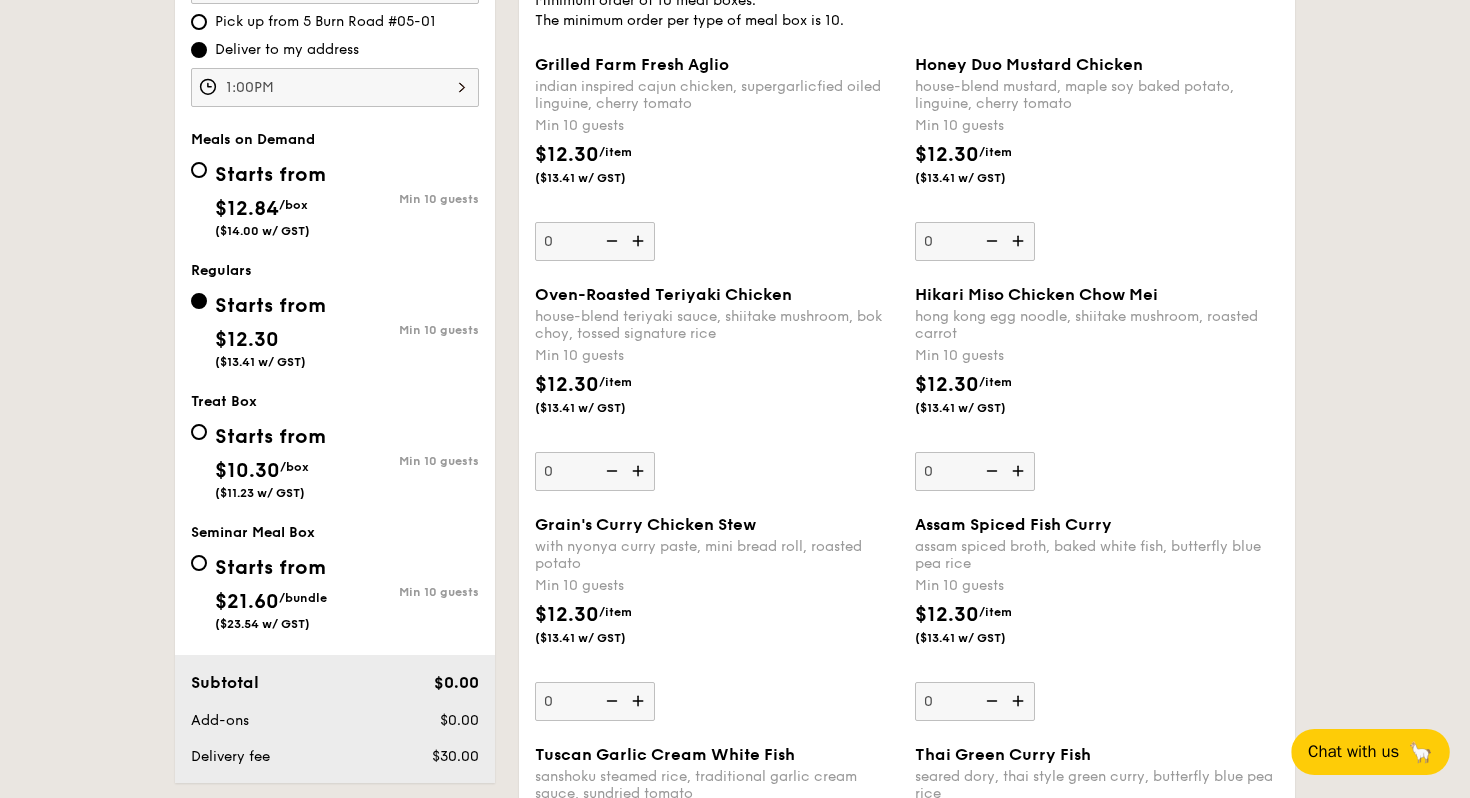 click at bounding box center (1020, 241) 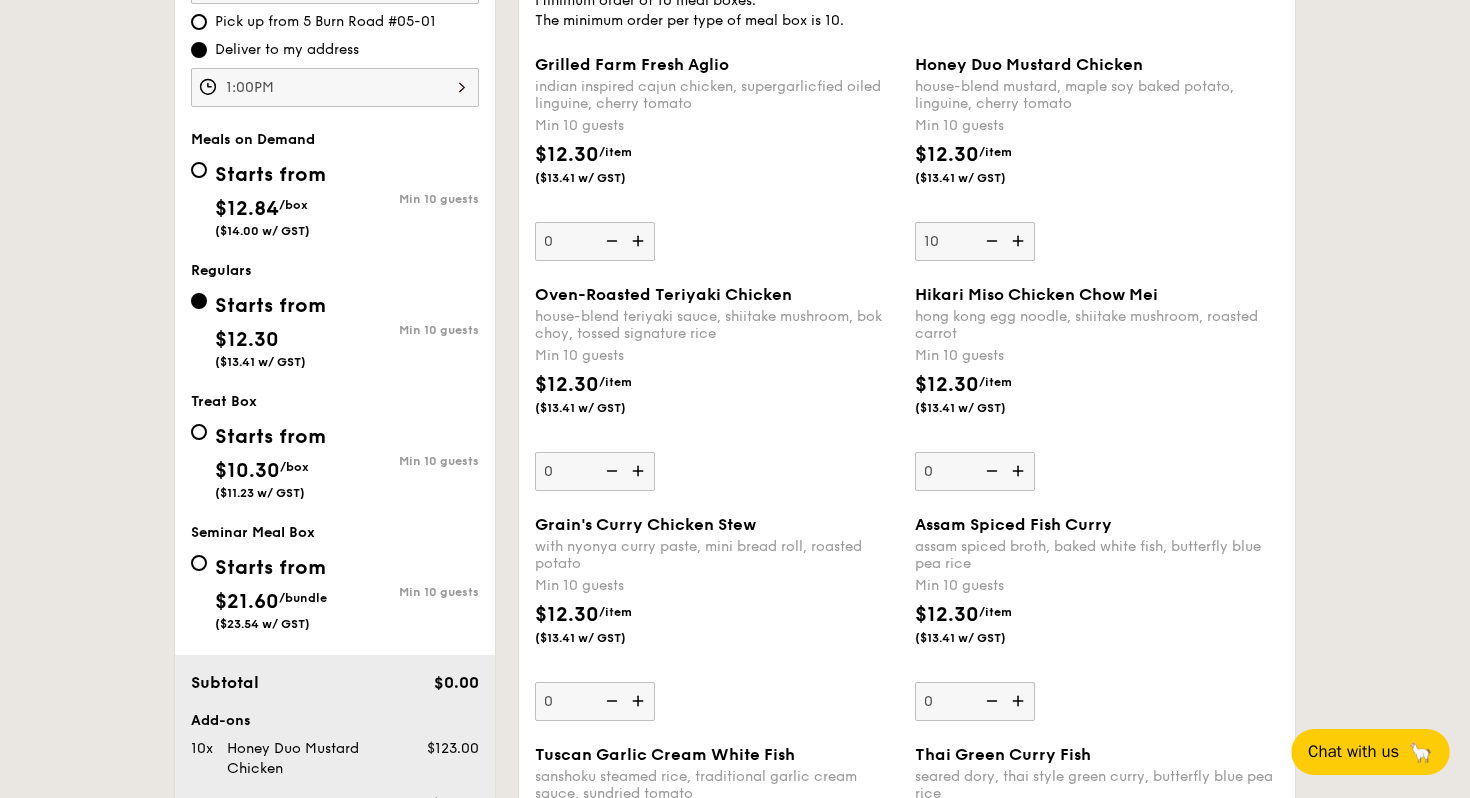 click at bounding box center [1020, 241] 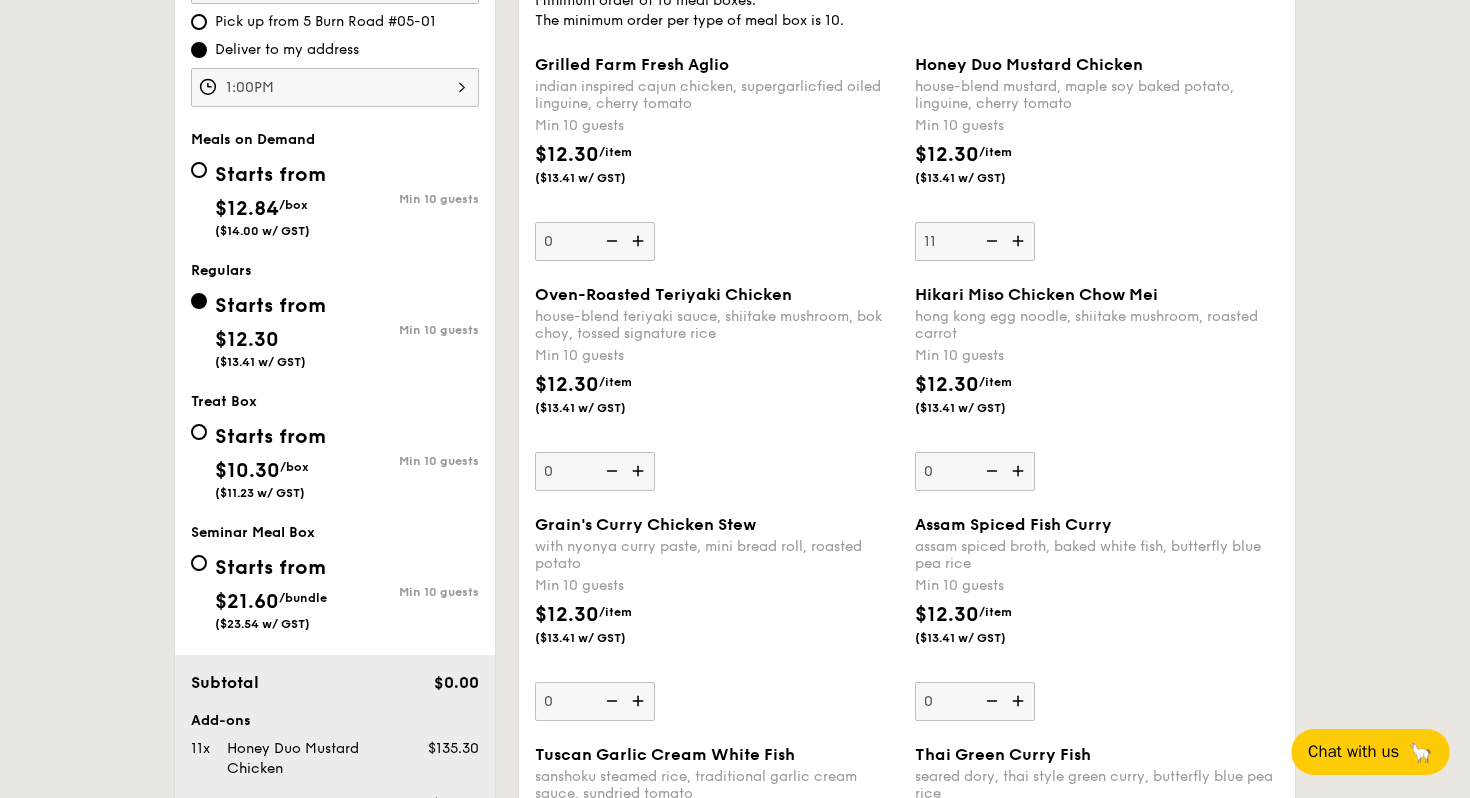 click at bounding box center (1020, 241) 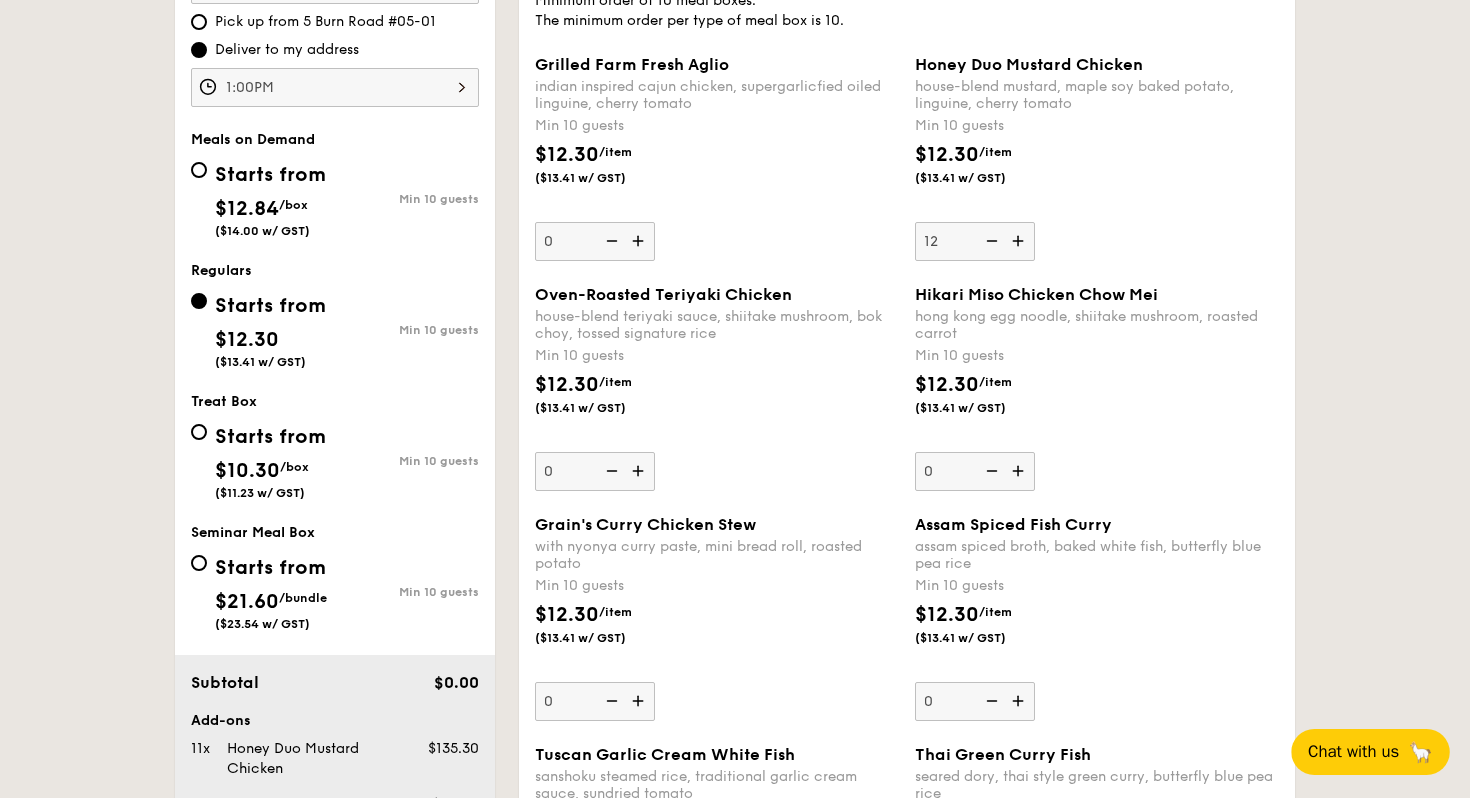 click at bounding box center [1020, 241] 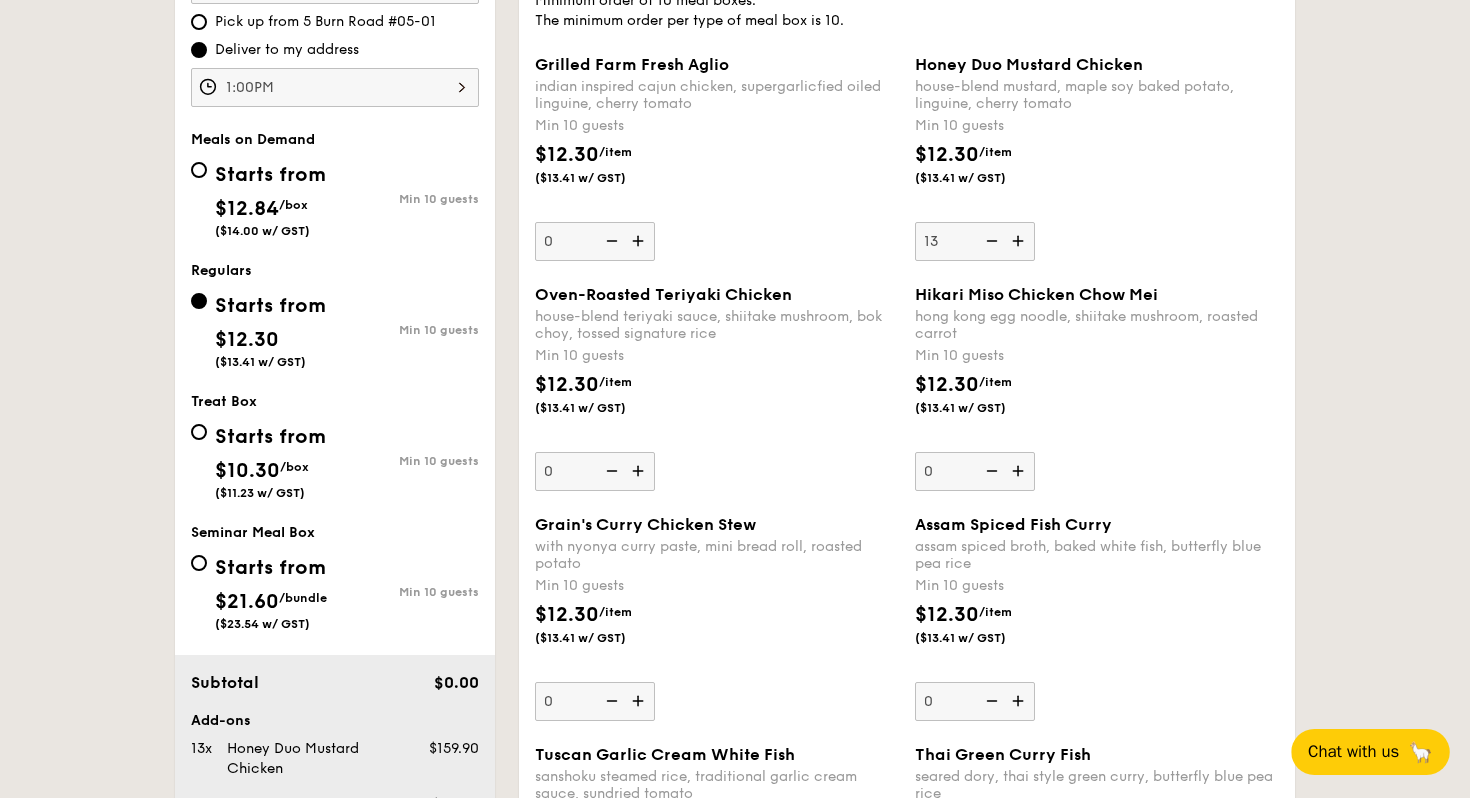 click at bounding box center (1020, 241) 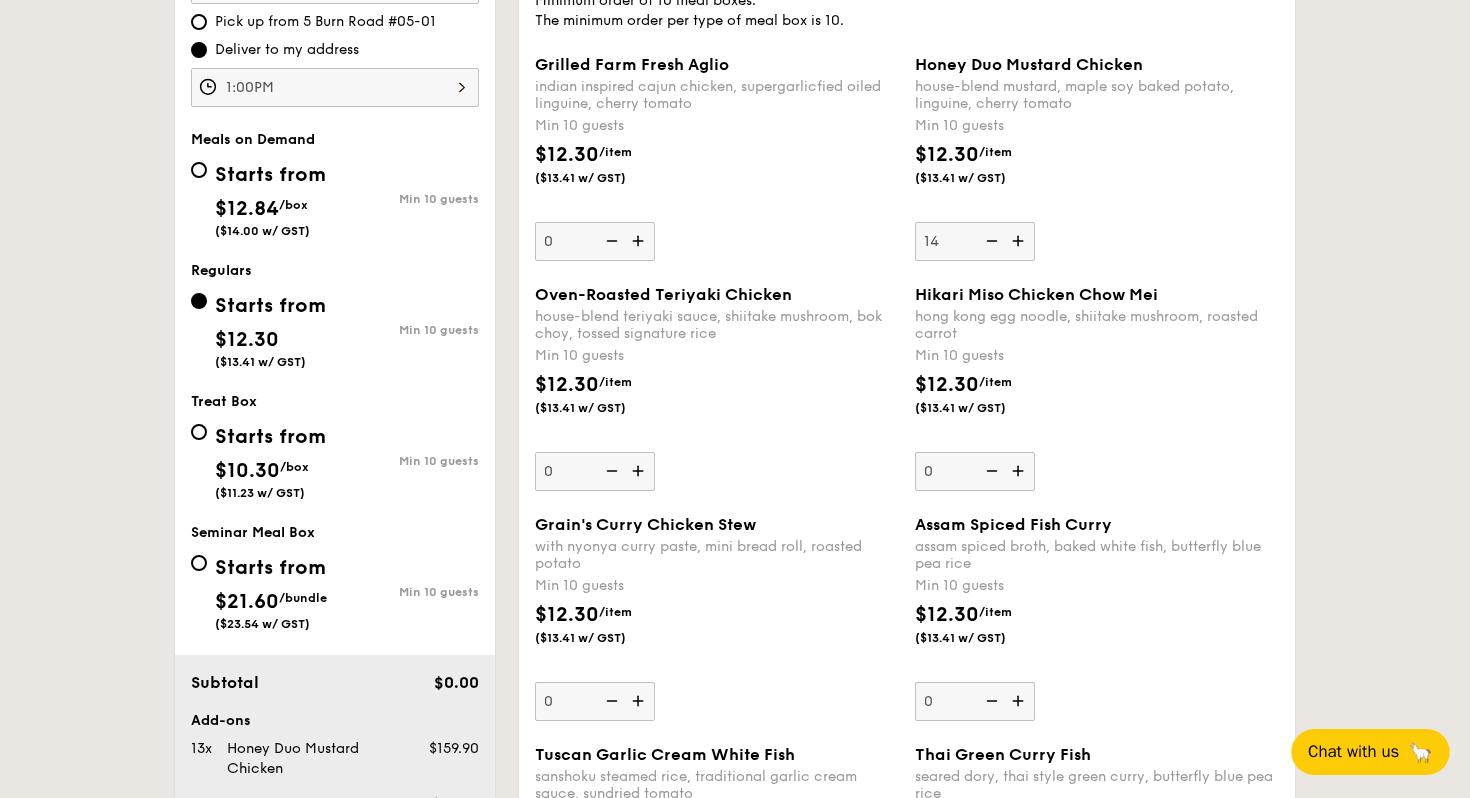 click at bounding box center [1020, 241] 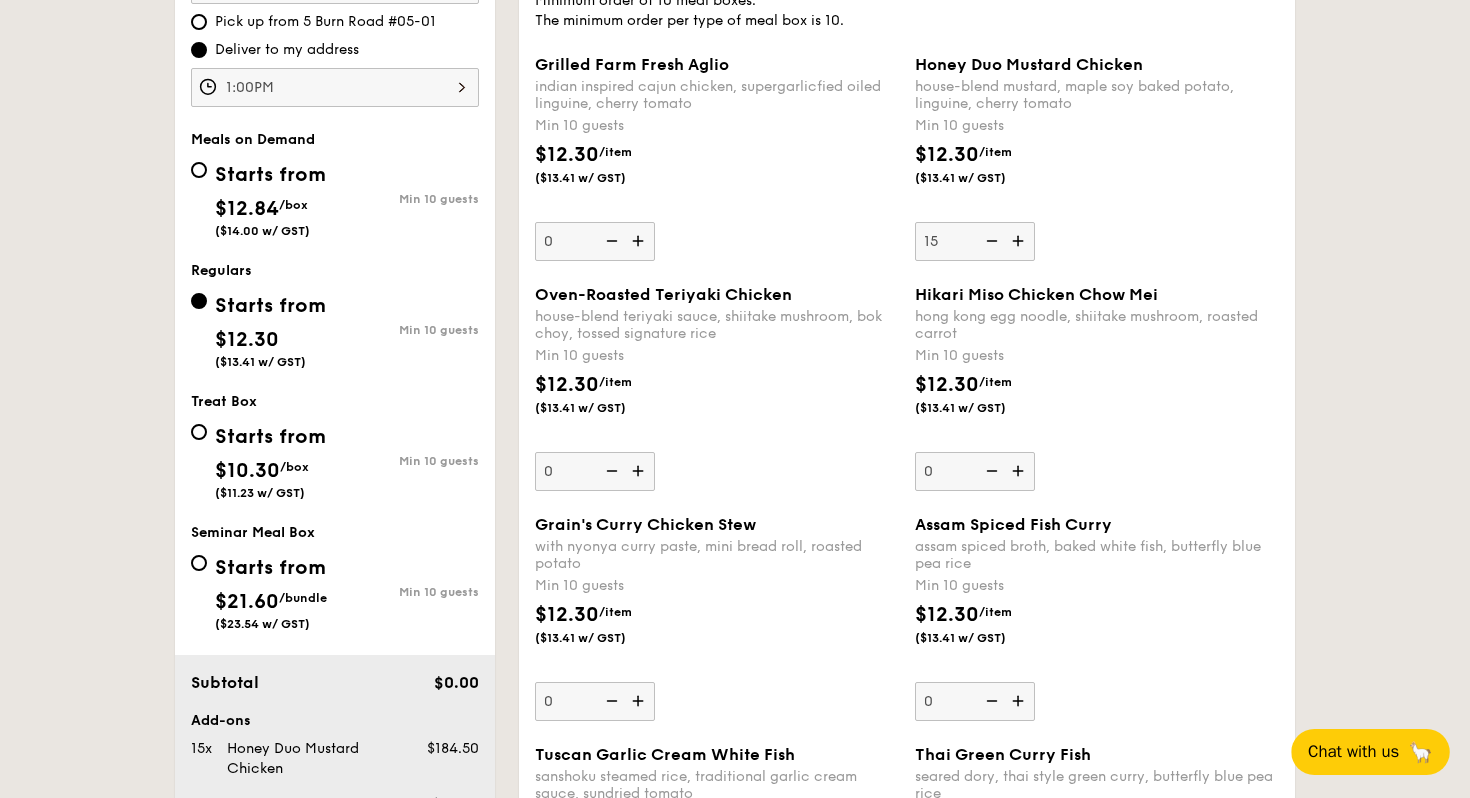 click at bounding box center (990, 241) 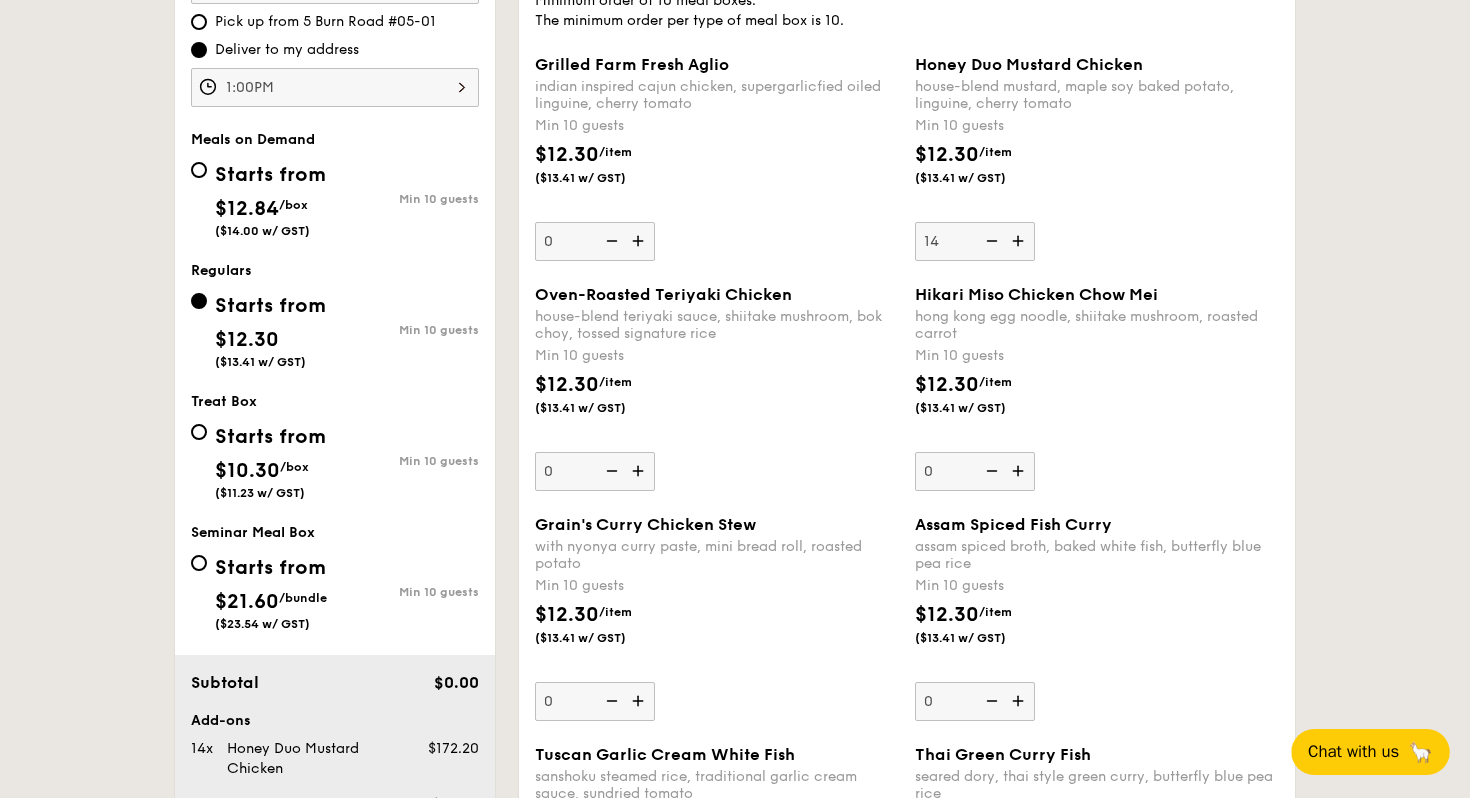 click at bounding box center [990, 241] 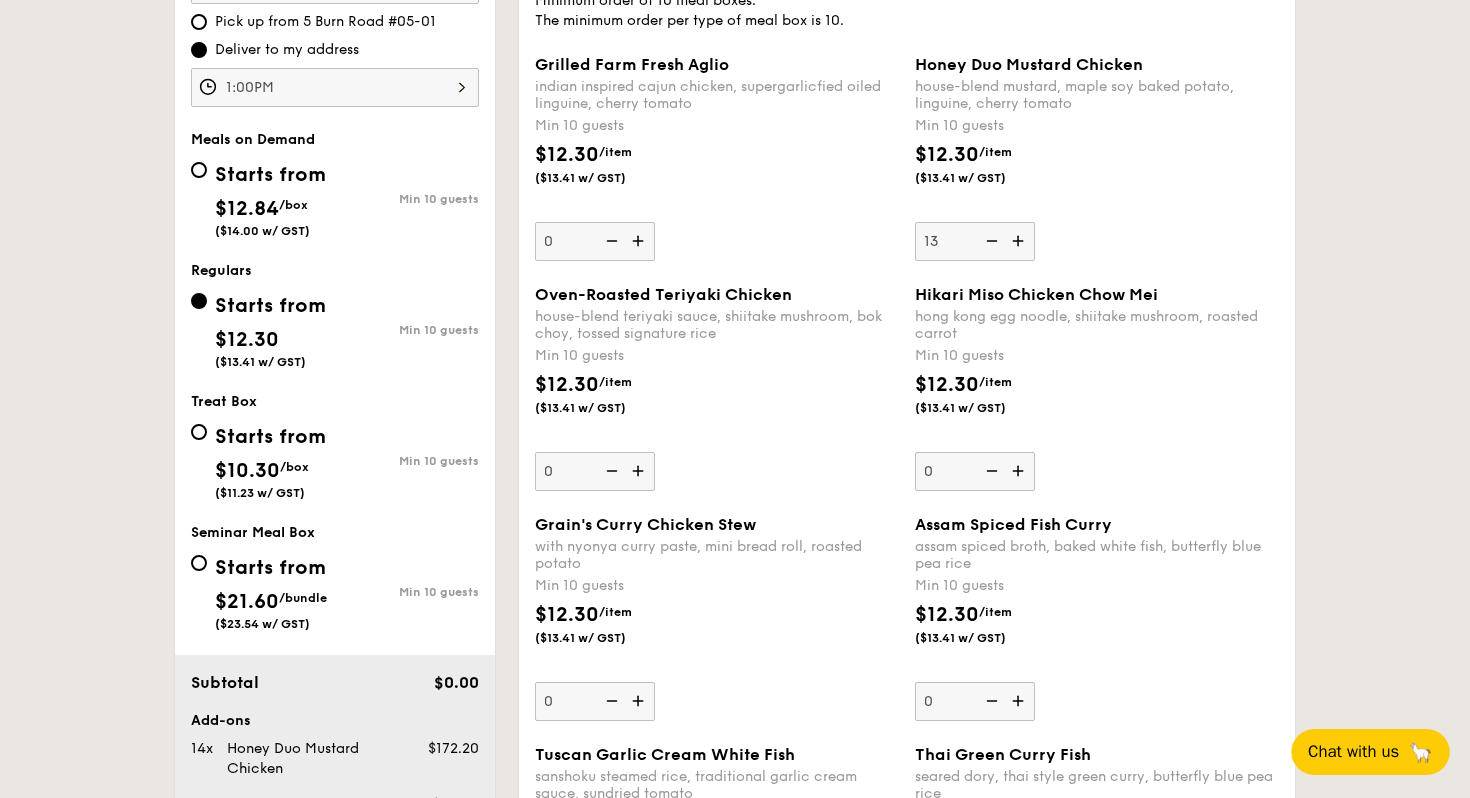 click at bounding box center (990, 241) 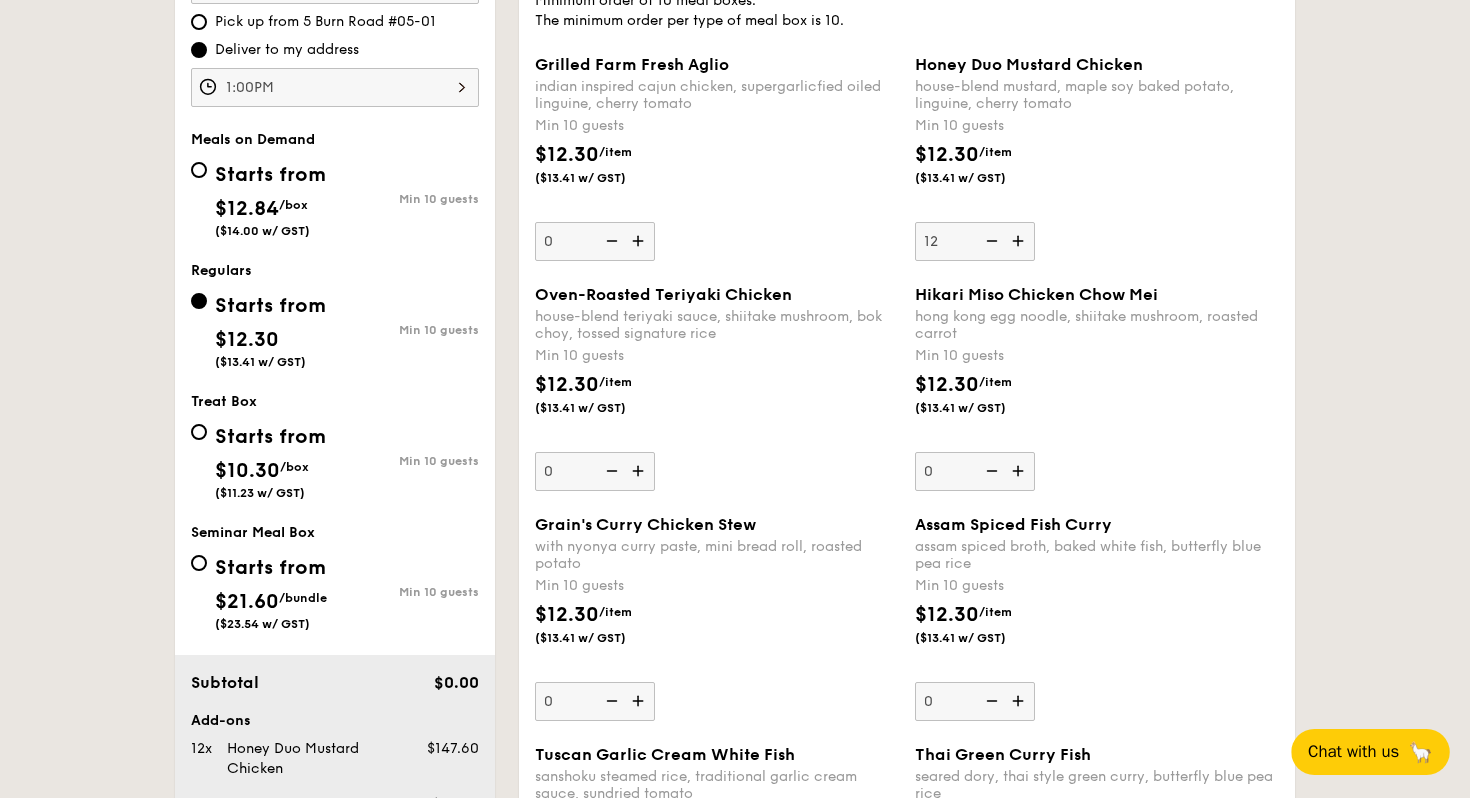 click at bounding box center [990, 241] 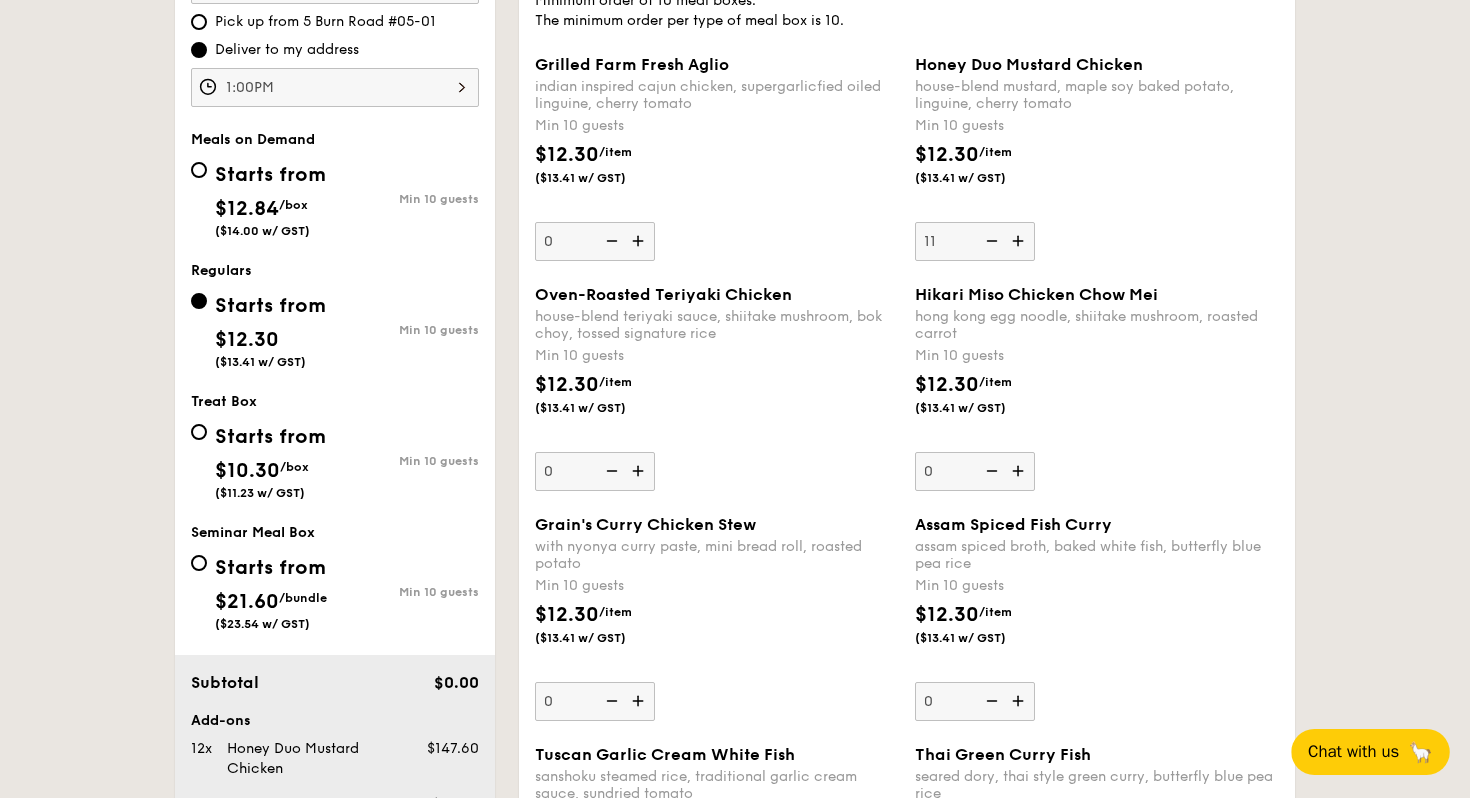 click at bounding box center (990, 241) 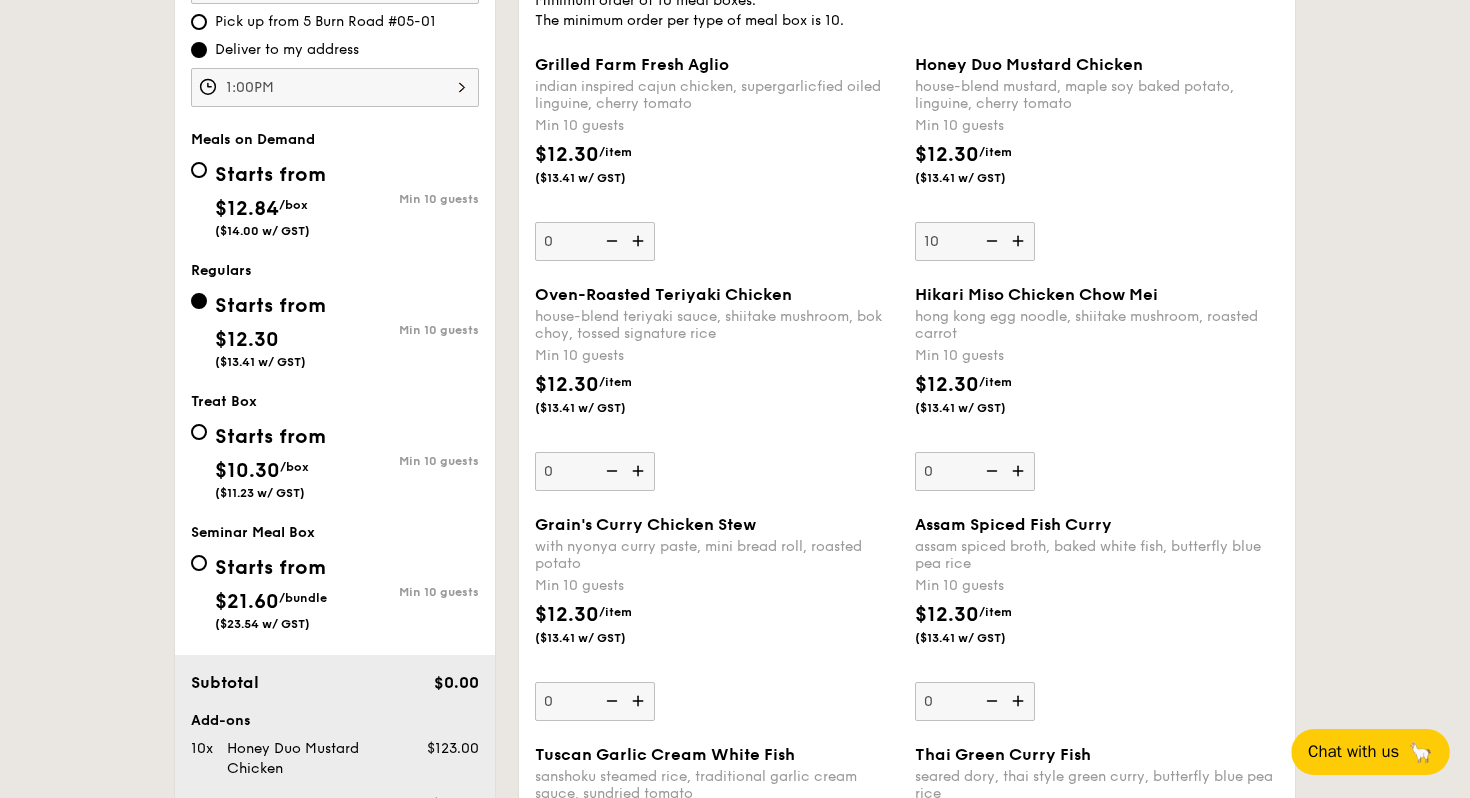 click at bounding box center (990, 241) 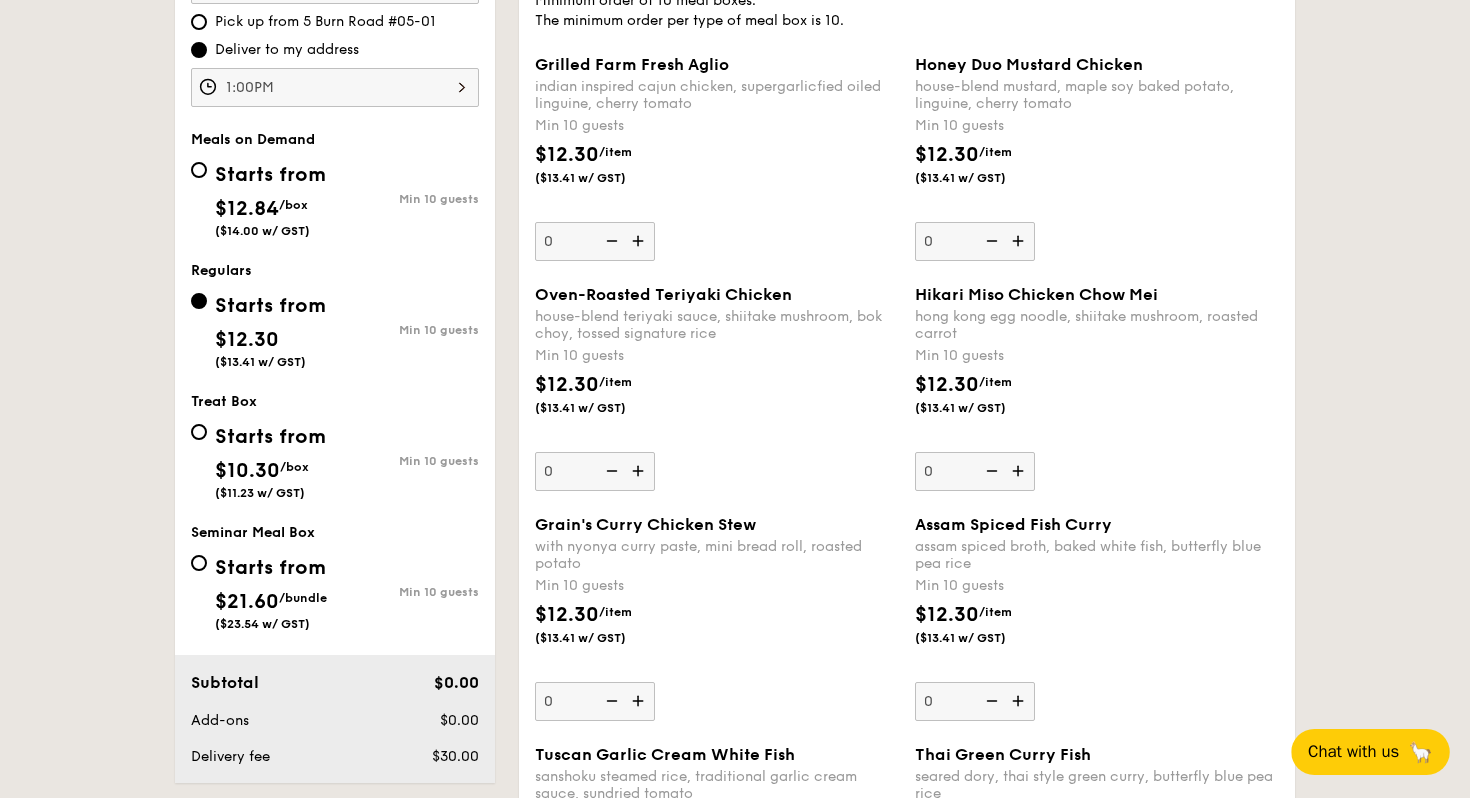 click at bounding box center (990, 241) 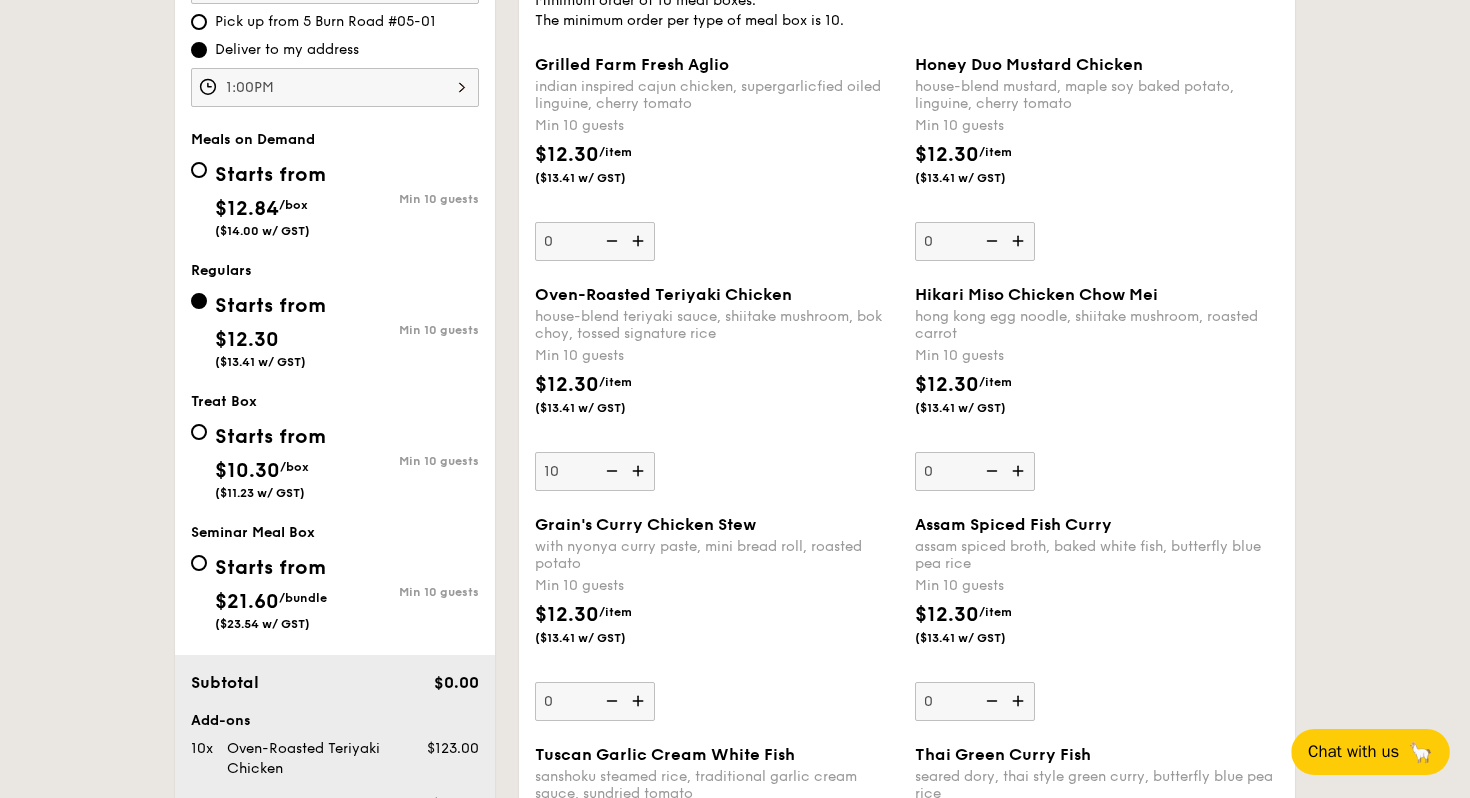 click at bounding box center (640, 471) 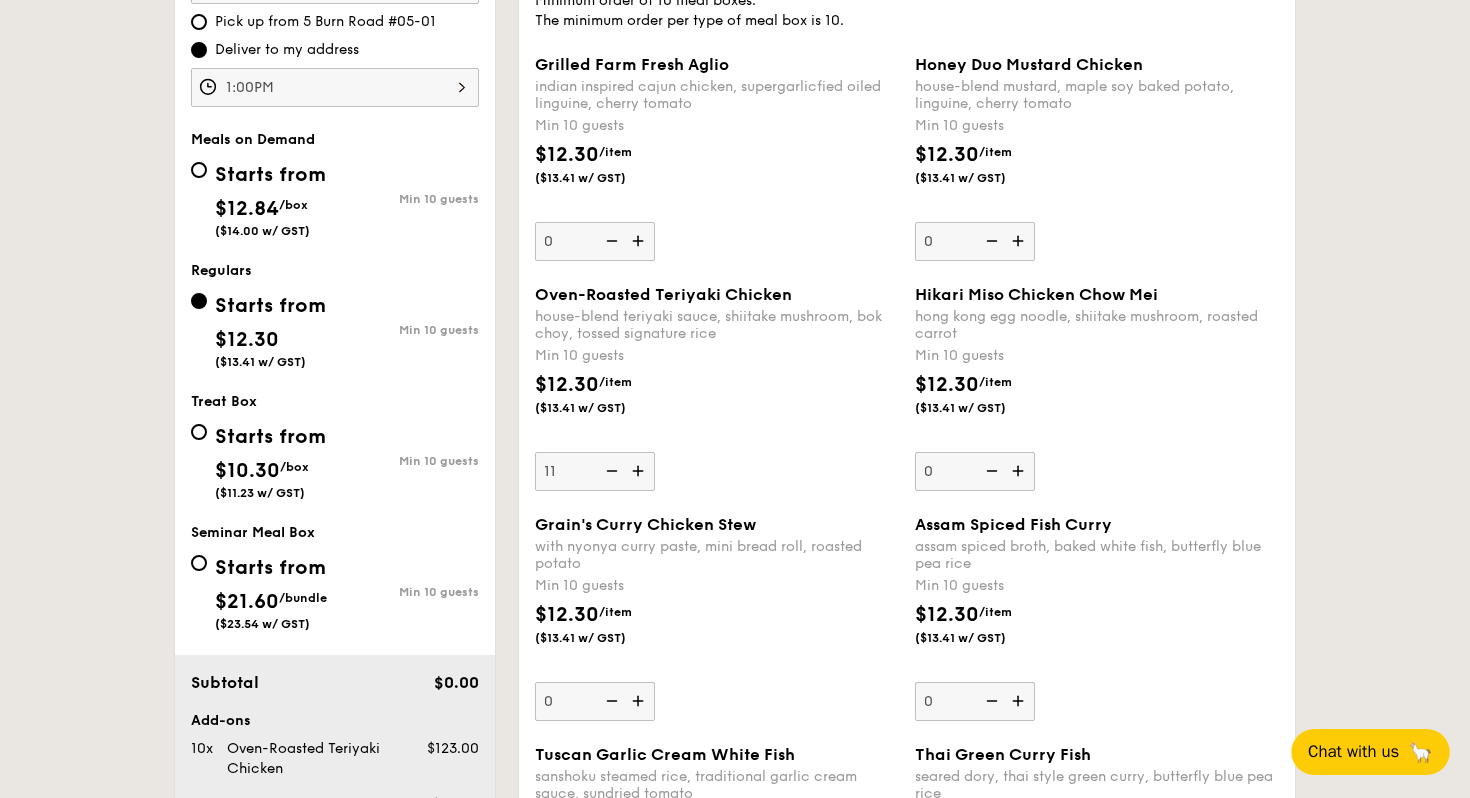 click at bounding box center (640, 471) 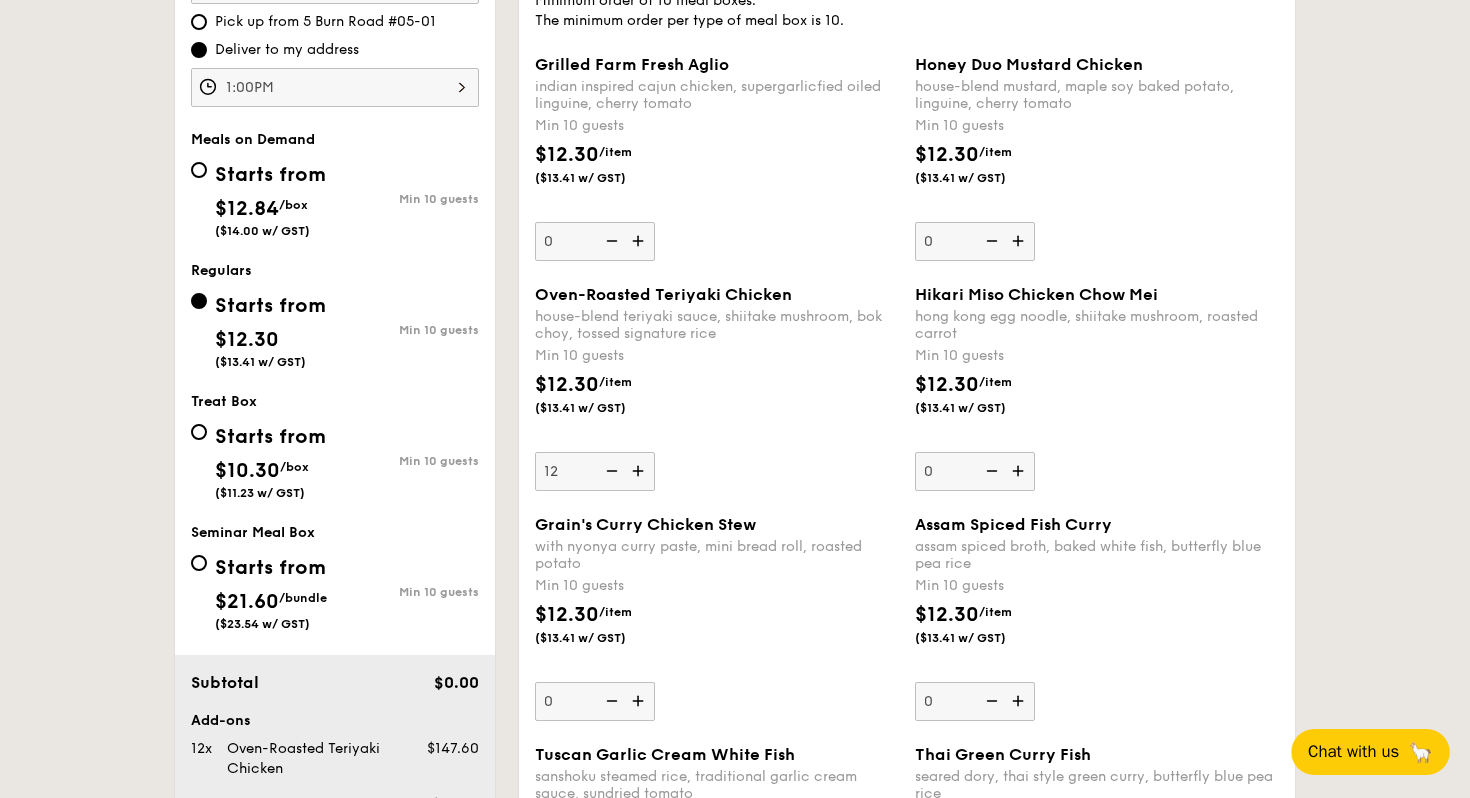 click at bounding box center (640, 471) 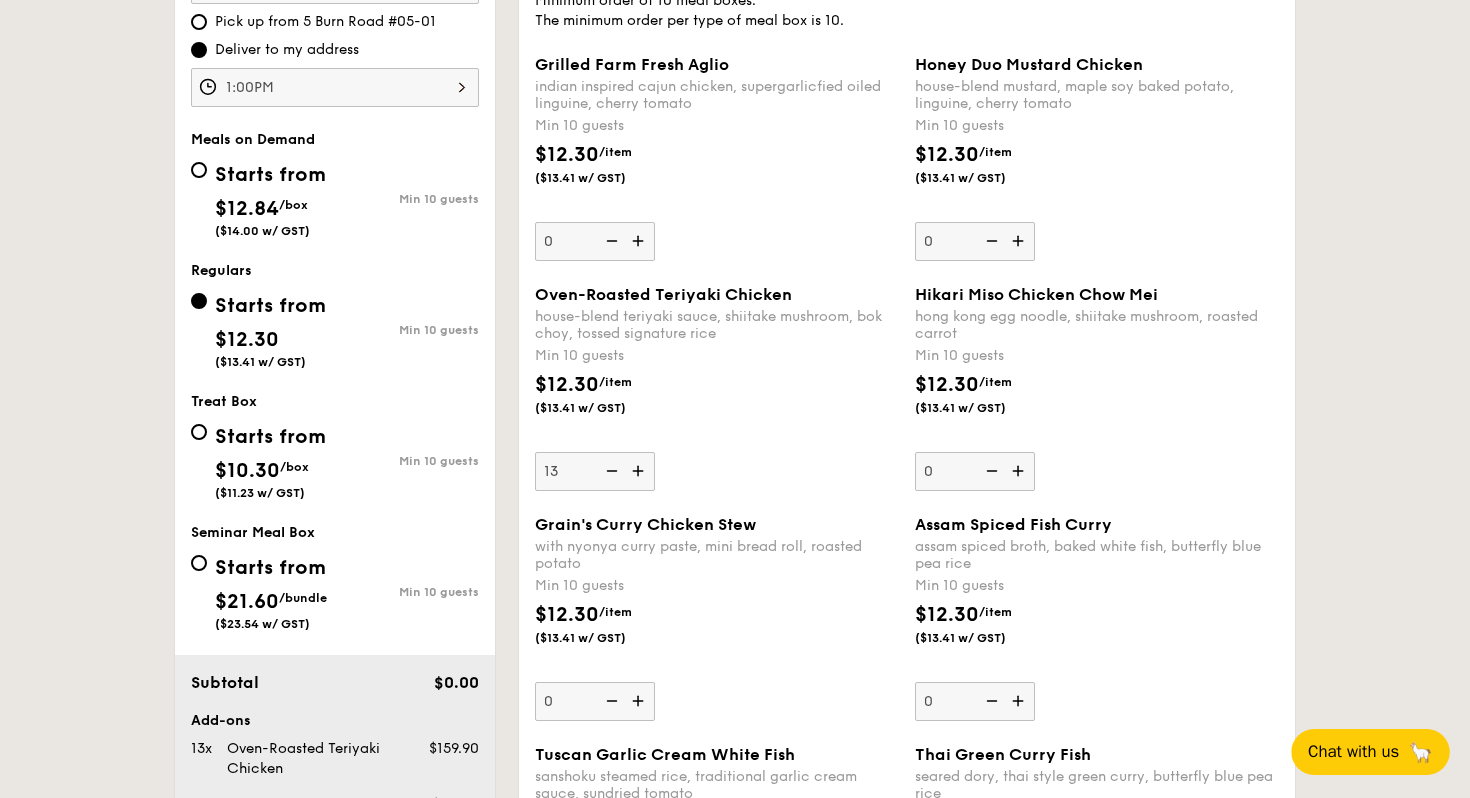 click at bounding box center [640, 471] 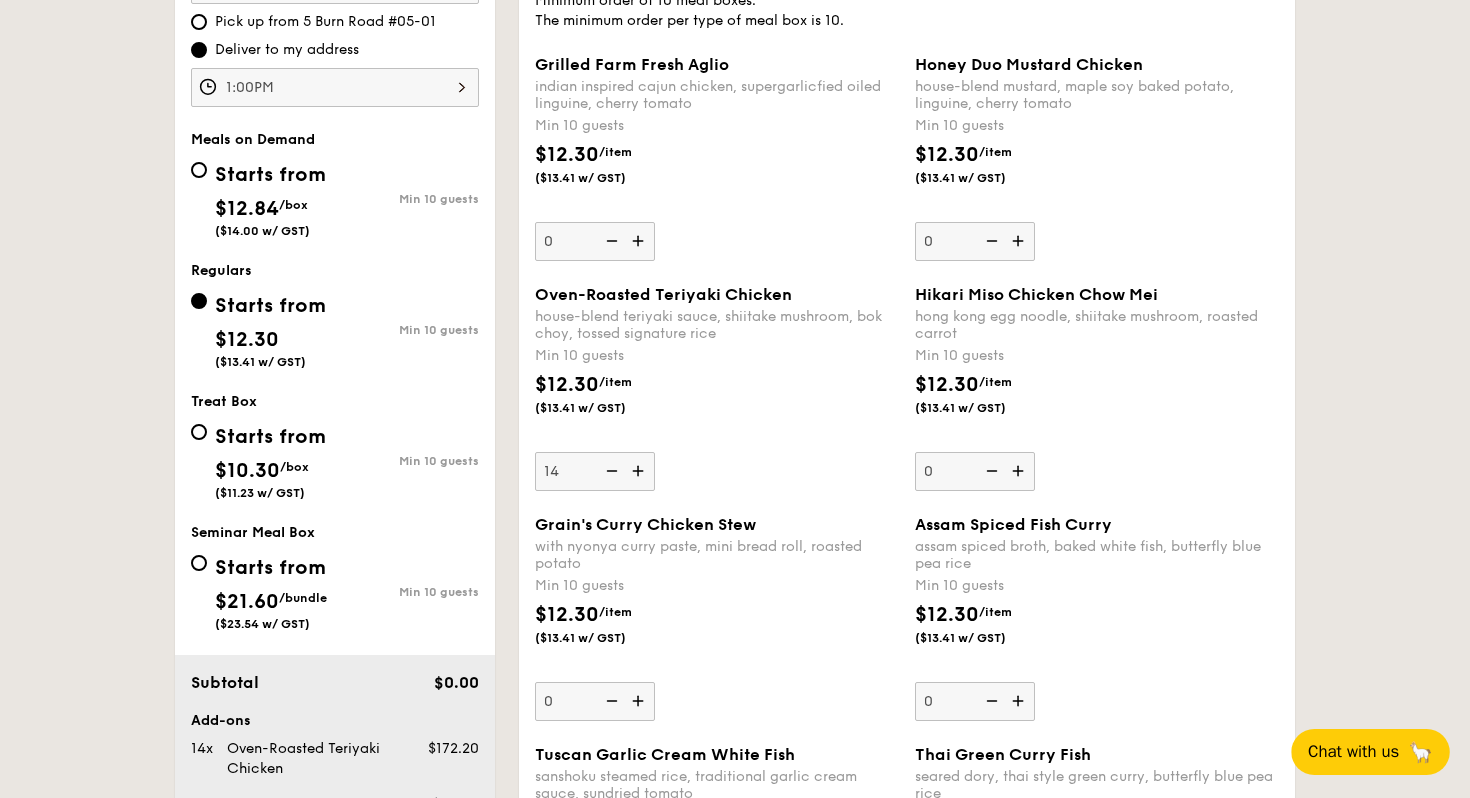 click at bounding box center [640, 471] 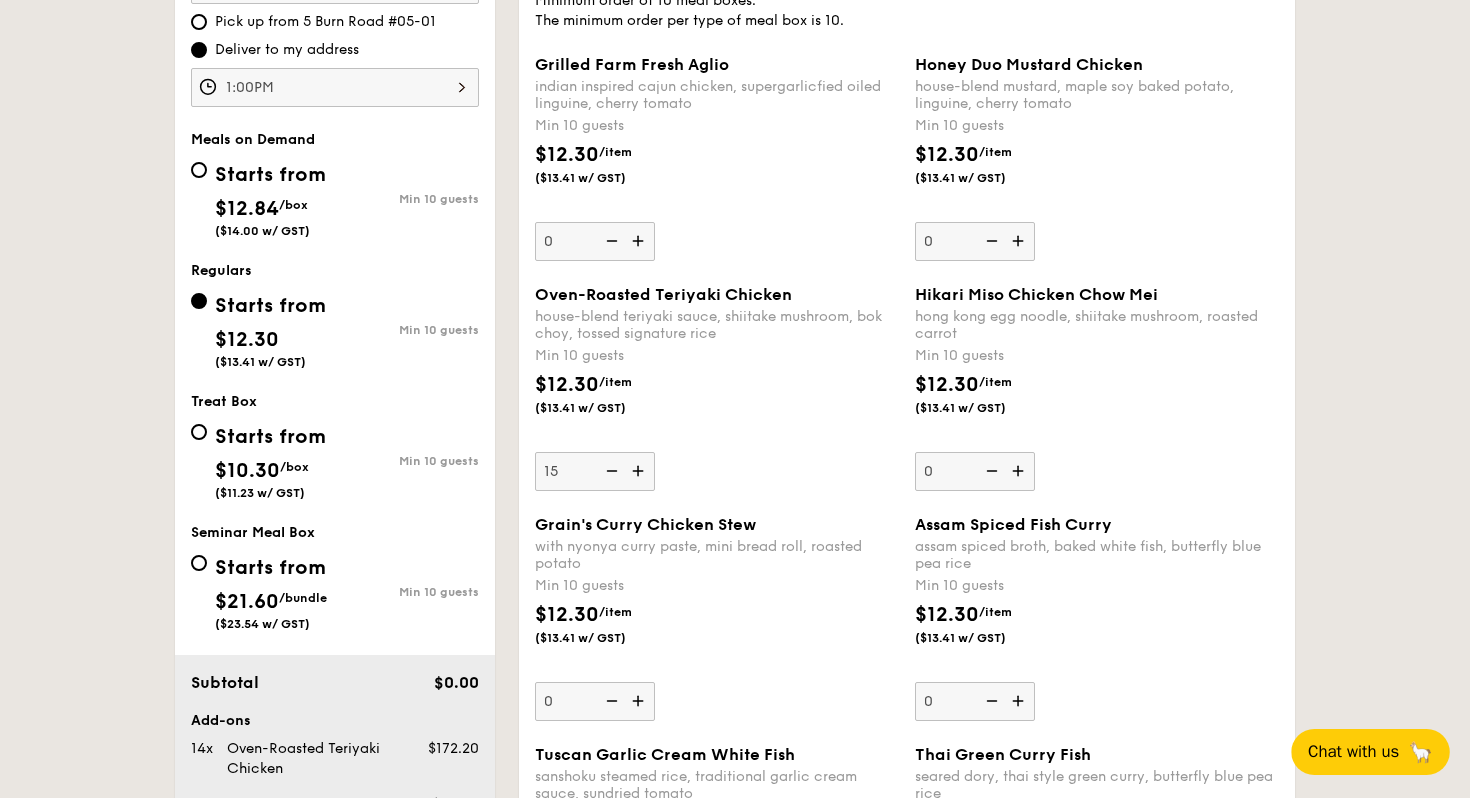 click at bounding box center [640, 471] 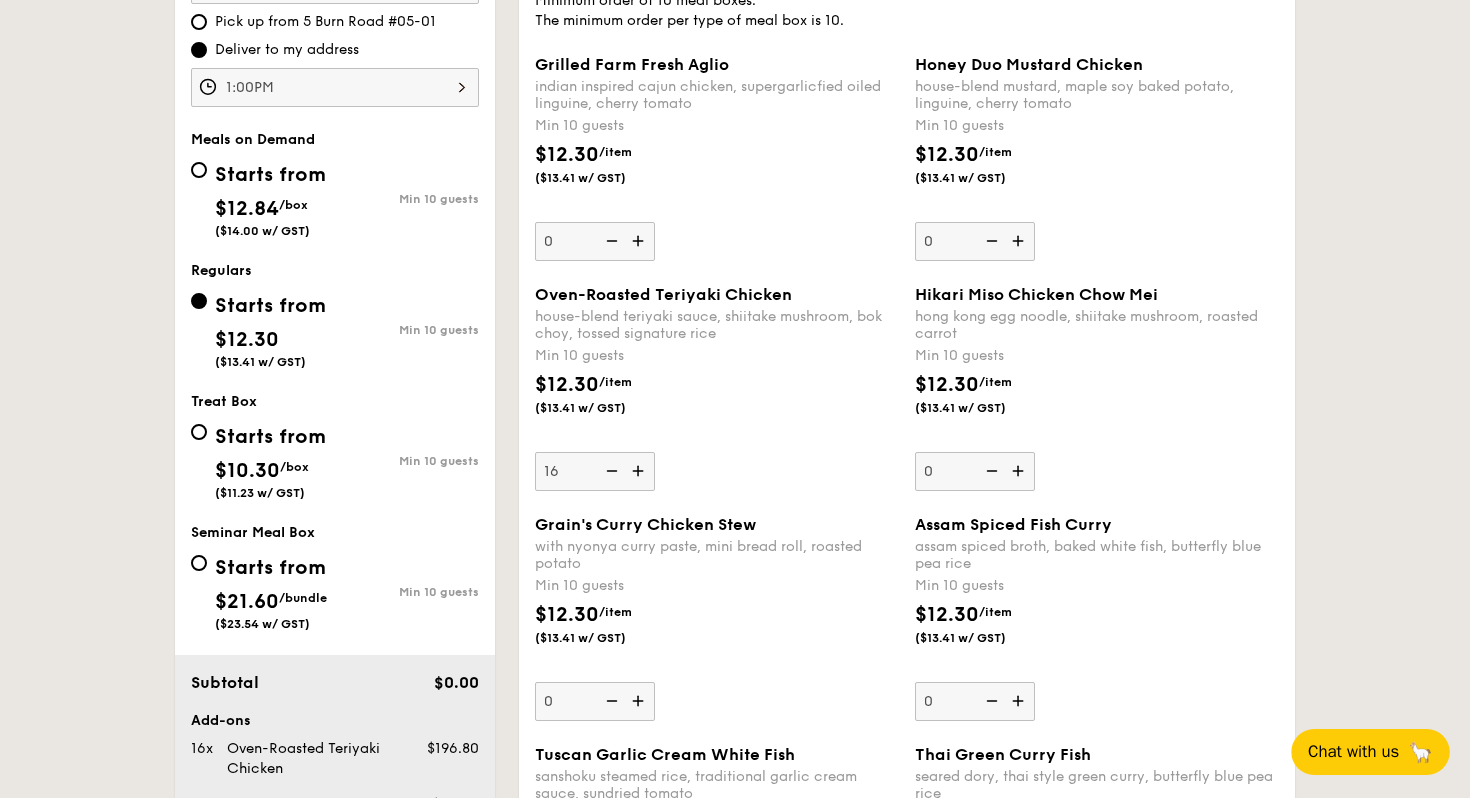 click at bounding box center [640, 471] 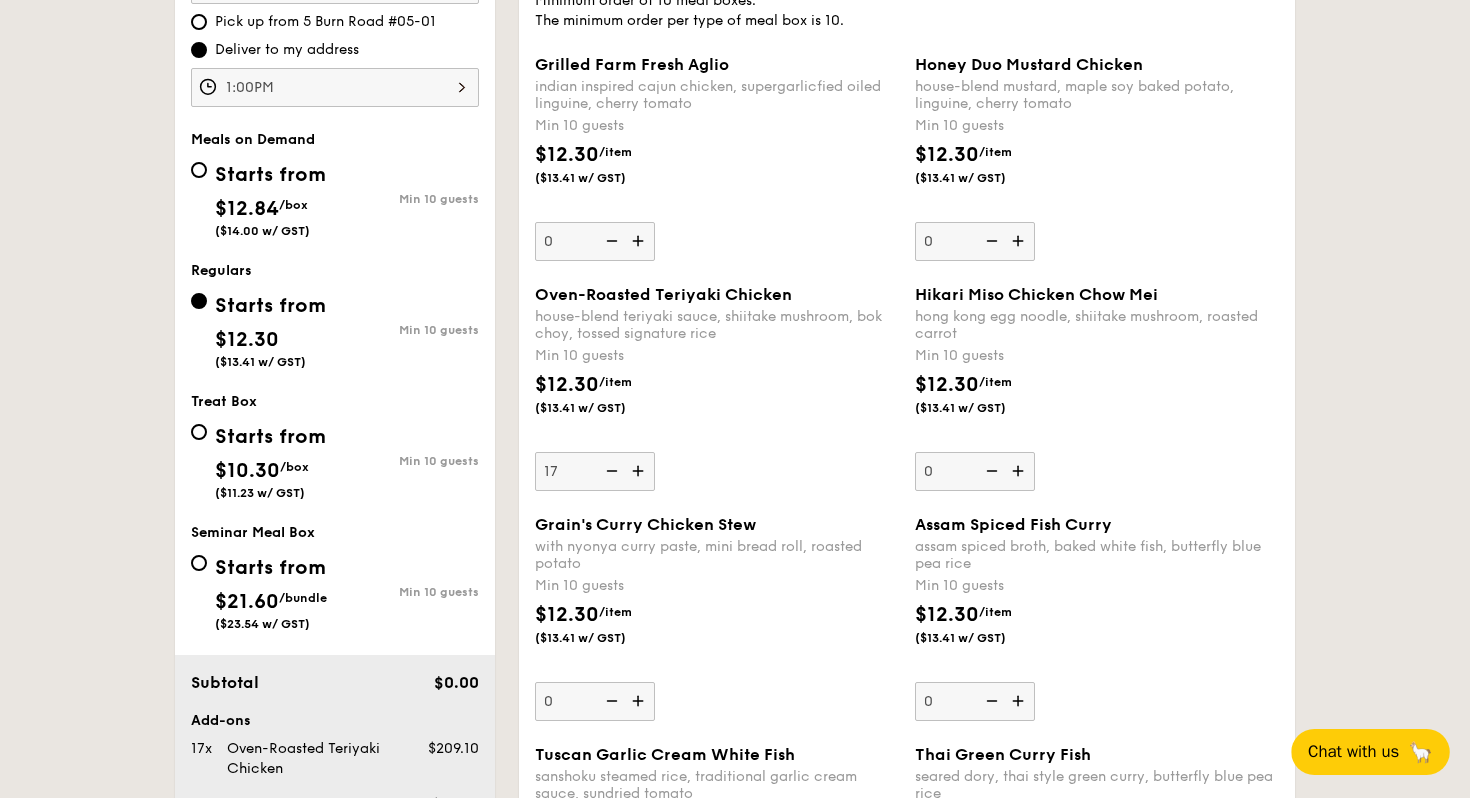 click at bounding box center [640, 471] 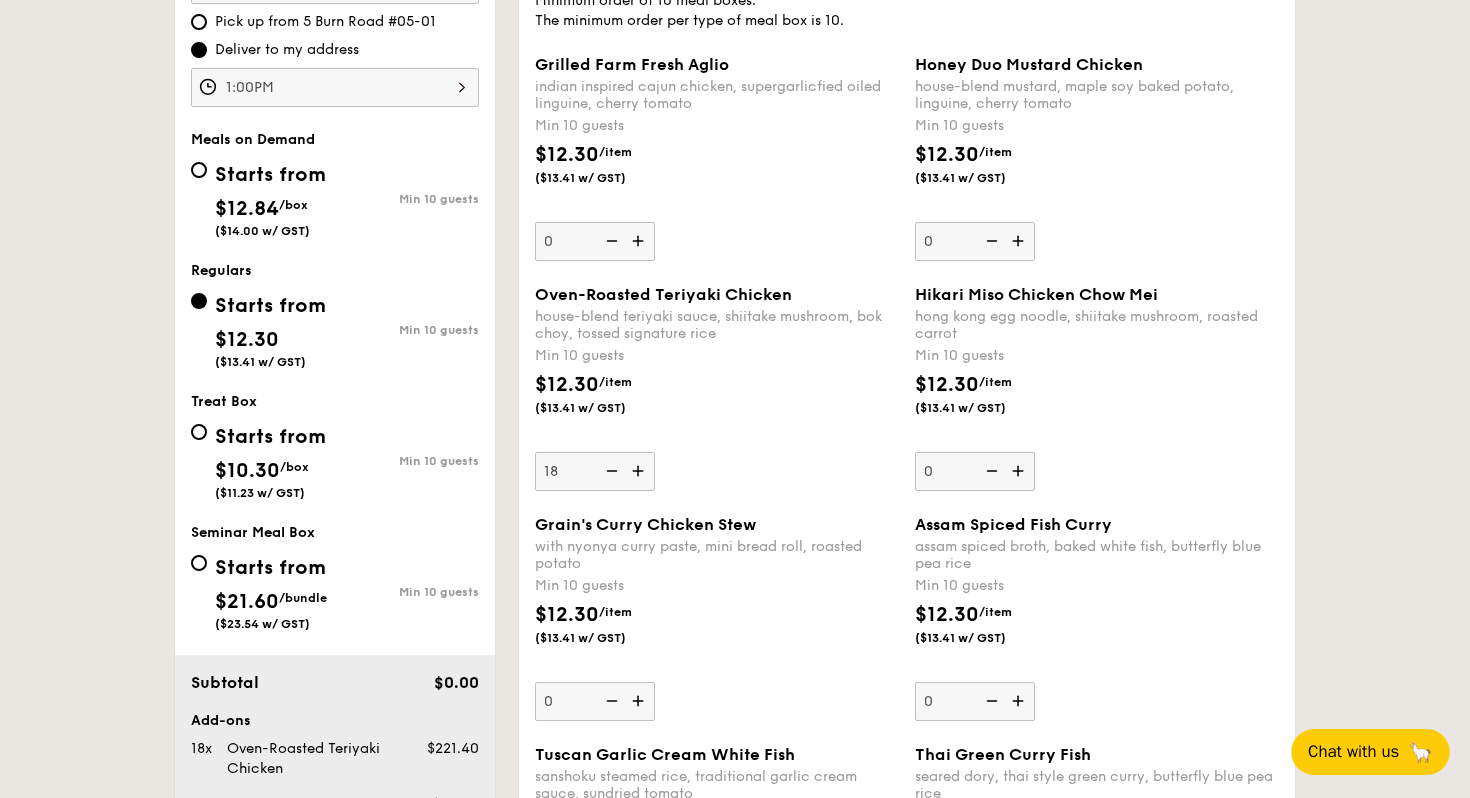 click at bounding box center (640, 471) 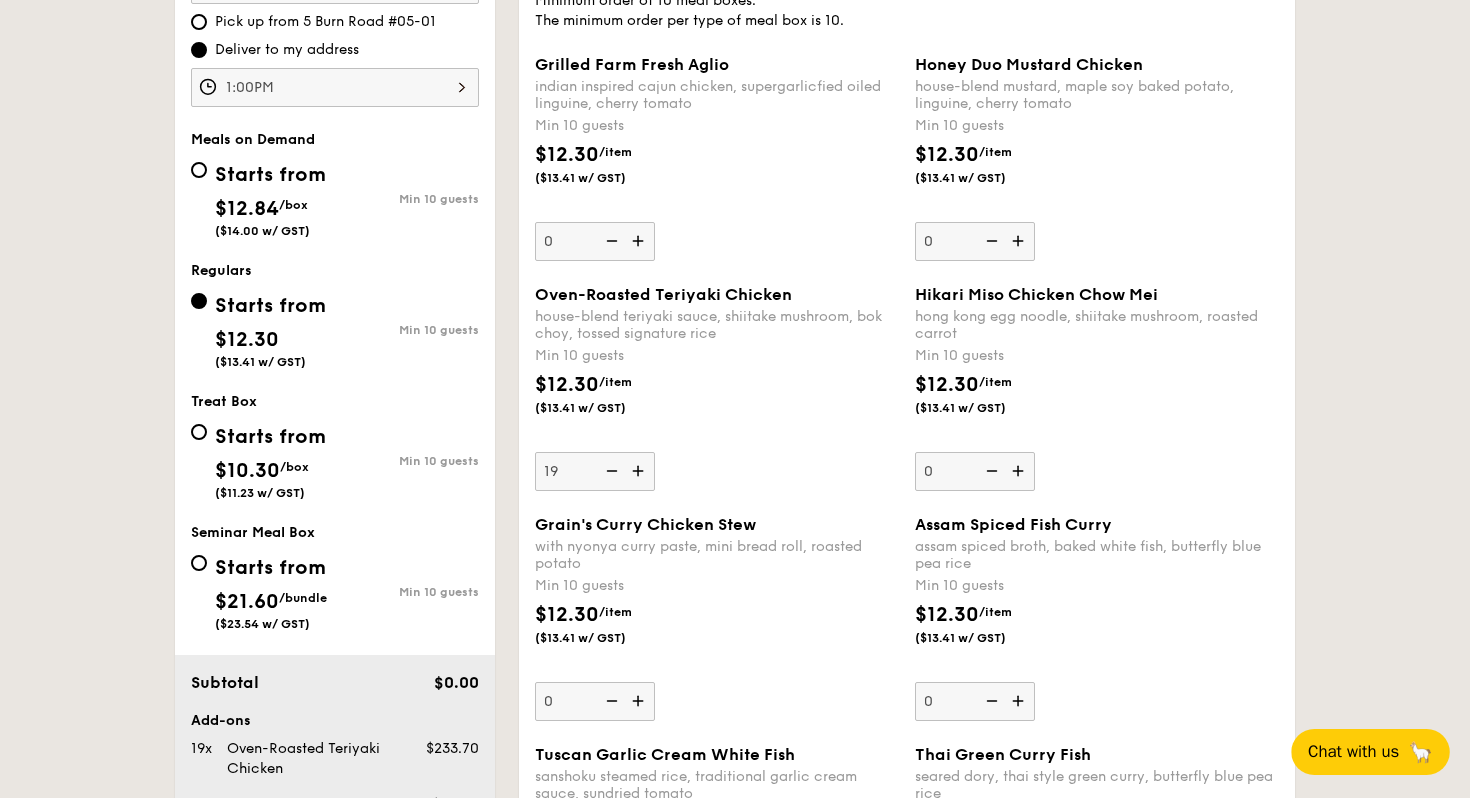 click at bounding box center [640, 471] 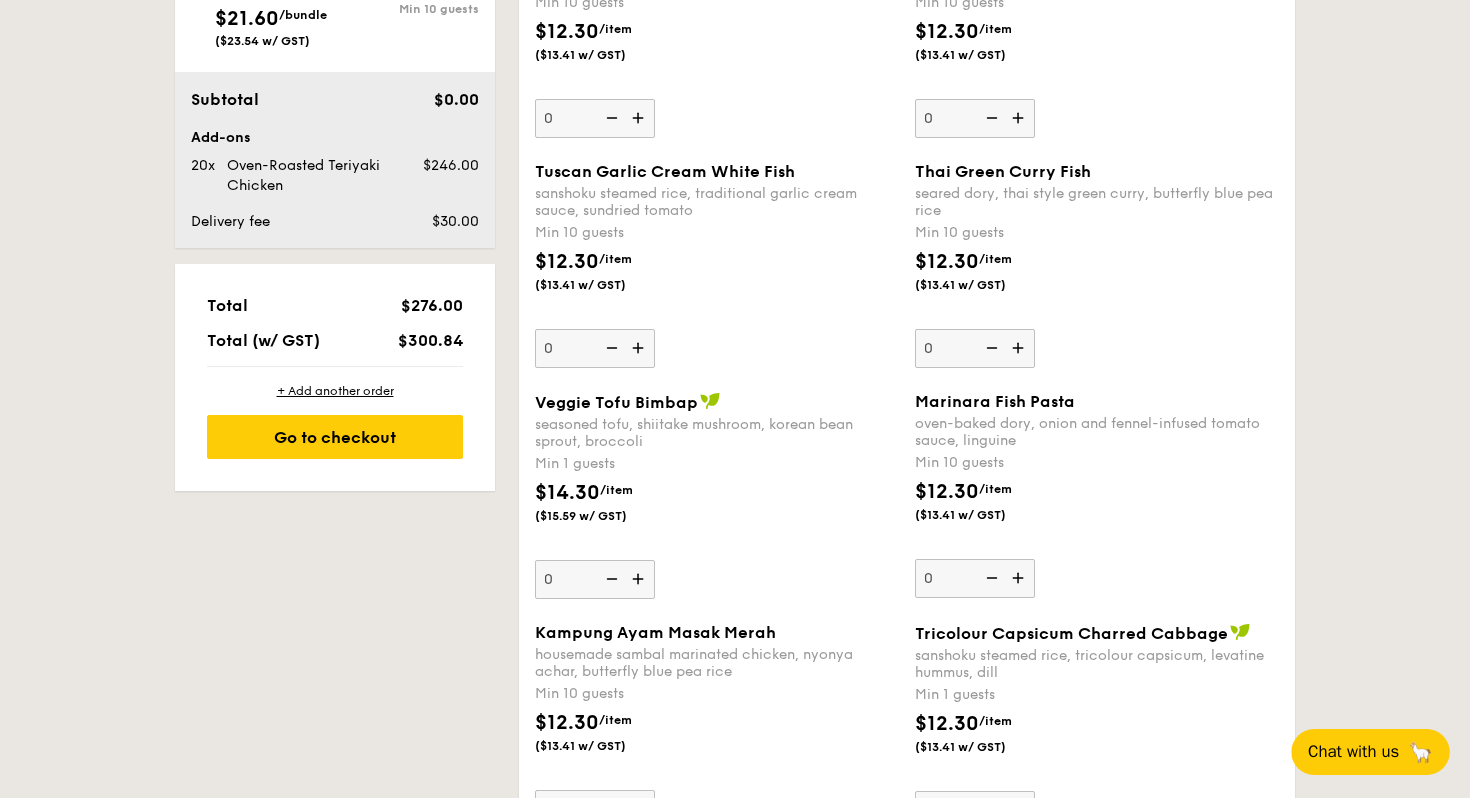 scroll, scrollTop: 829, scrollLeft: 0, axis: vertical 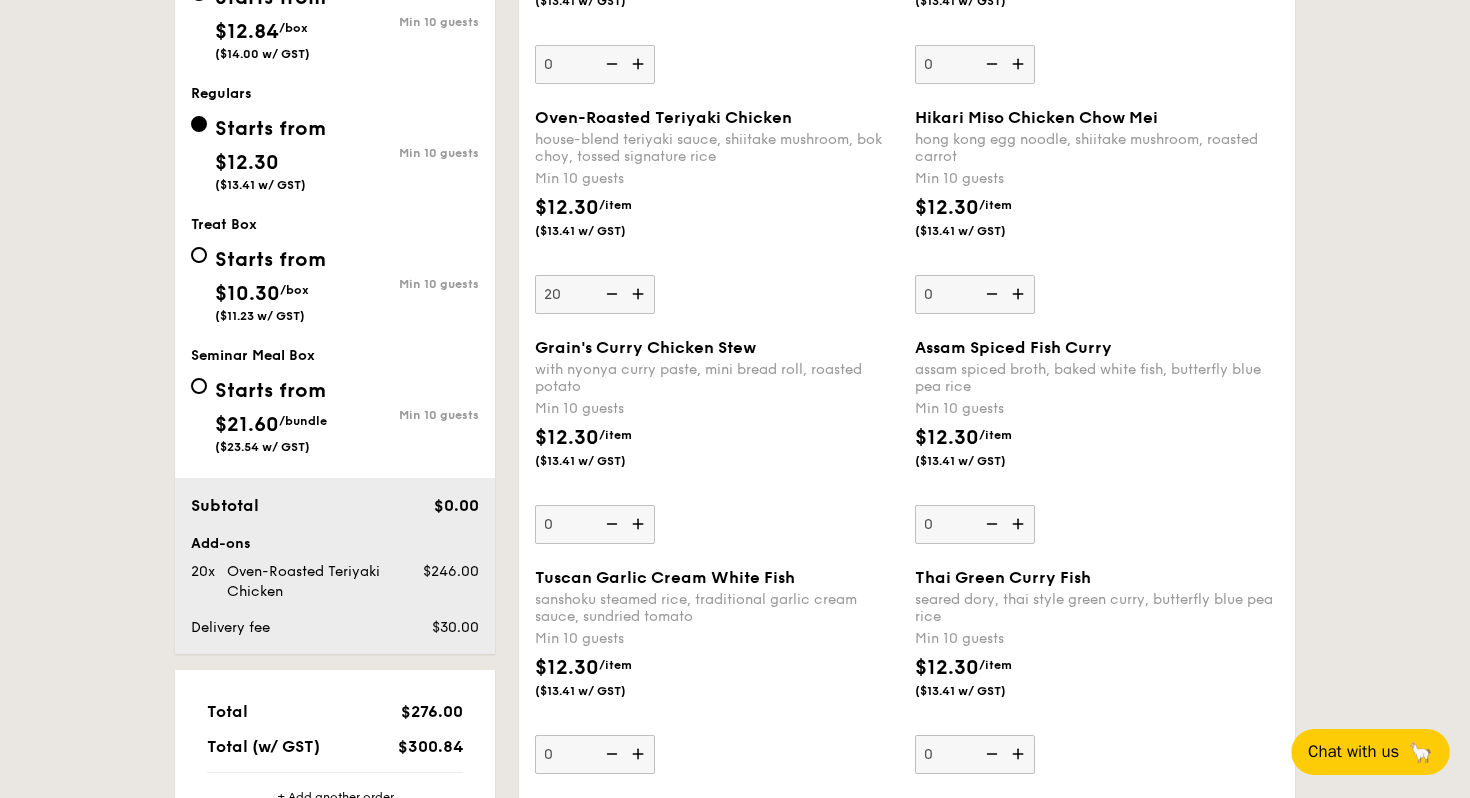 click at bounding box center (640, 294) 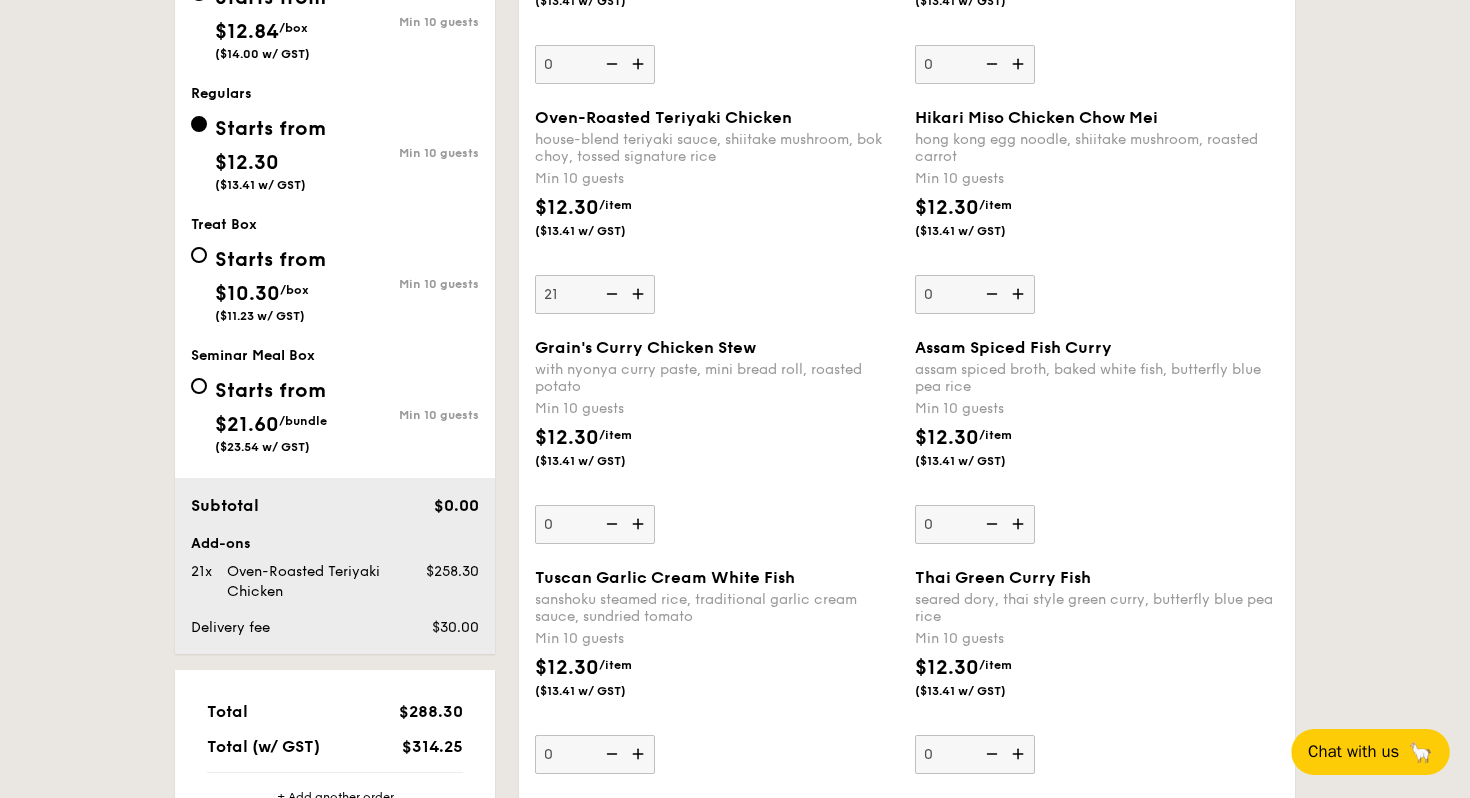 click at bounding box center (640, 294) 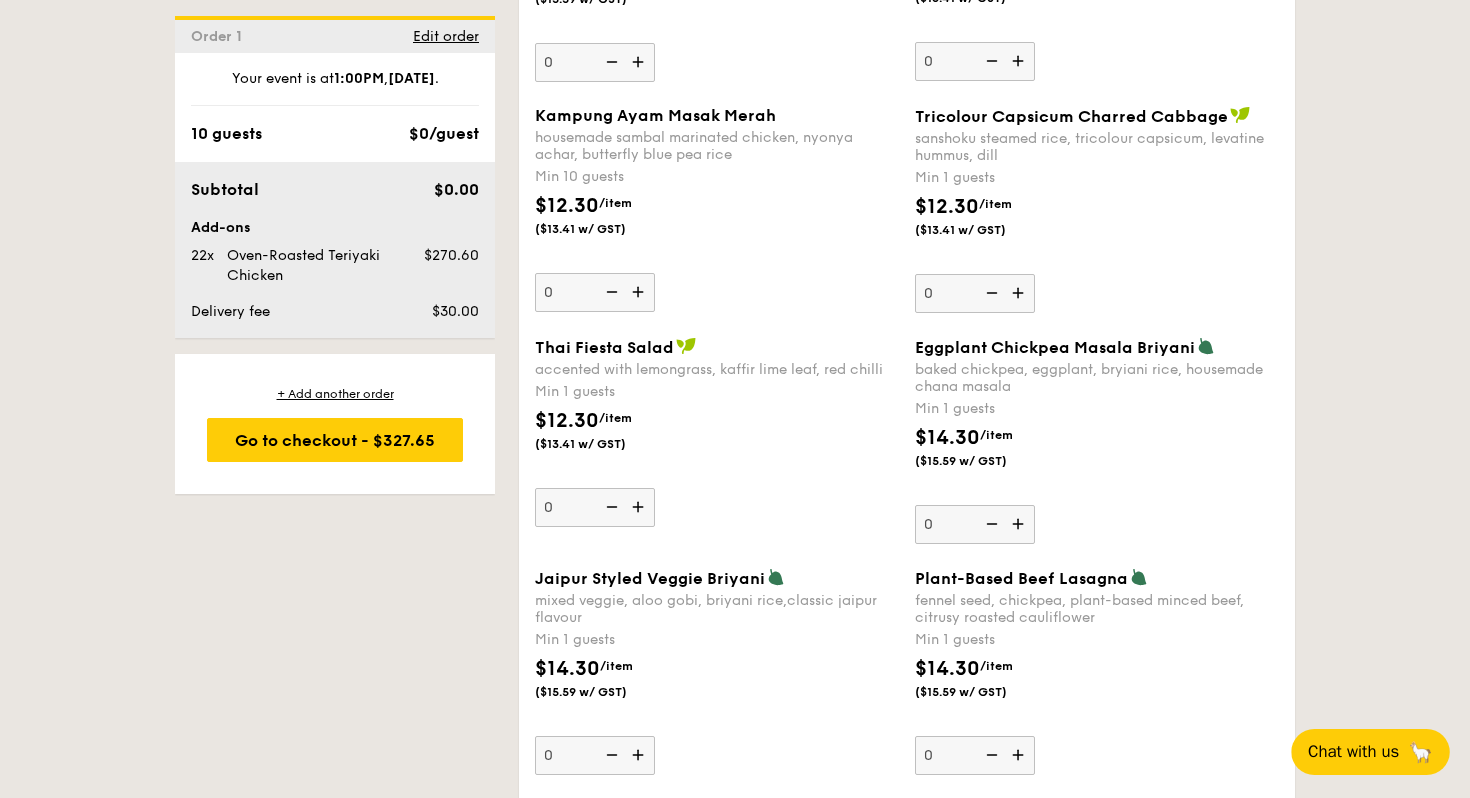 scroll, scrollTop: 1685, scrollLeft: 0, axis: vertical 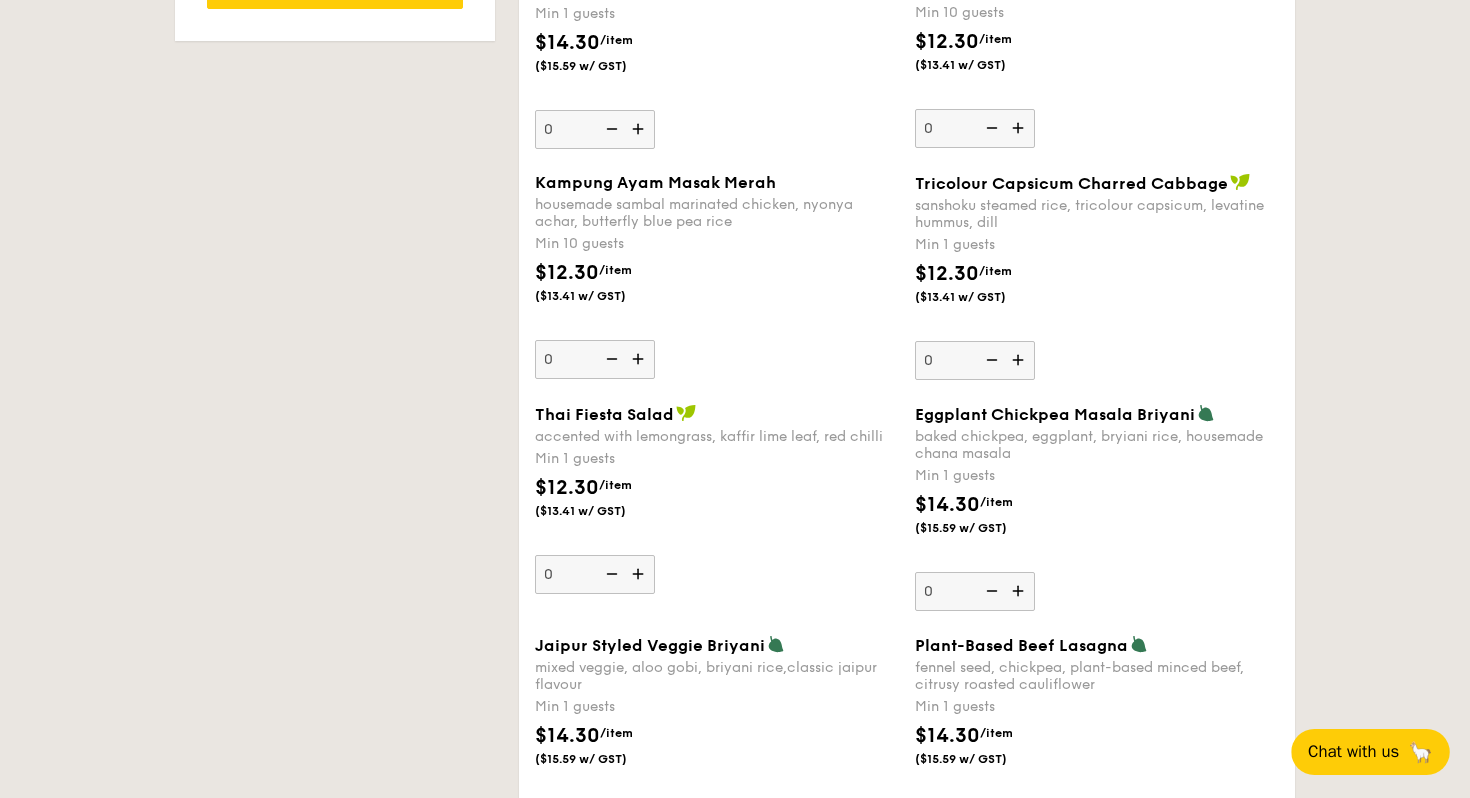 click at bounding box center (1020, 360) 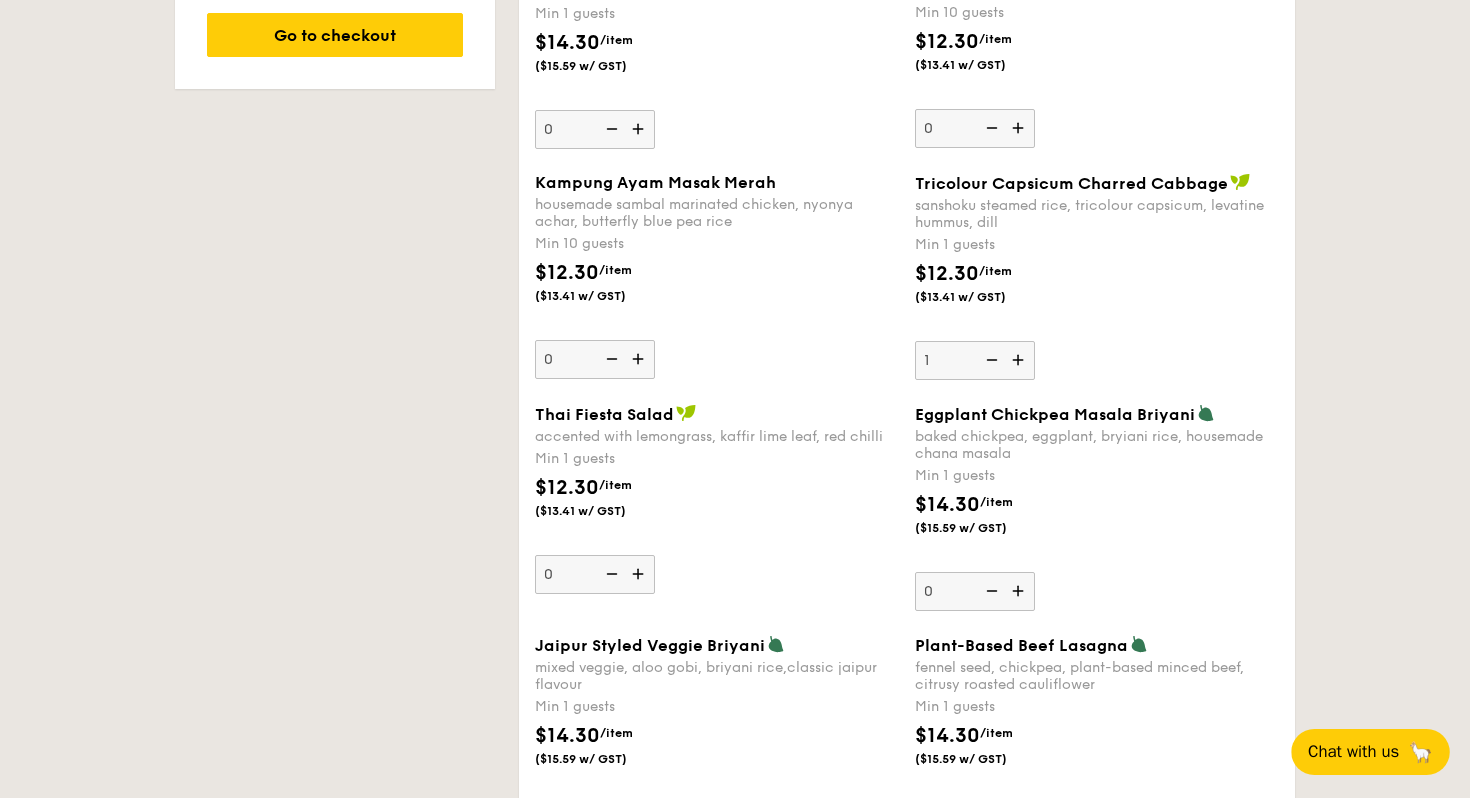 scroll, scrollTop: 1733, scrollLeft: 0, axis: vertical 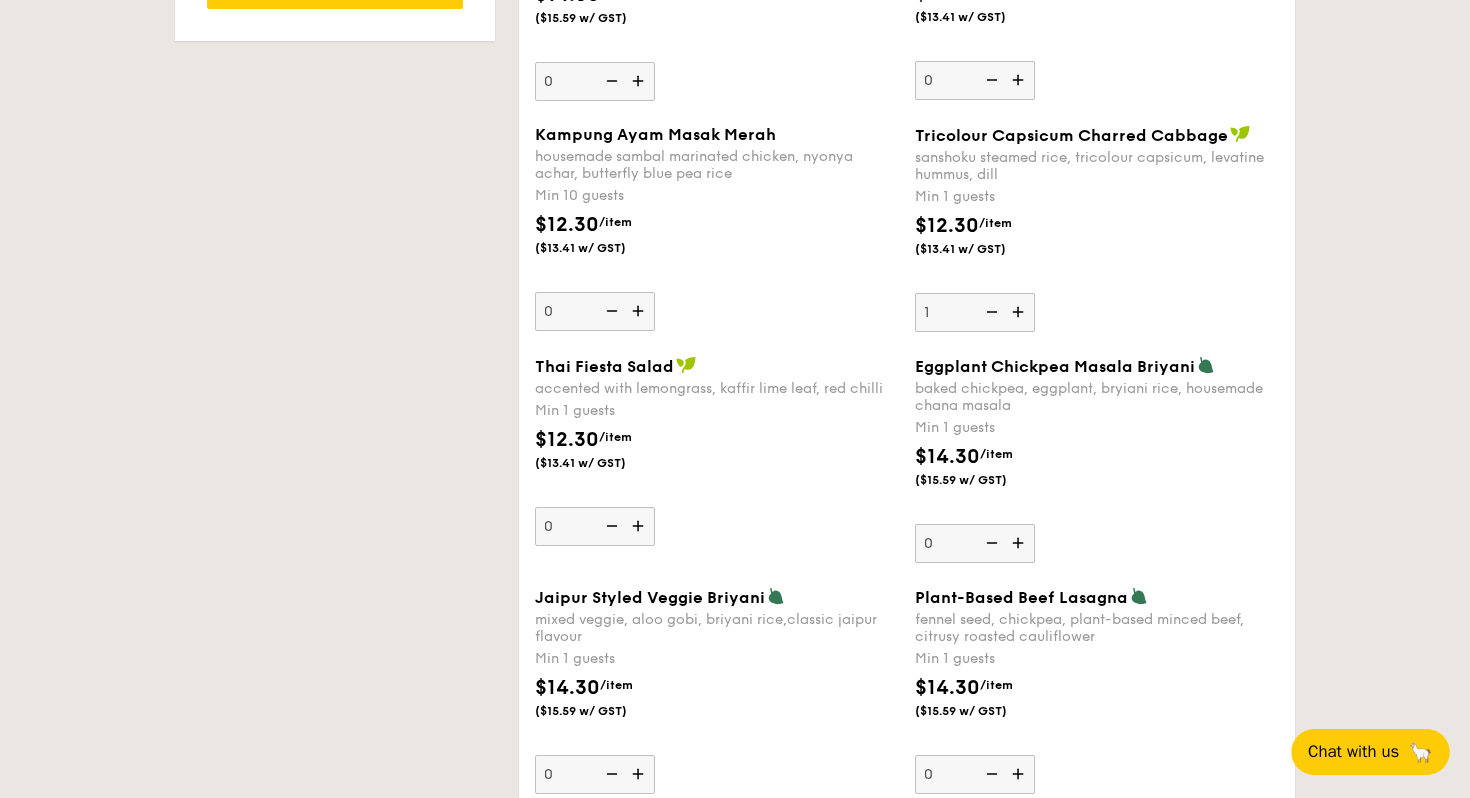 click at bounding box center [1020, 312] 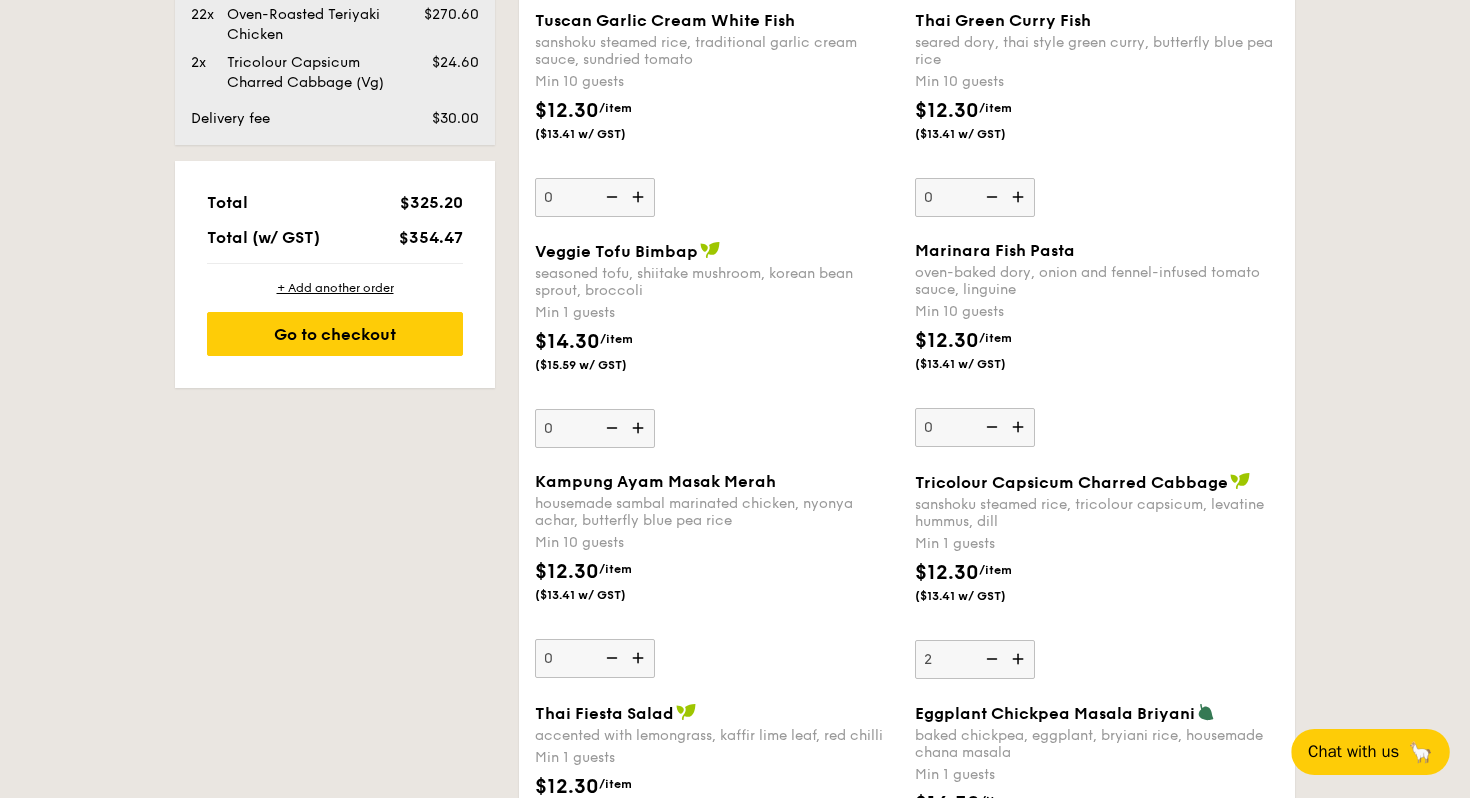 scroll, scrollTop: 1391, scrollLeft: 0, axis: vertical 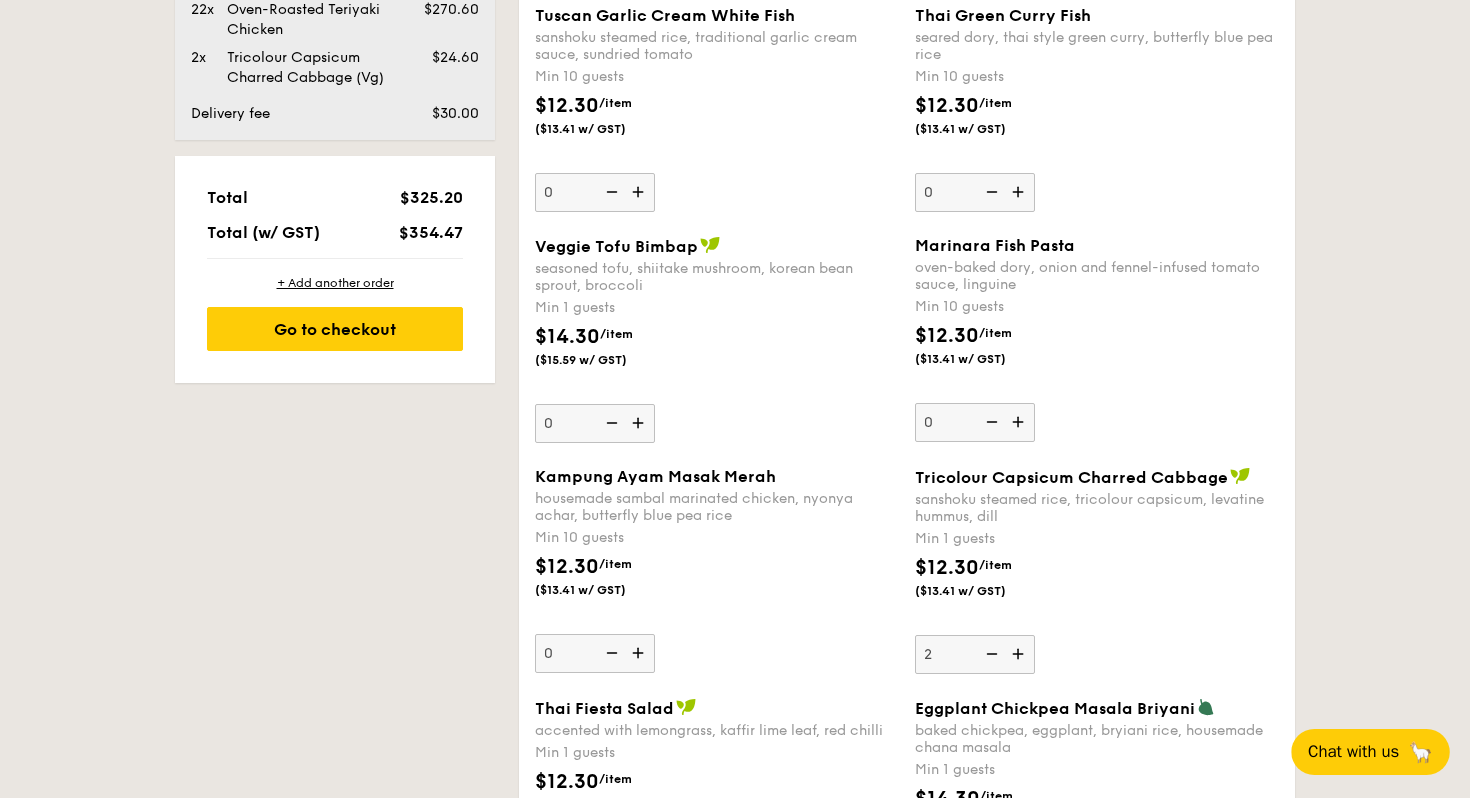 click at bounding box center (1020, 422) 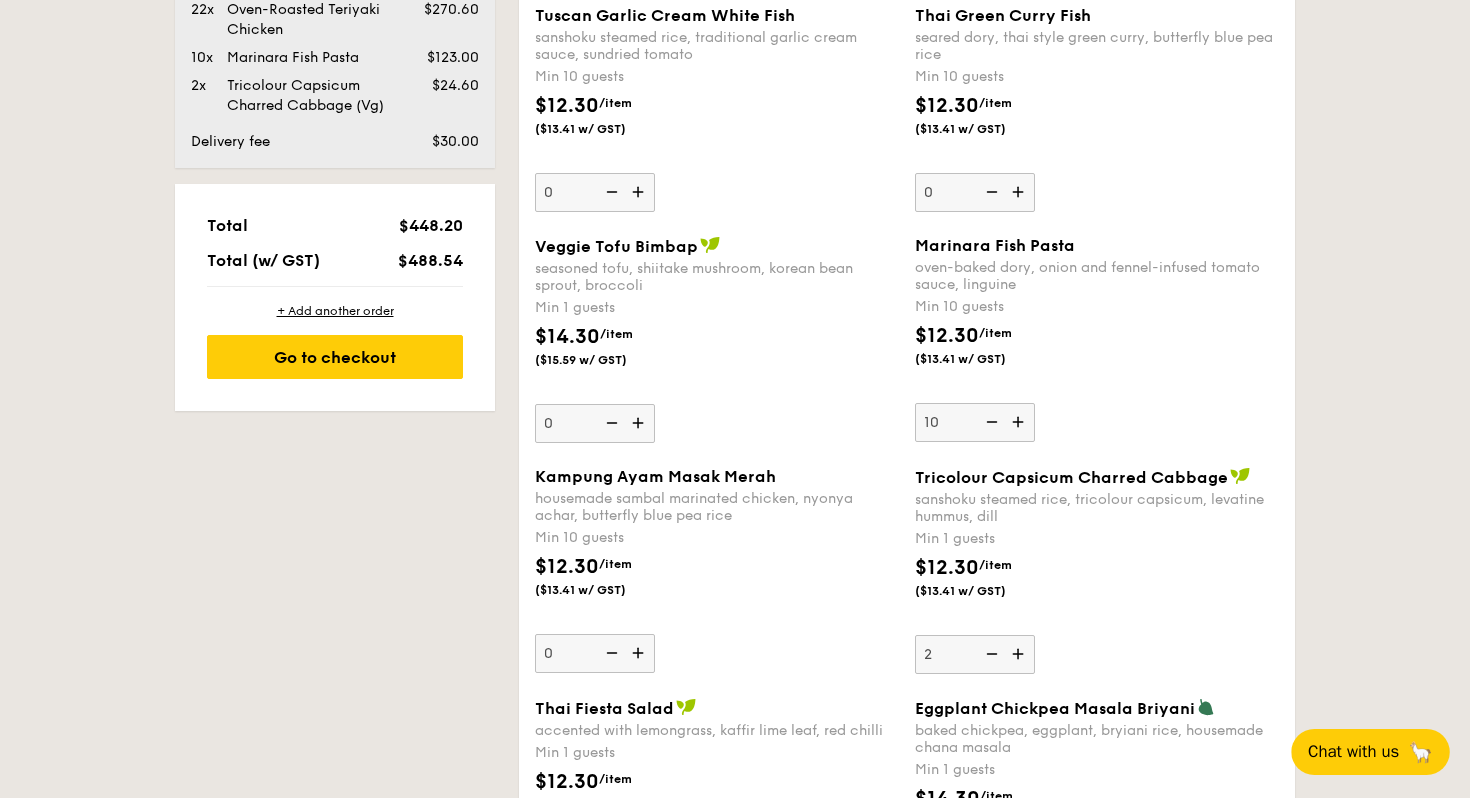 click at bounding box center (1020, 422) 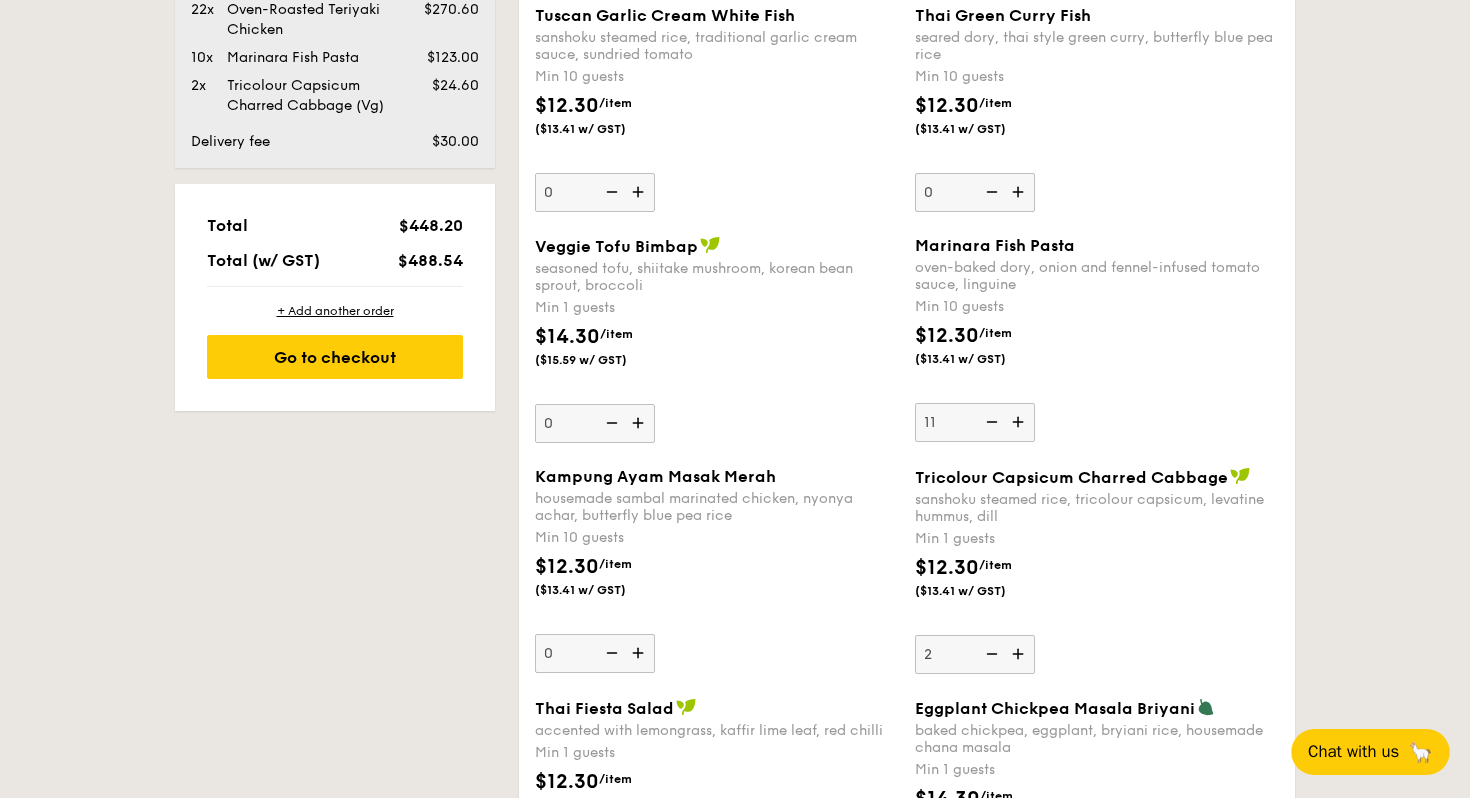 click at bounding box center [1020, 422] 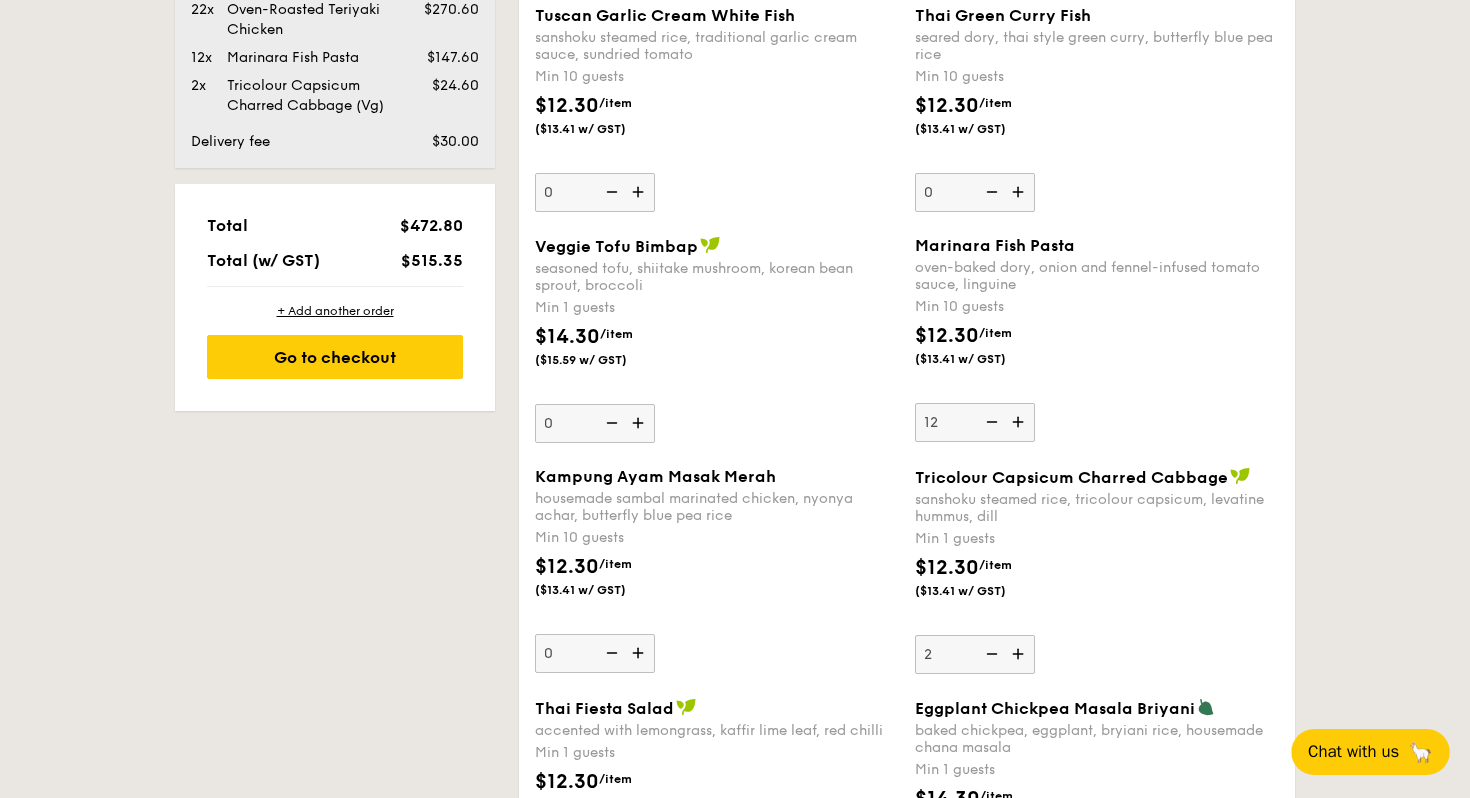 click at bounding box center (1020, 422) 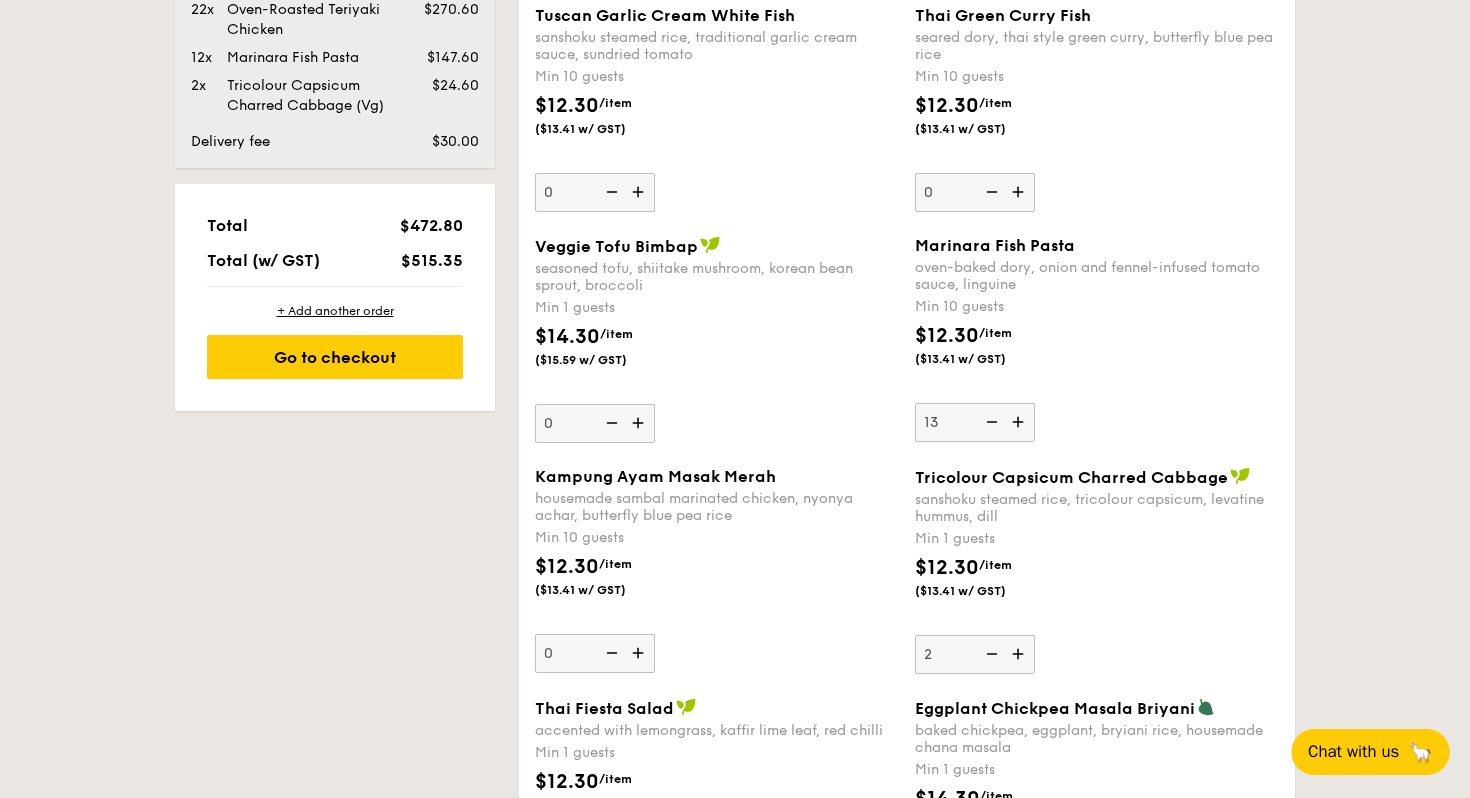 click at bounding box center (1020, 422) 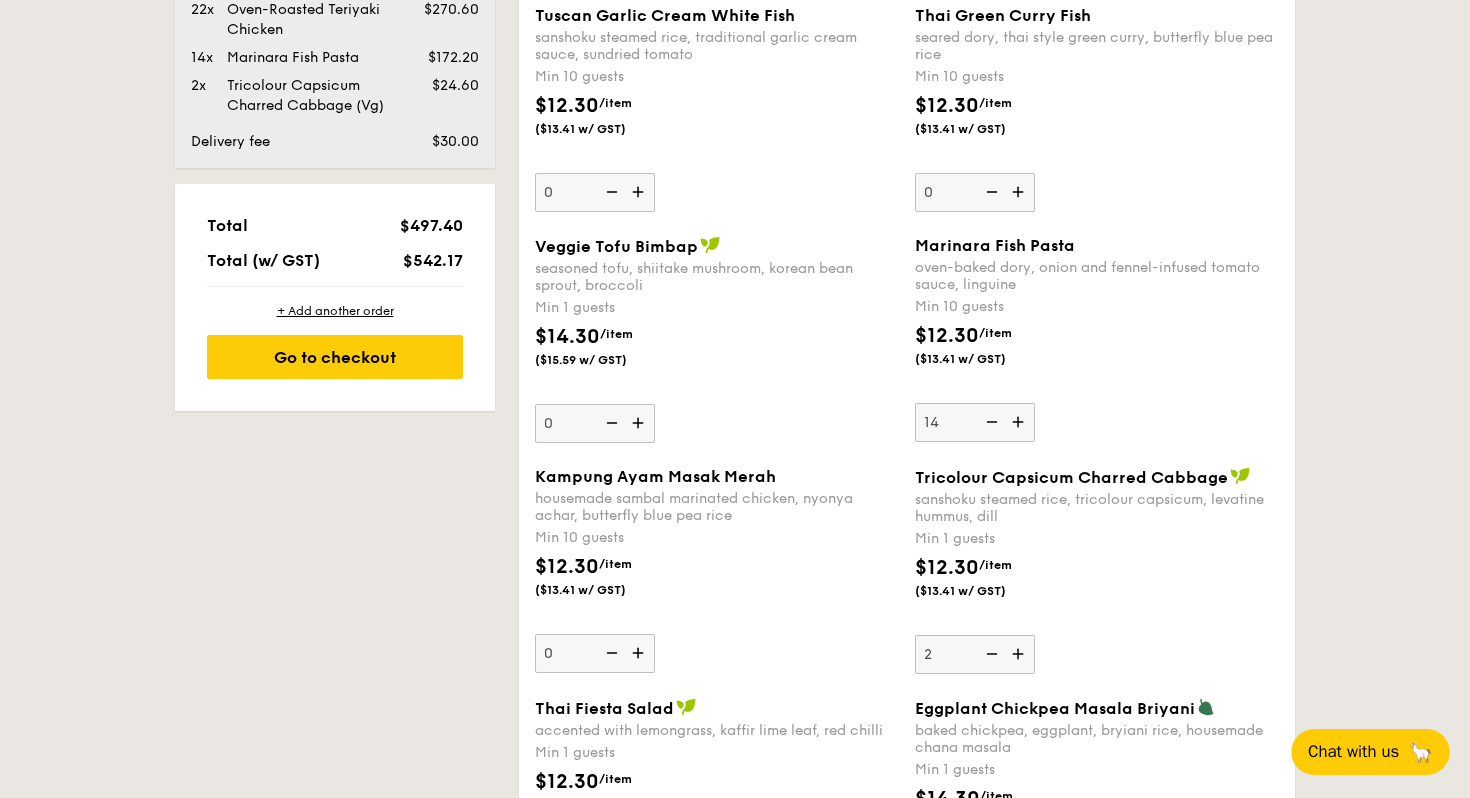 click at bounding box center [1020, 422] 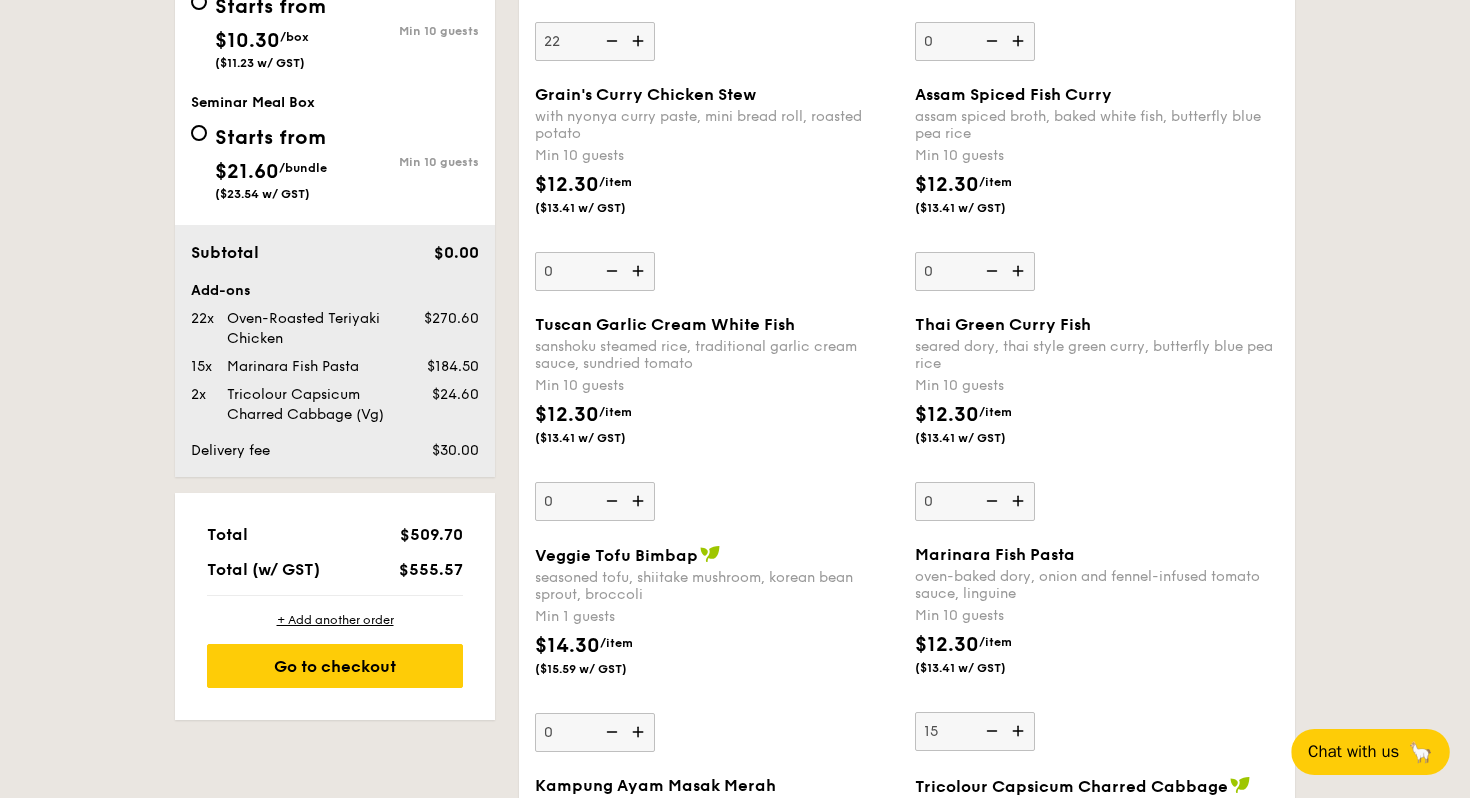 scroll, scrollTop: 1078, scrollLeft: 0, axis: vertical 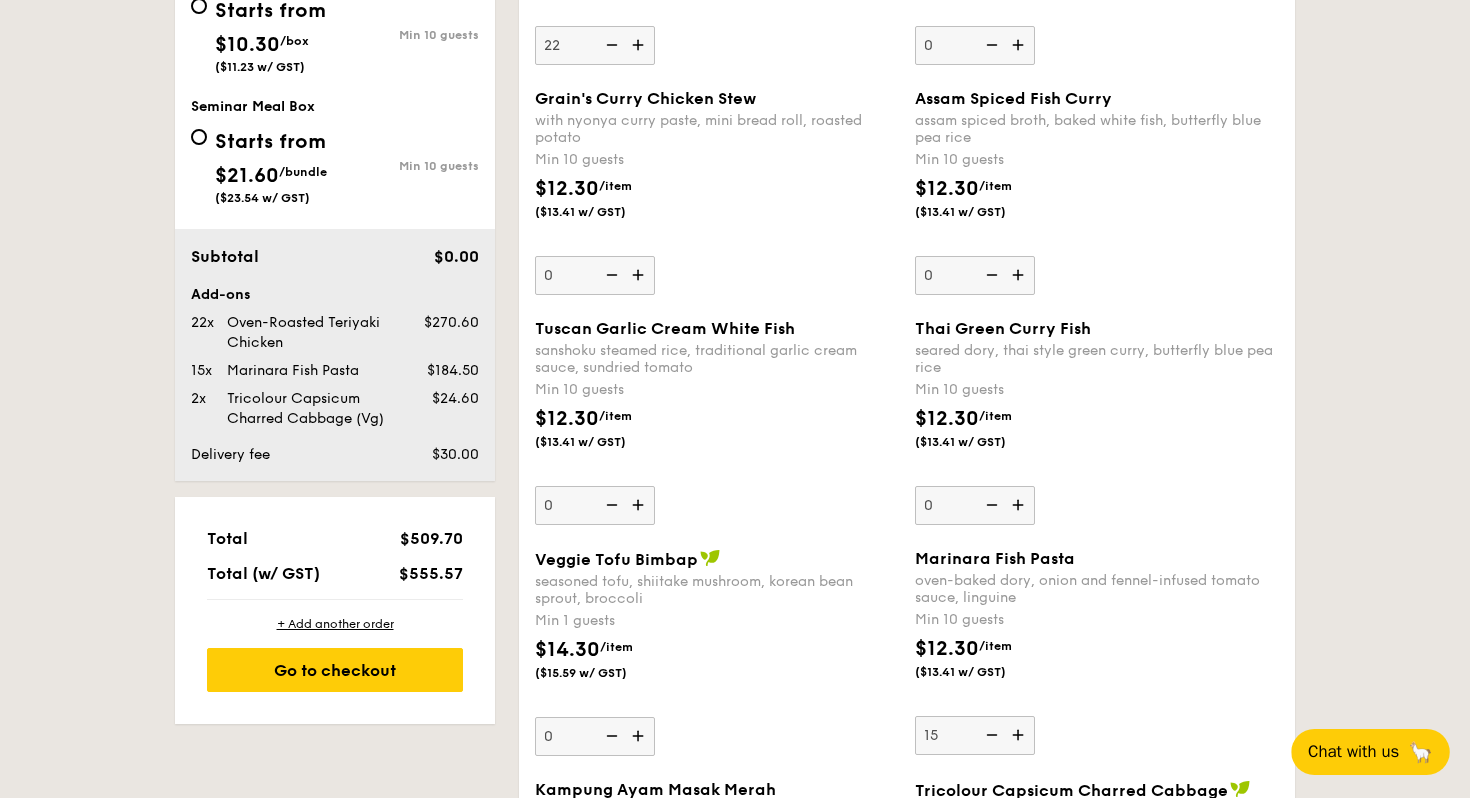 click at bounding box center [640, 45] 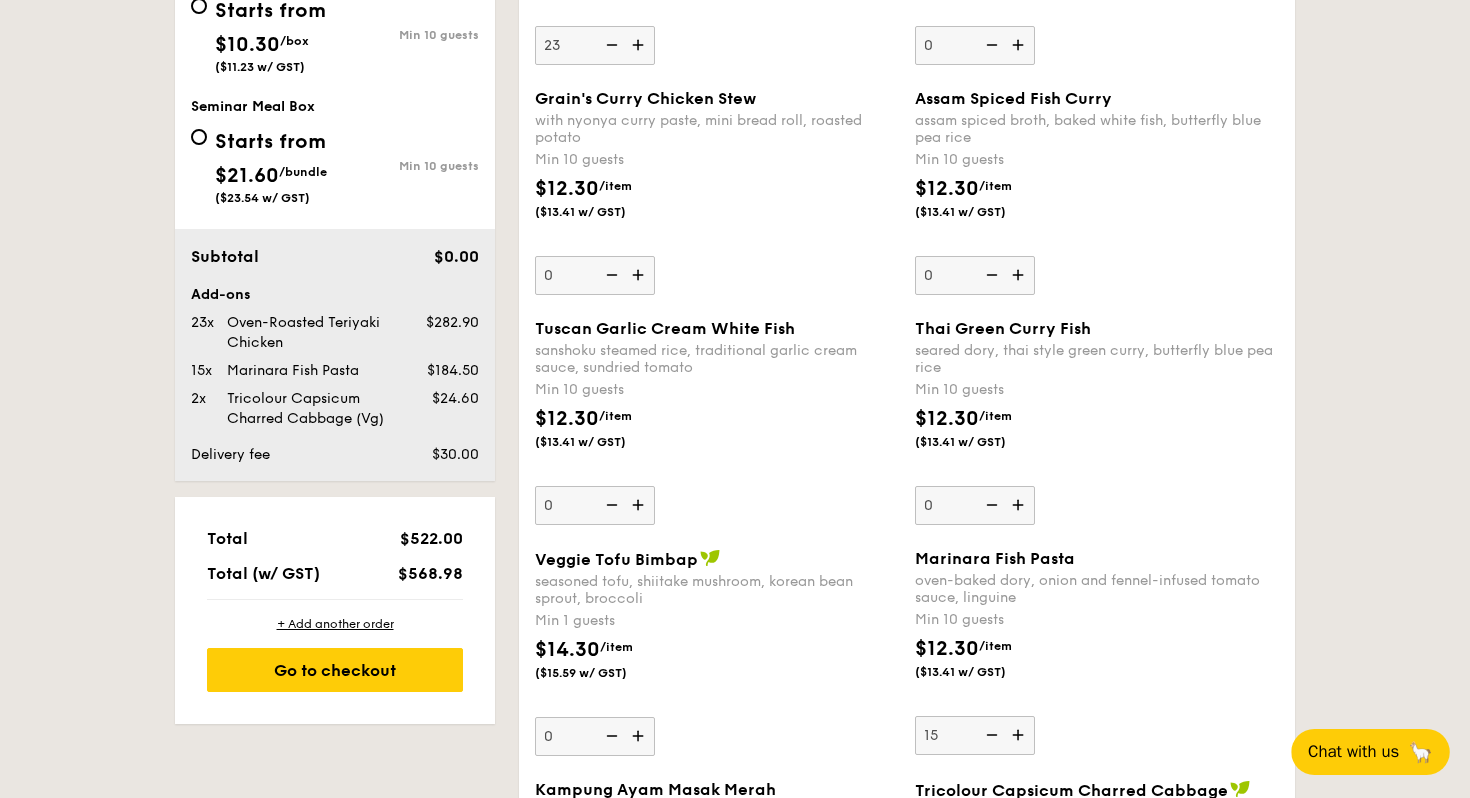 click at bounding box center [640, 45] 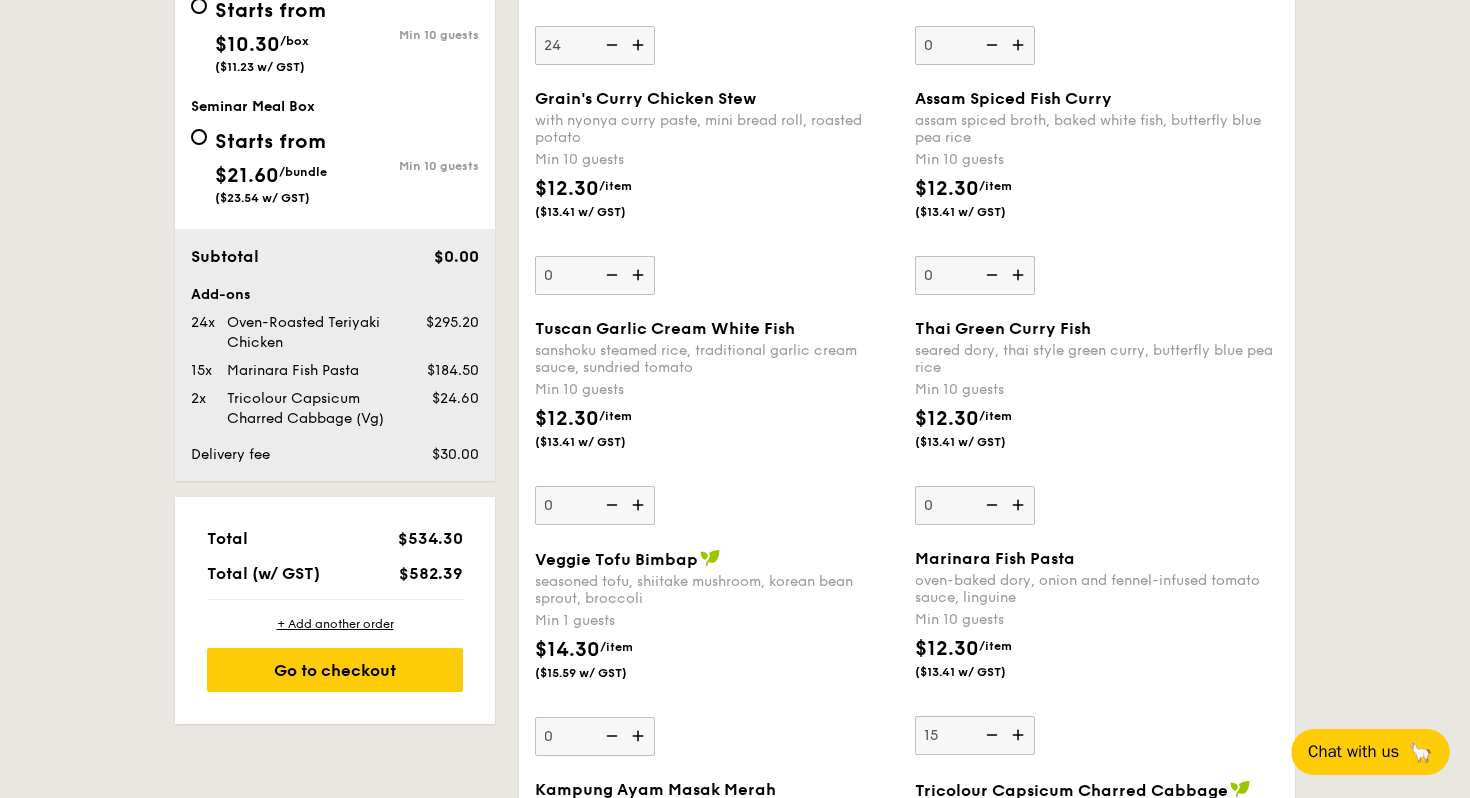 click at bounding box center (640, 45) 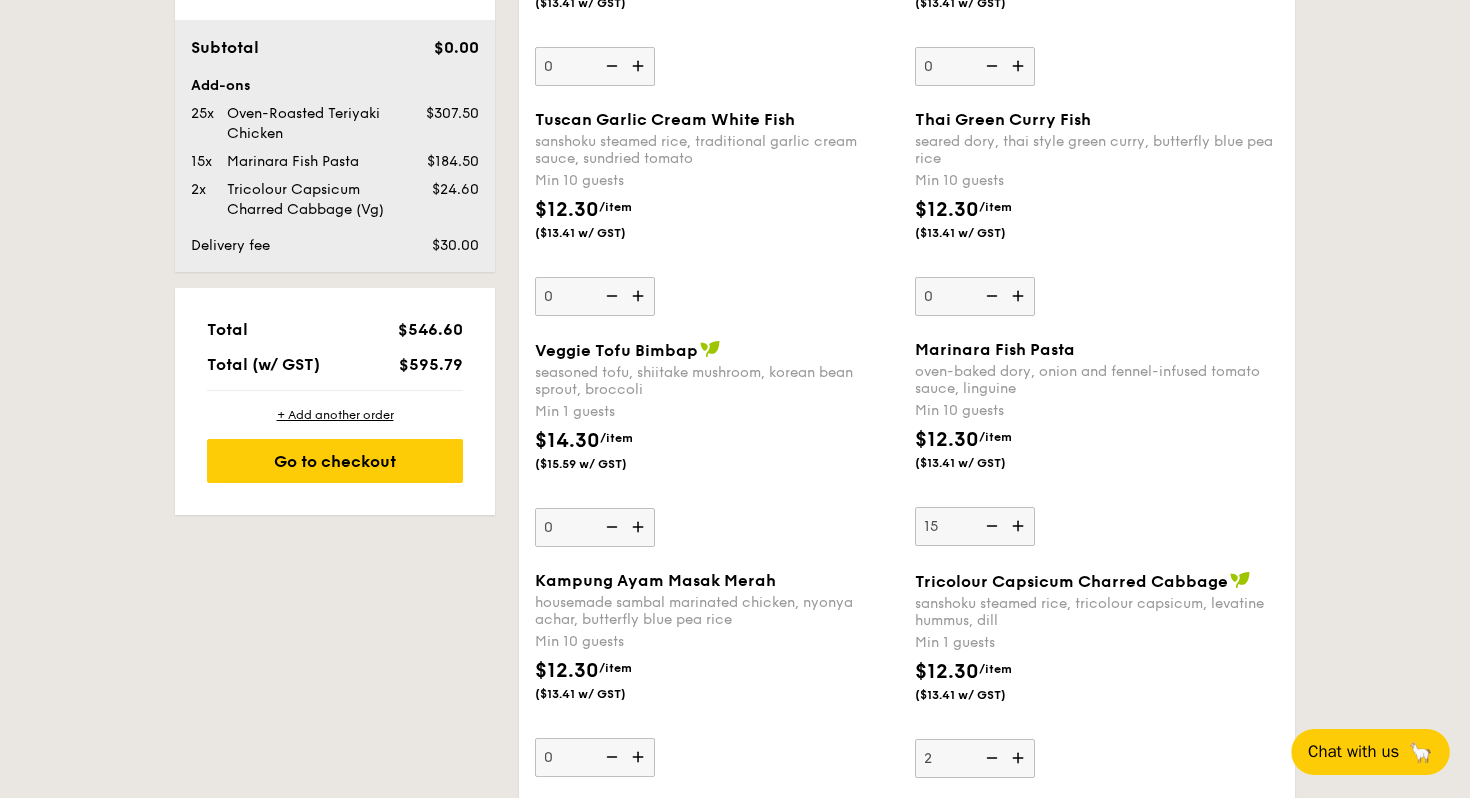 scroll, scrollTop: 1286, scrollLeft: 0, axis: vertical 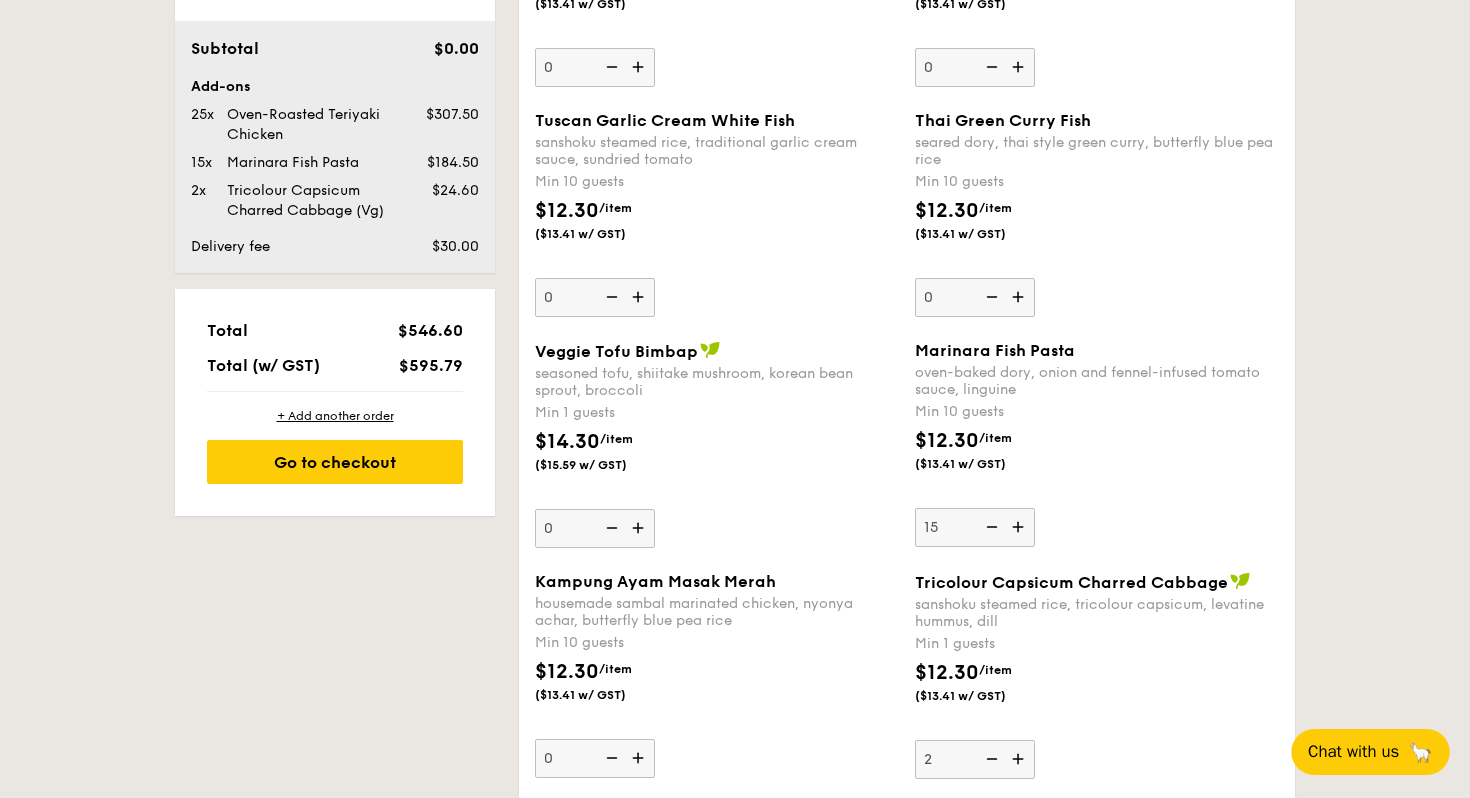 click at bounding box center [1020, 527] 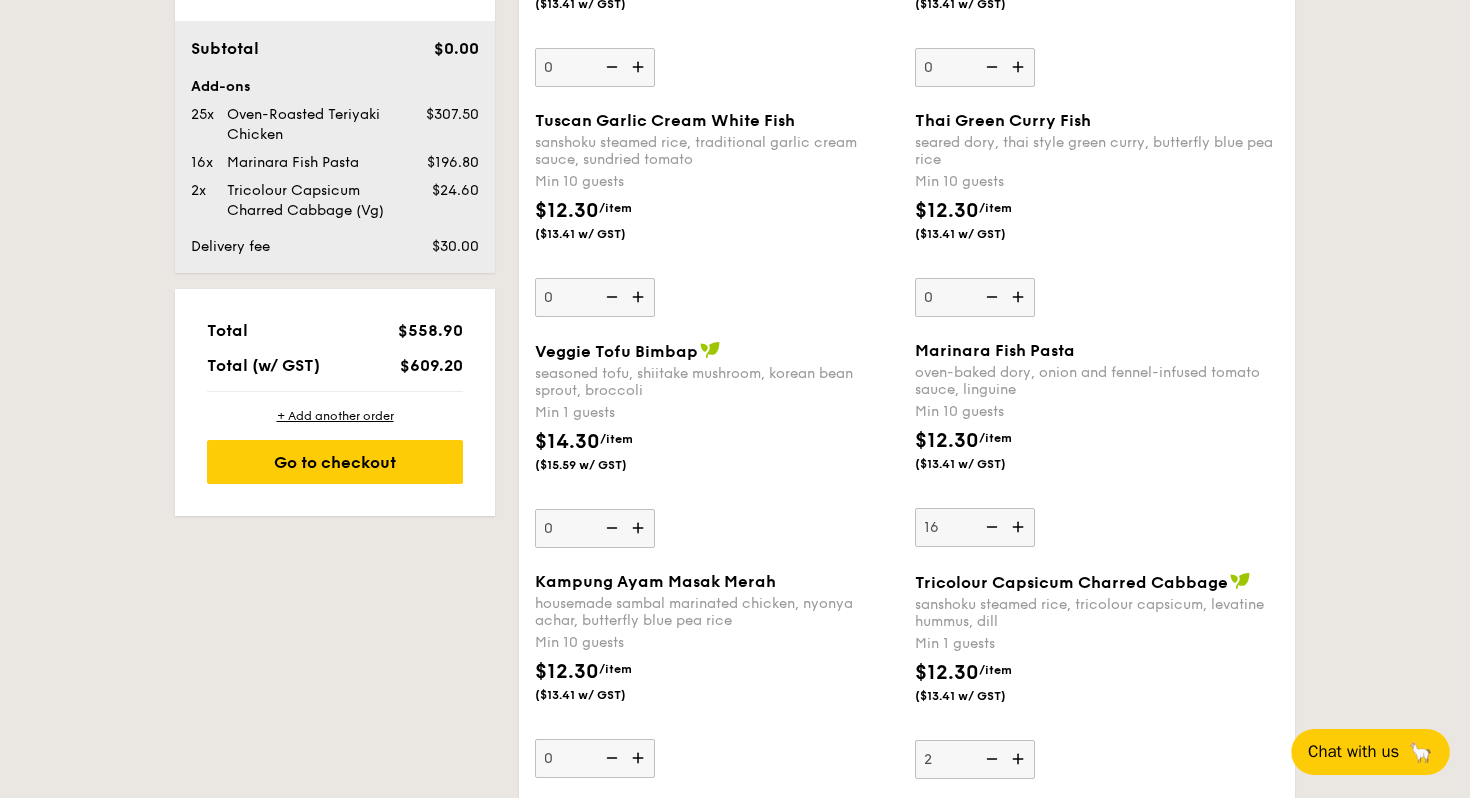 click at bounding box center [1020, 527] 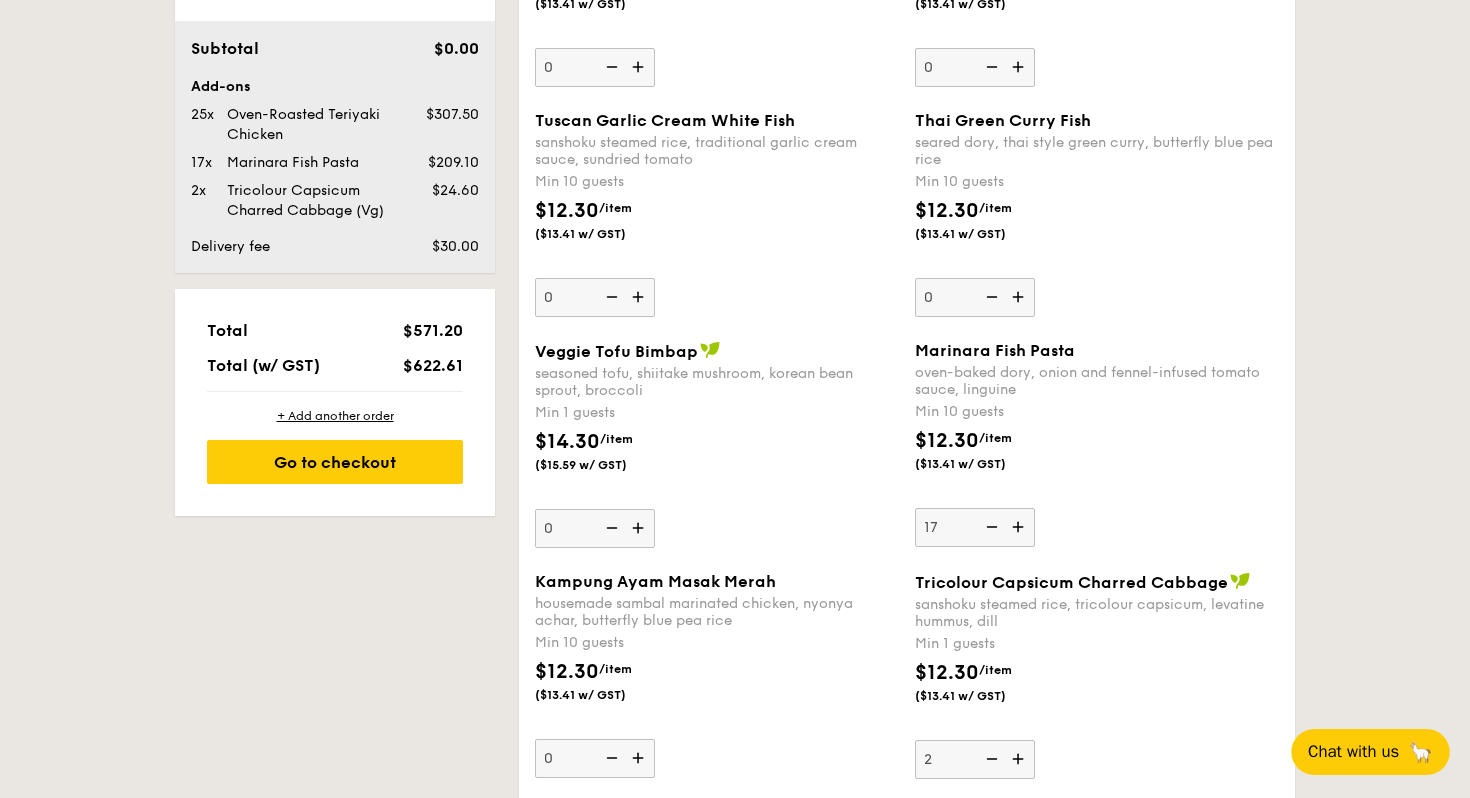 click at bounding box center (1020, 527) 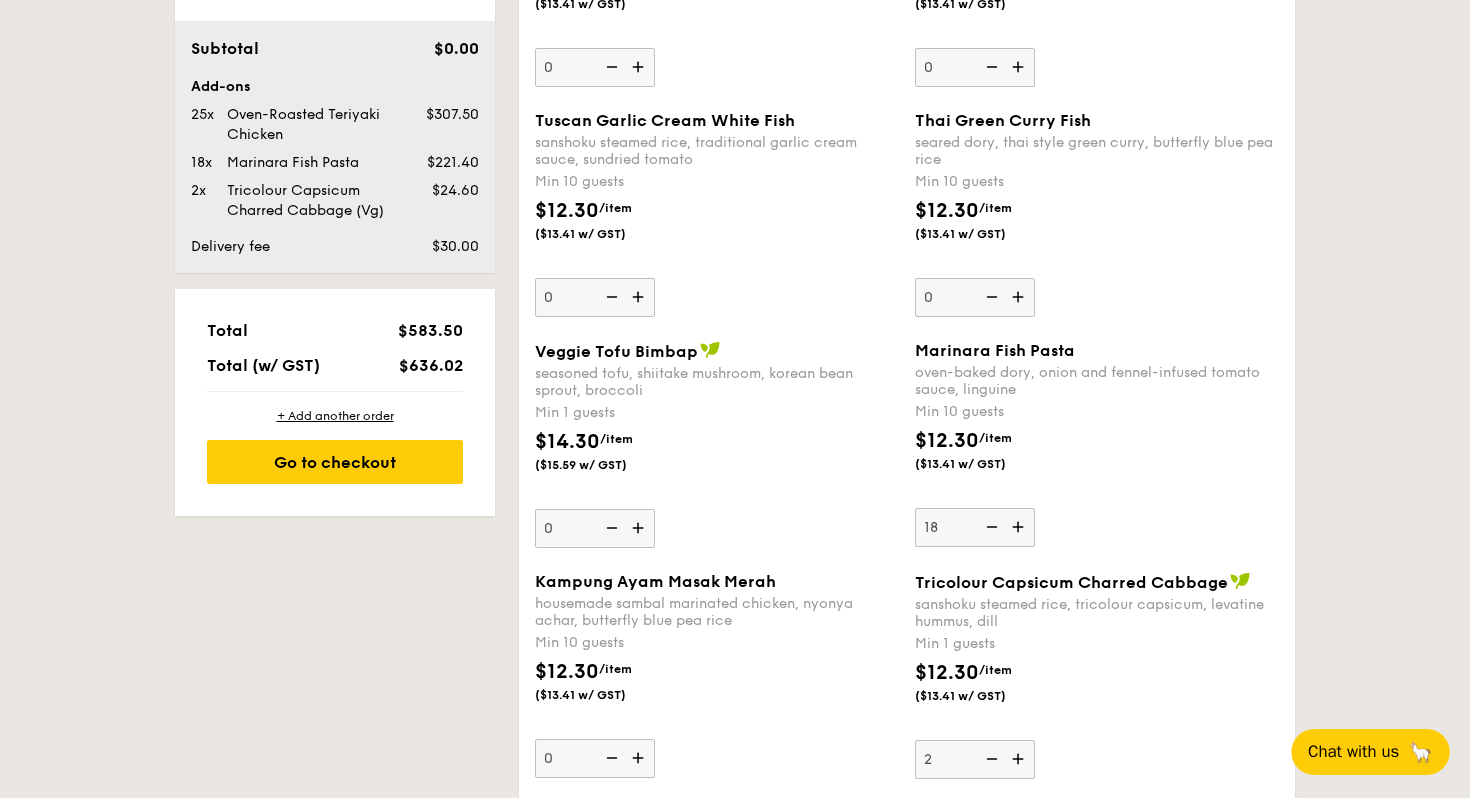 click at bounding box center (1020, 527) 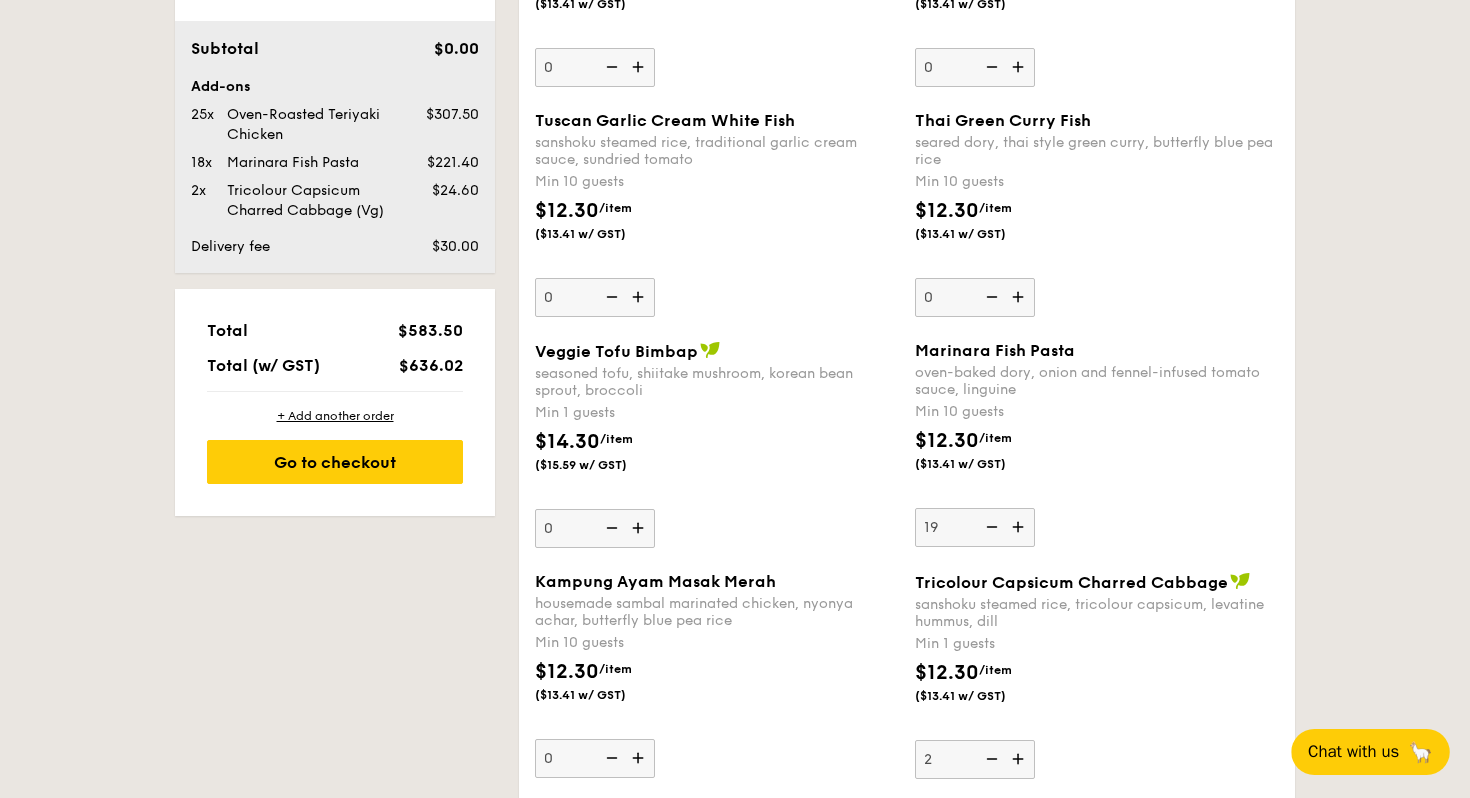 click at bounding box center (1020, 527) 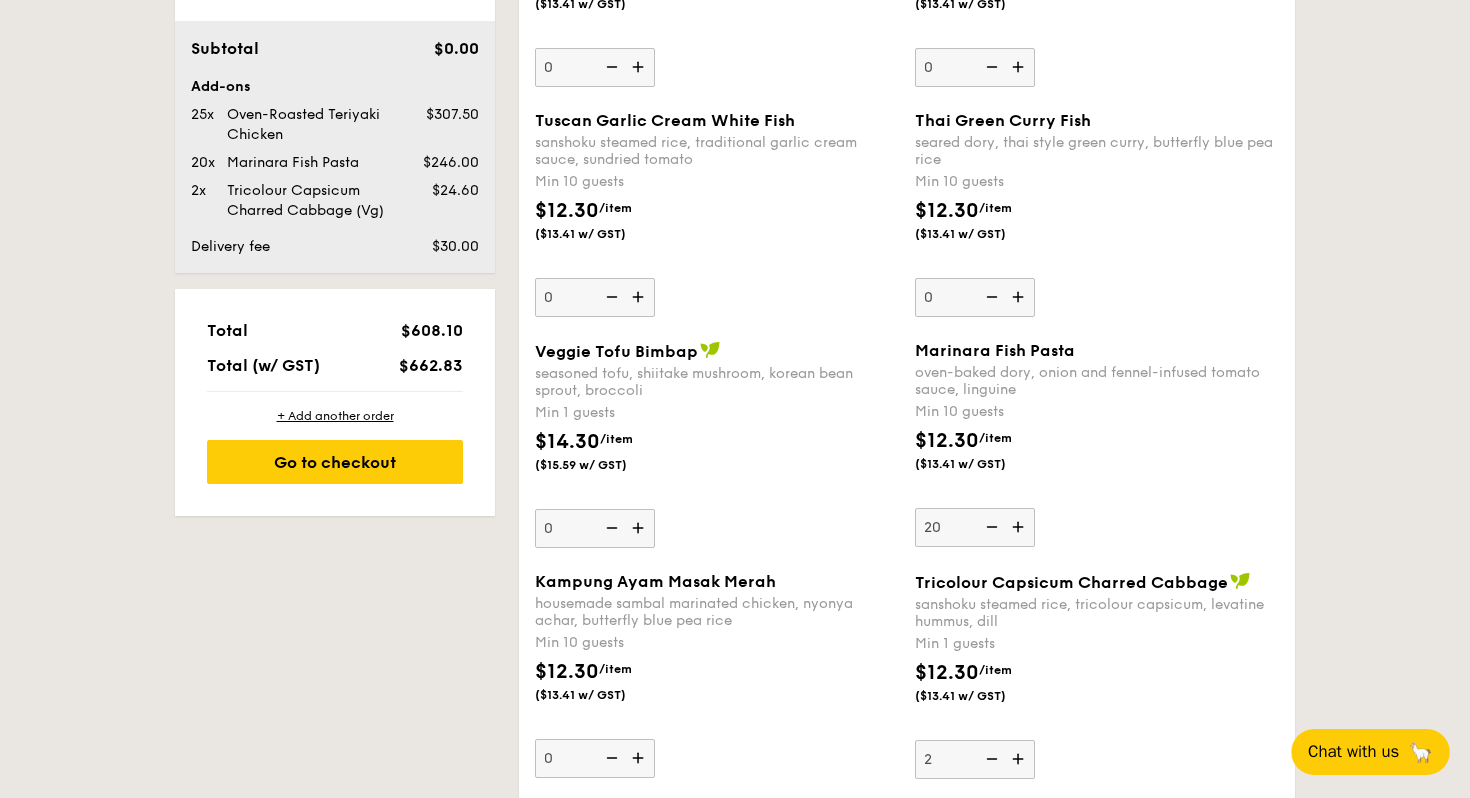 click at bounding box center [1020, 527] 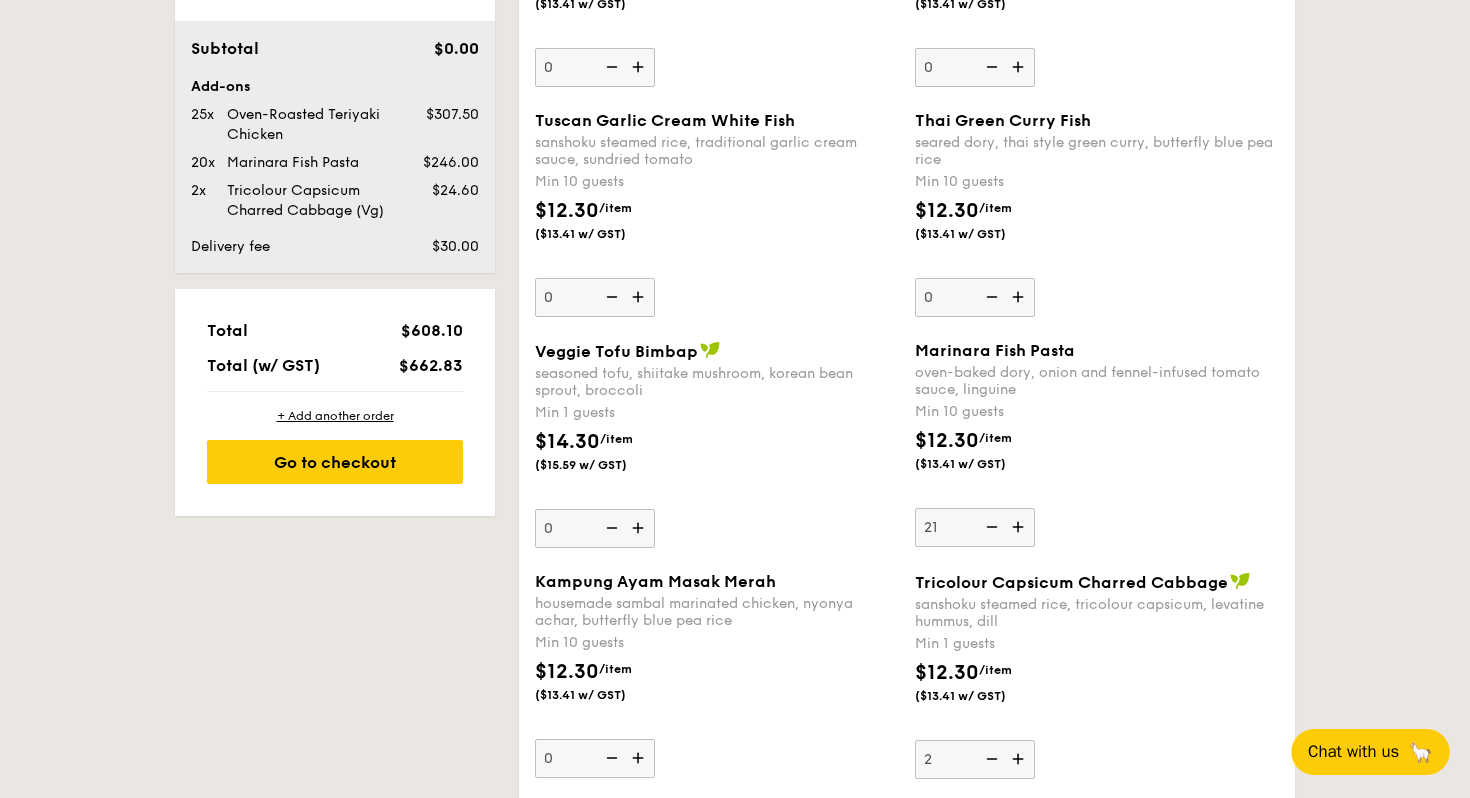click at bounding box center (1020, 527) 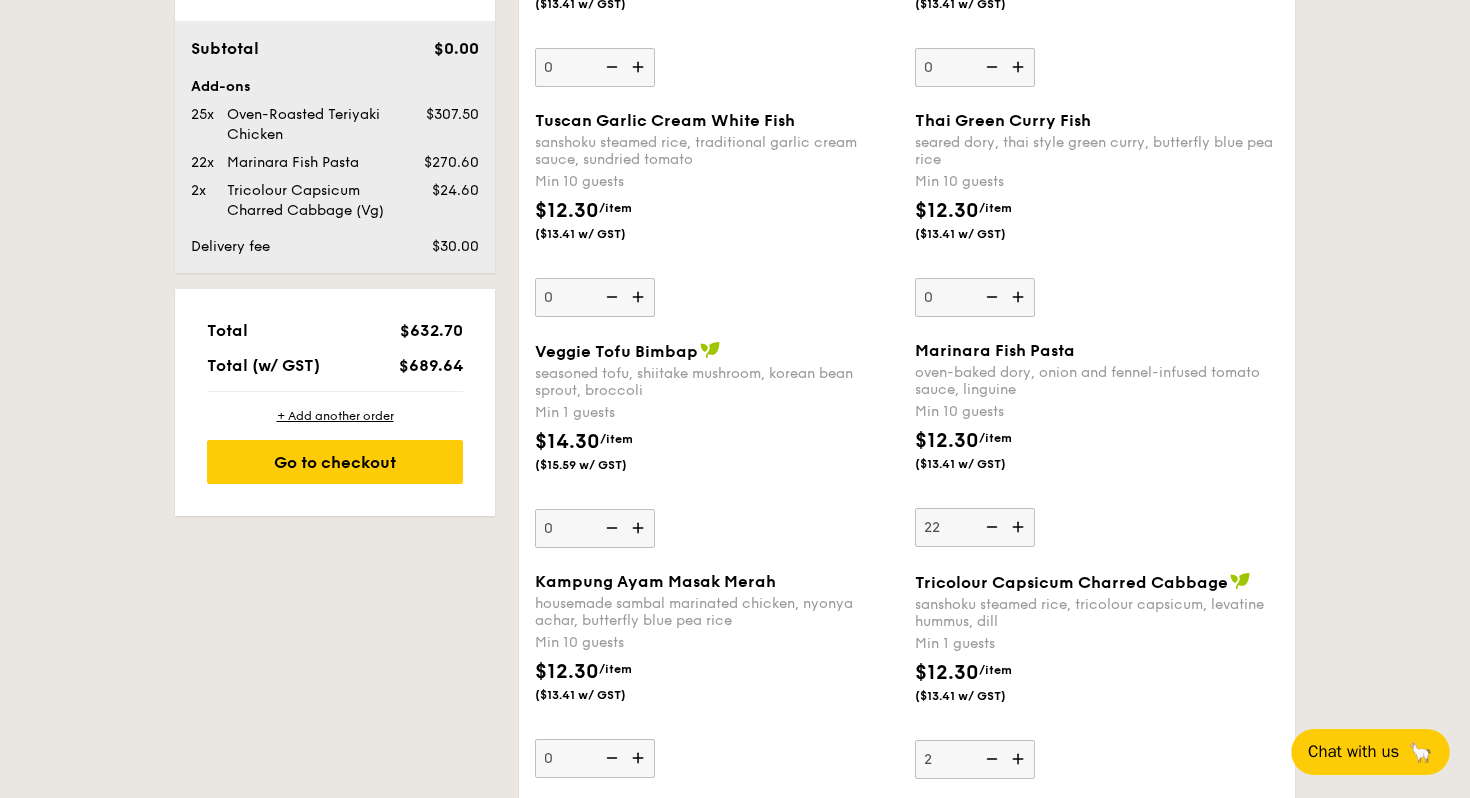 click at bounding box center (990, 527) 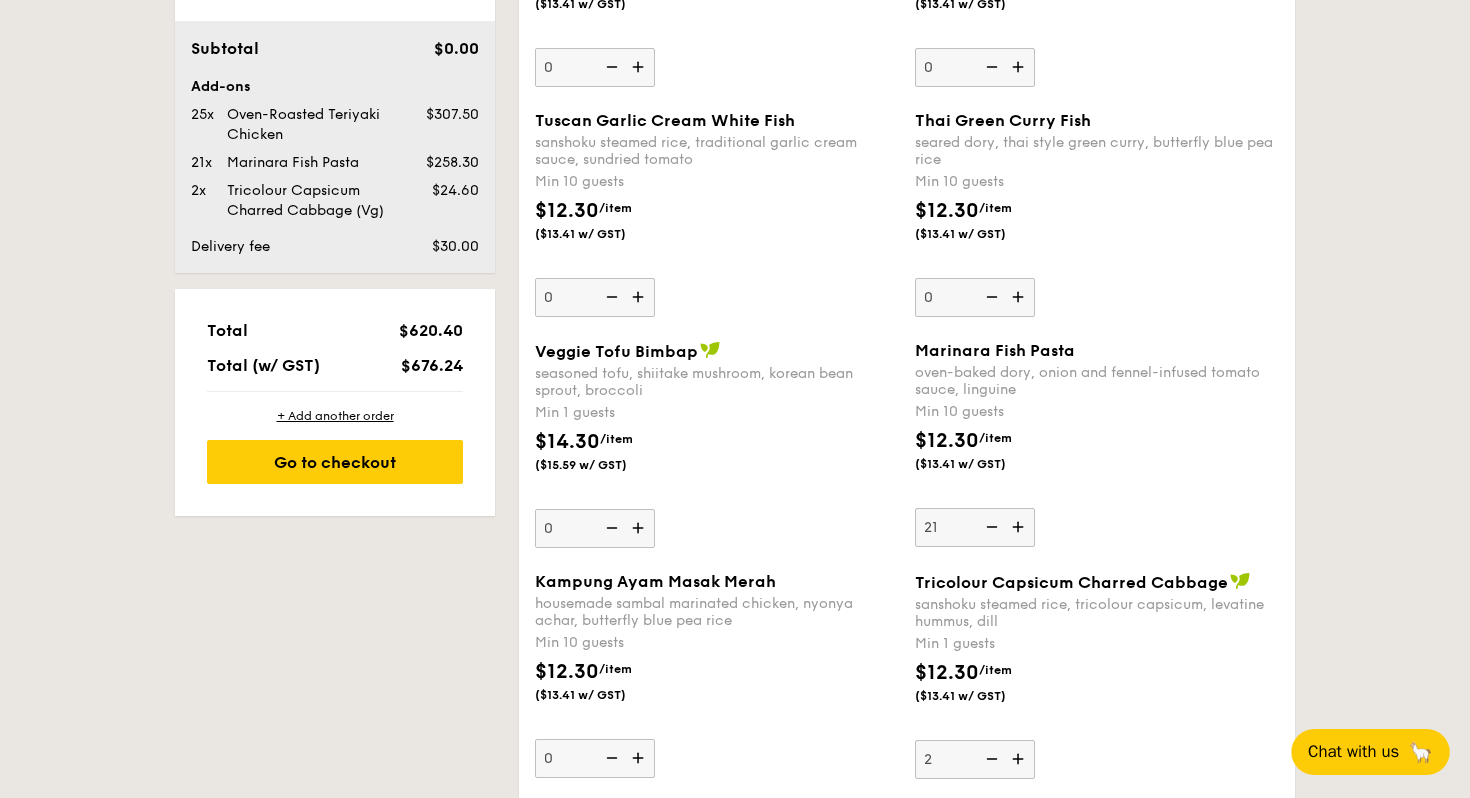 click at bounding box center (990, 527) 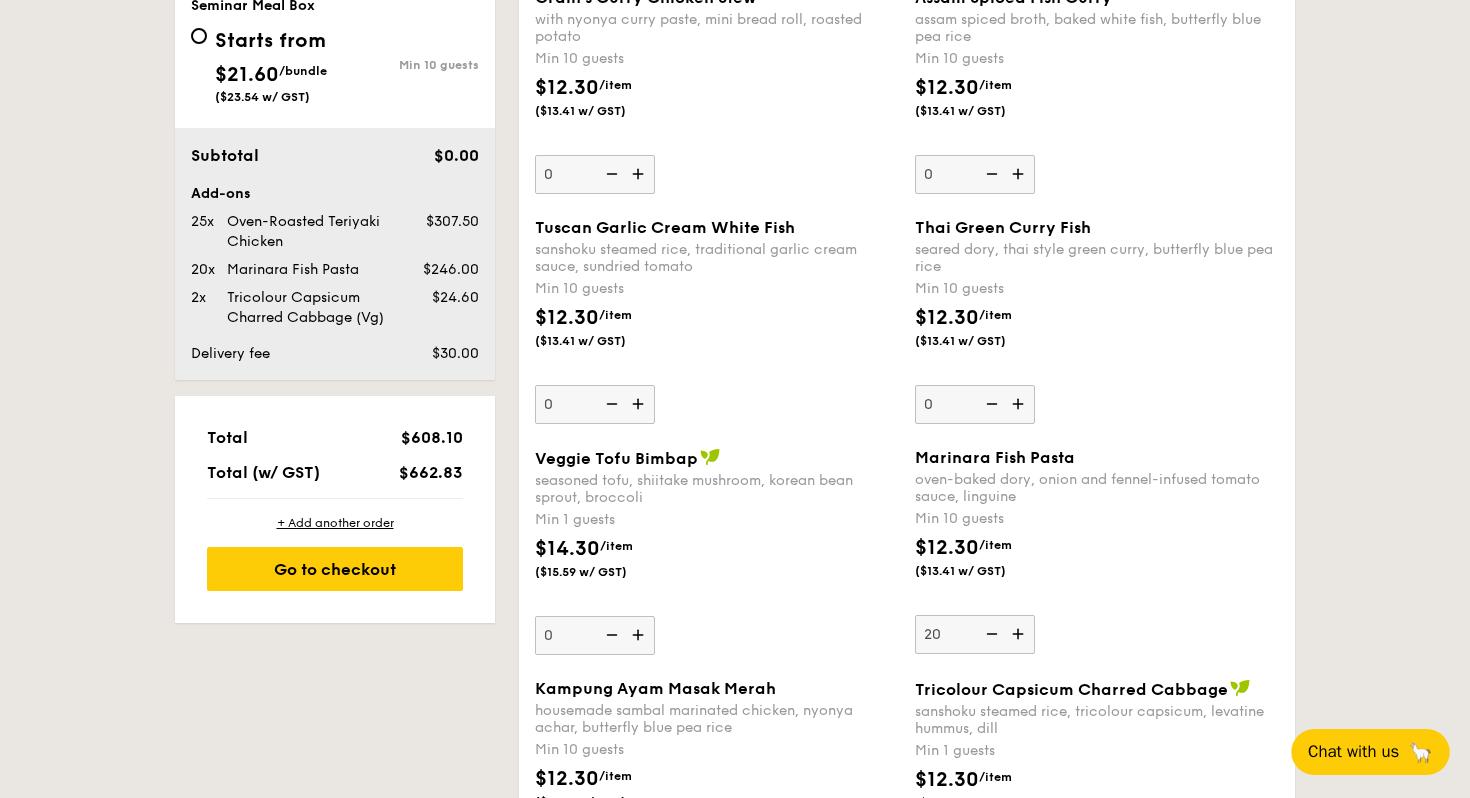 scroll, scrollTop: 1181, scrollLeft: 0, axis: vertical 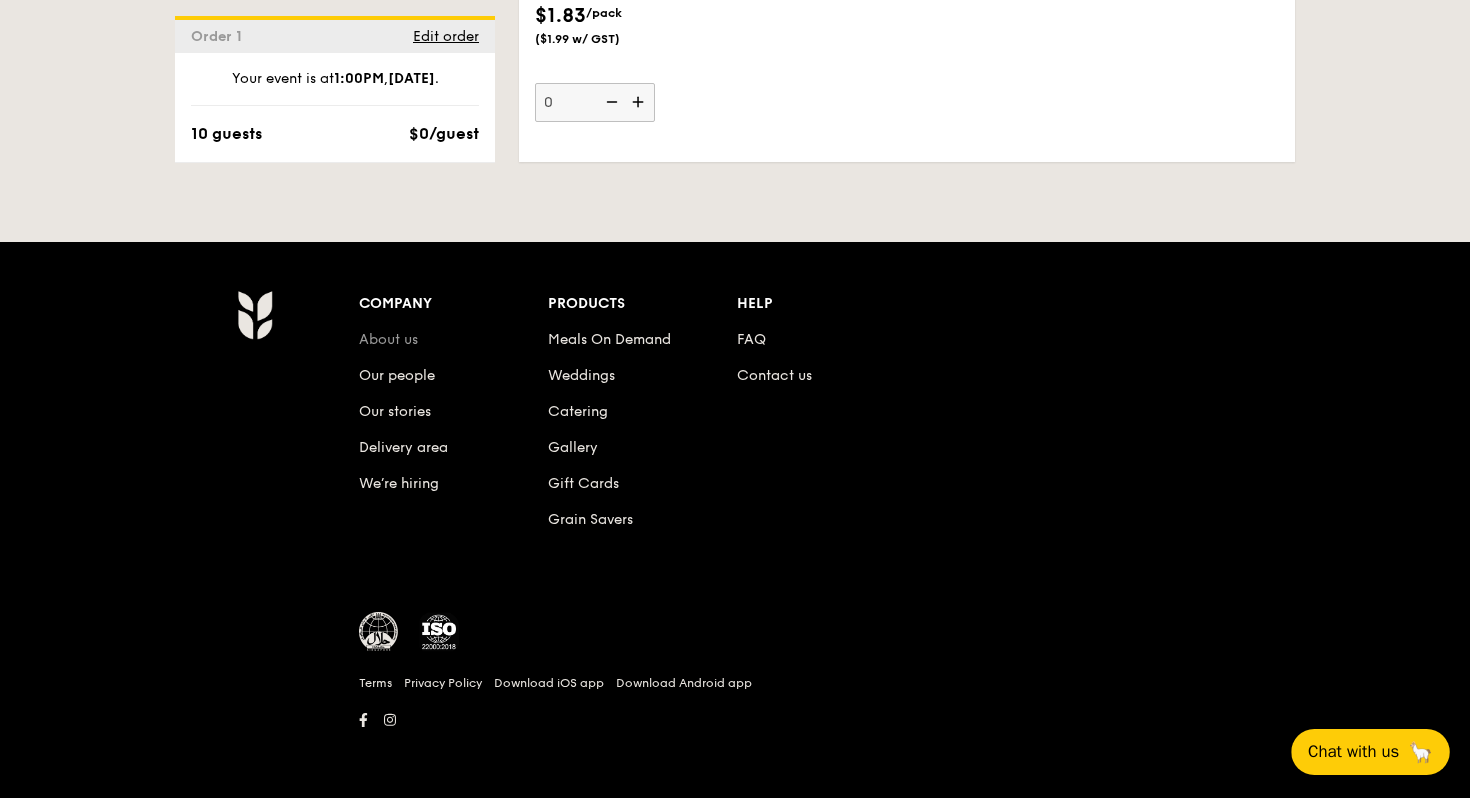 click on "About us" at bounding box center (388, 339) 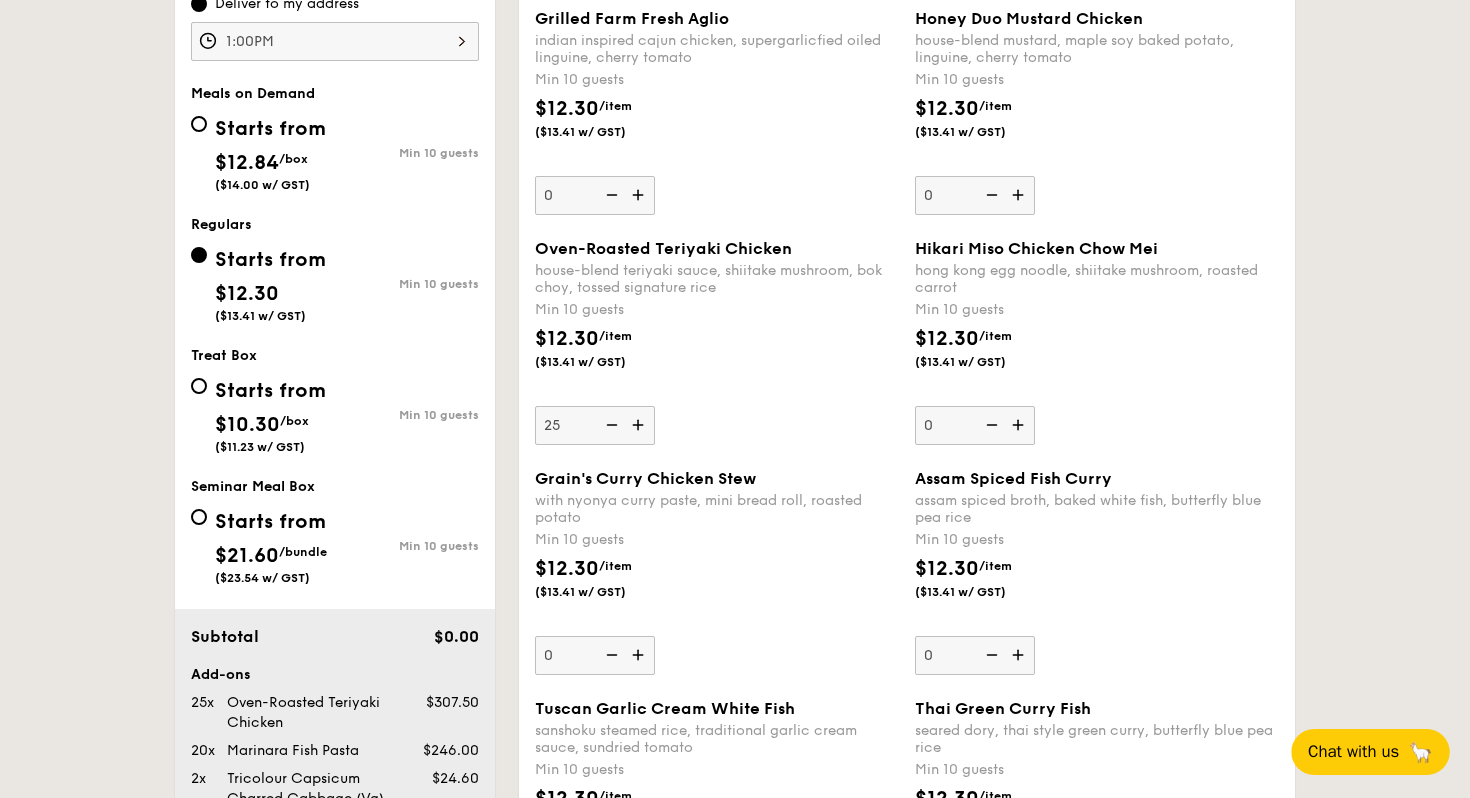 scroll, scrollTop: 702, scrollLeft: 0, axis: vertical 